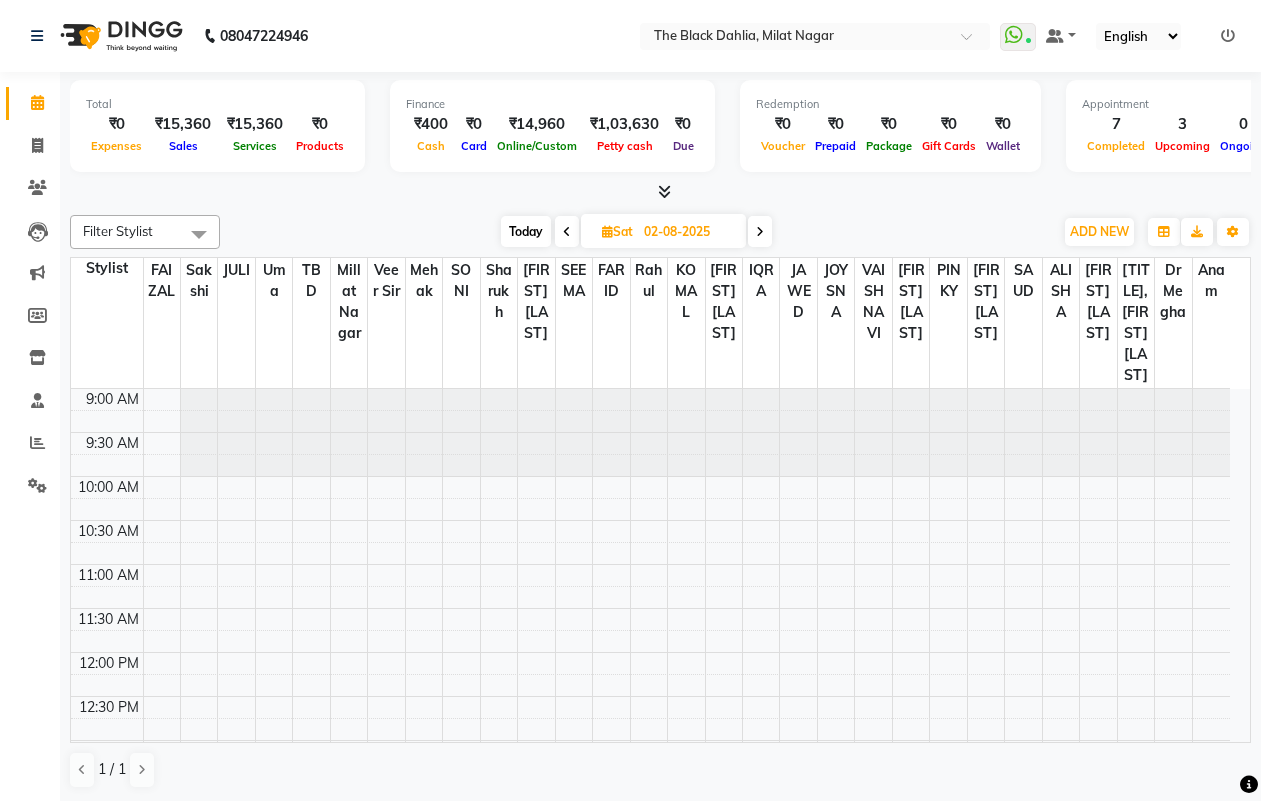 scroll, scrollTop: 0, scrollLeft: 0, axis: both 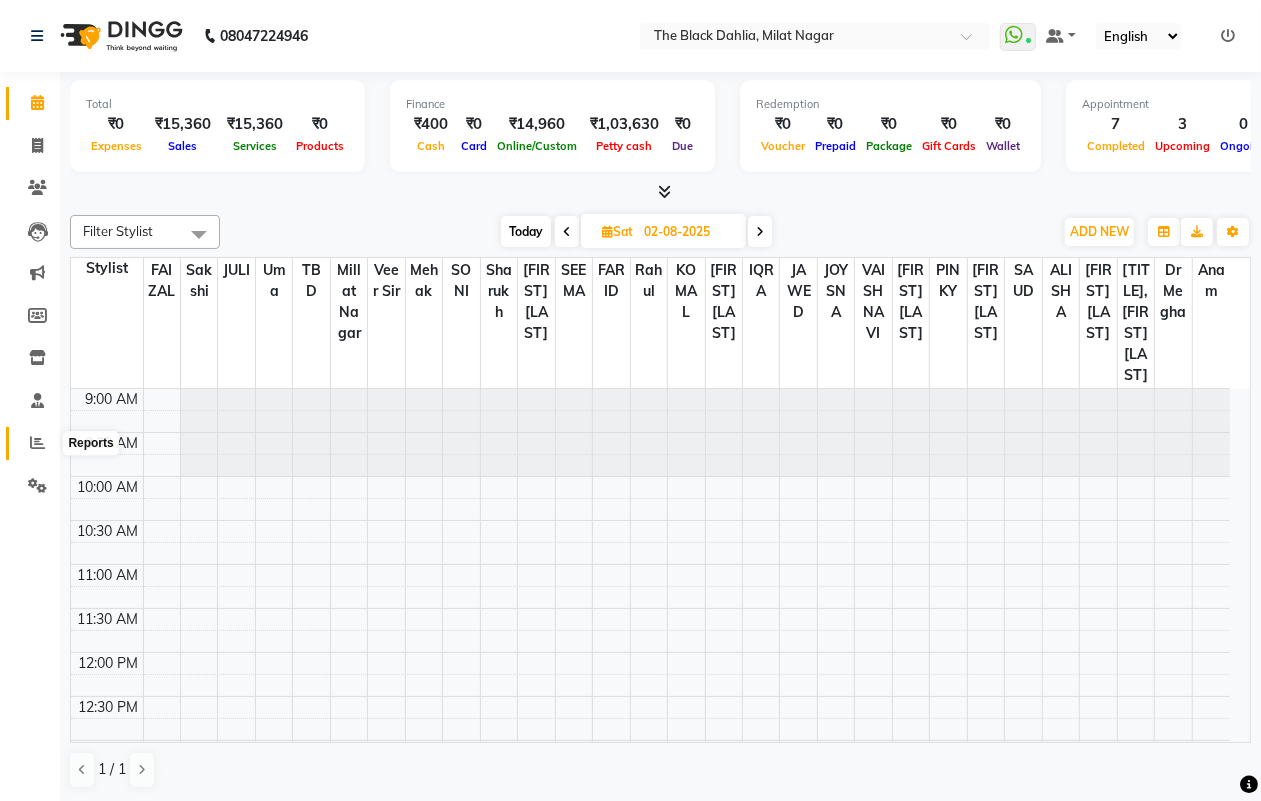 click 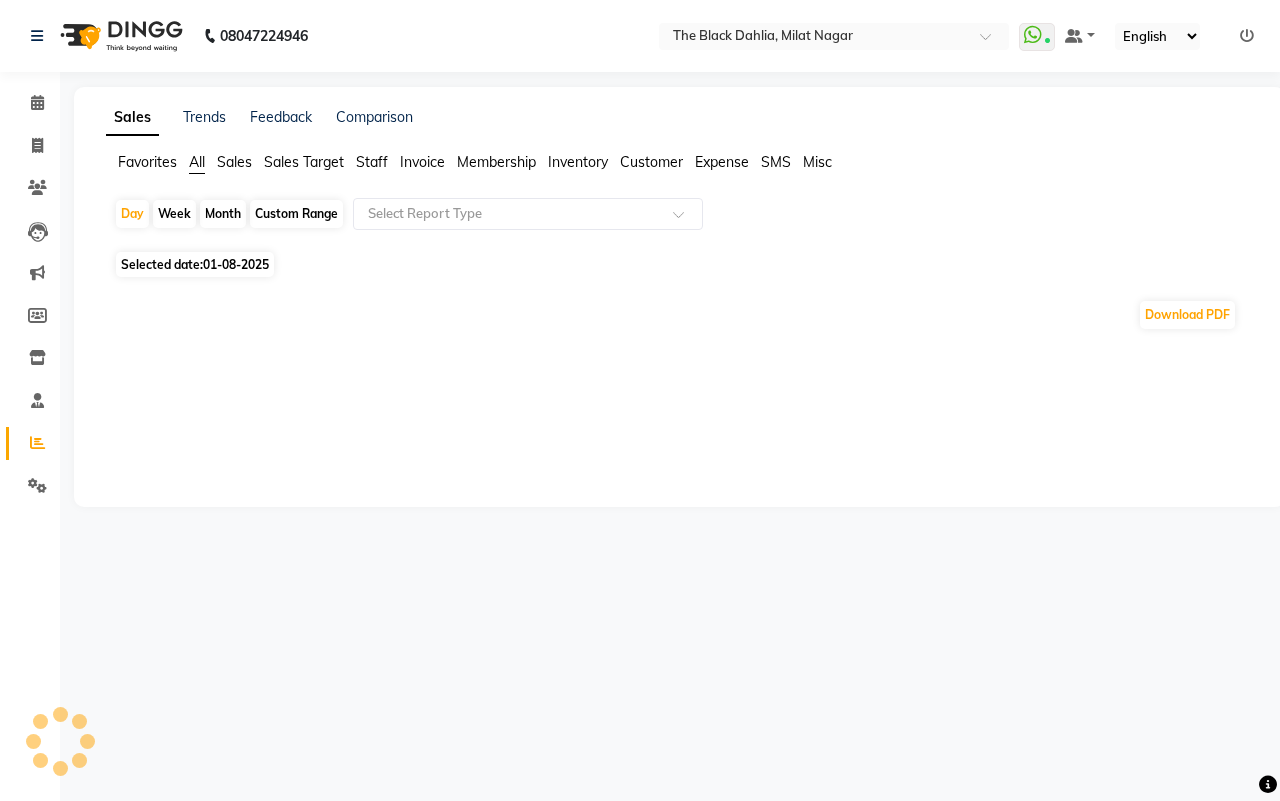 click on "Custom Range" 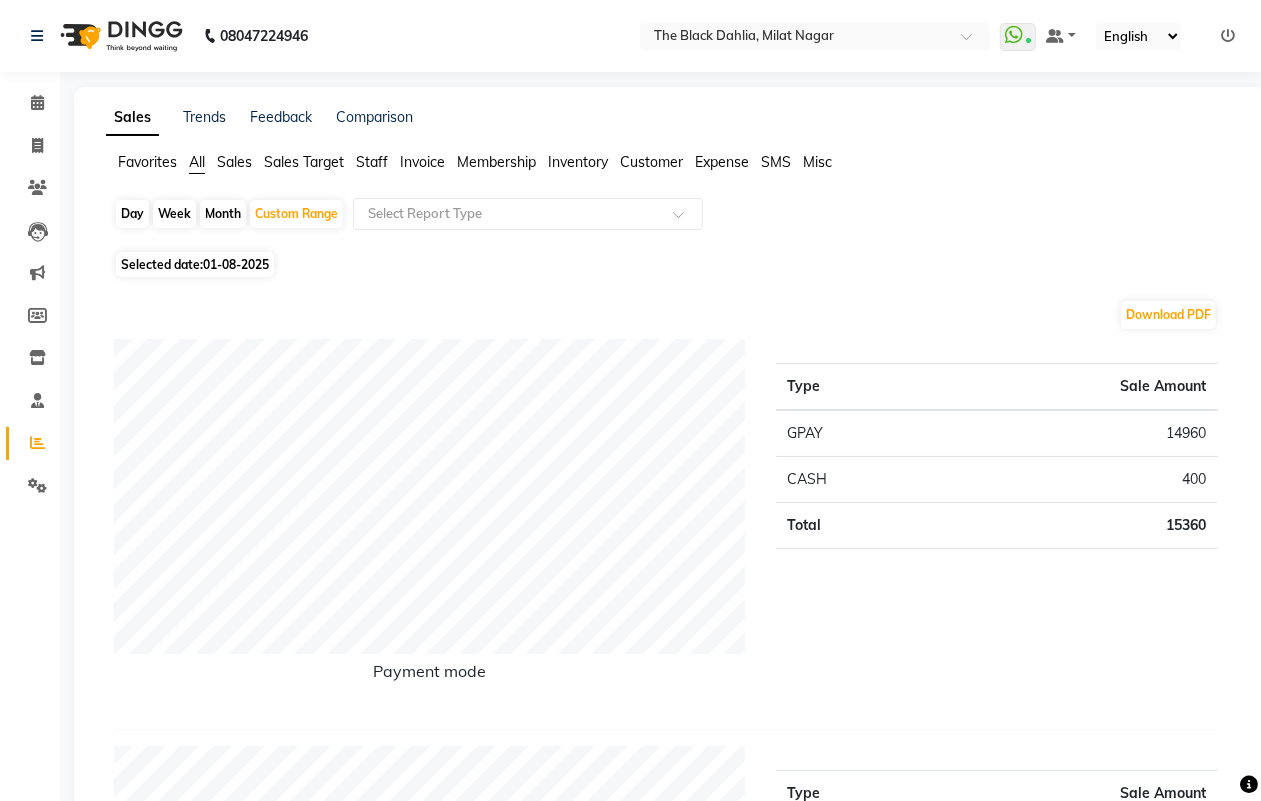 click on "Day" 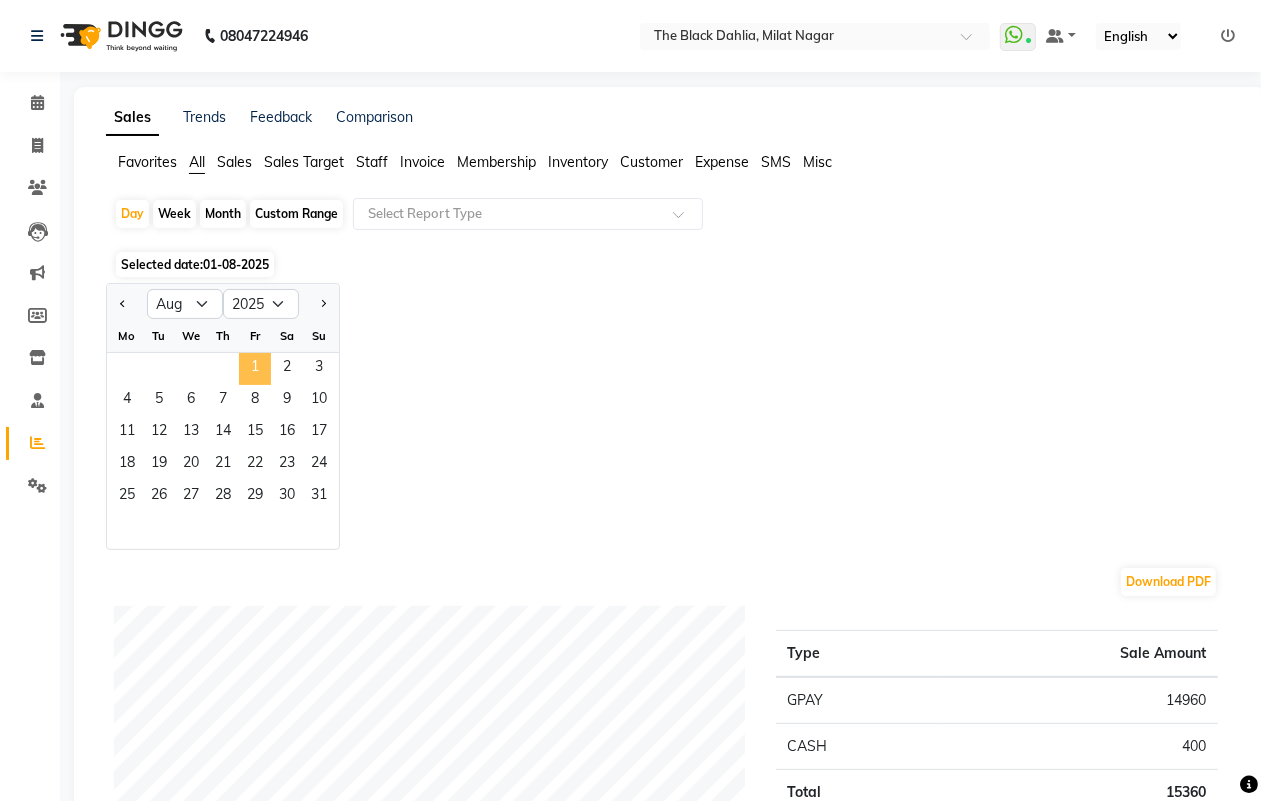 click on "1" 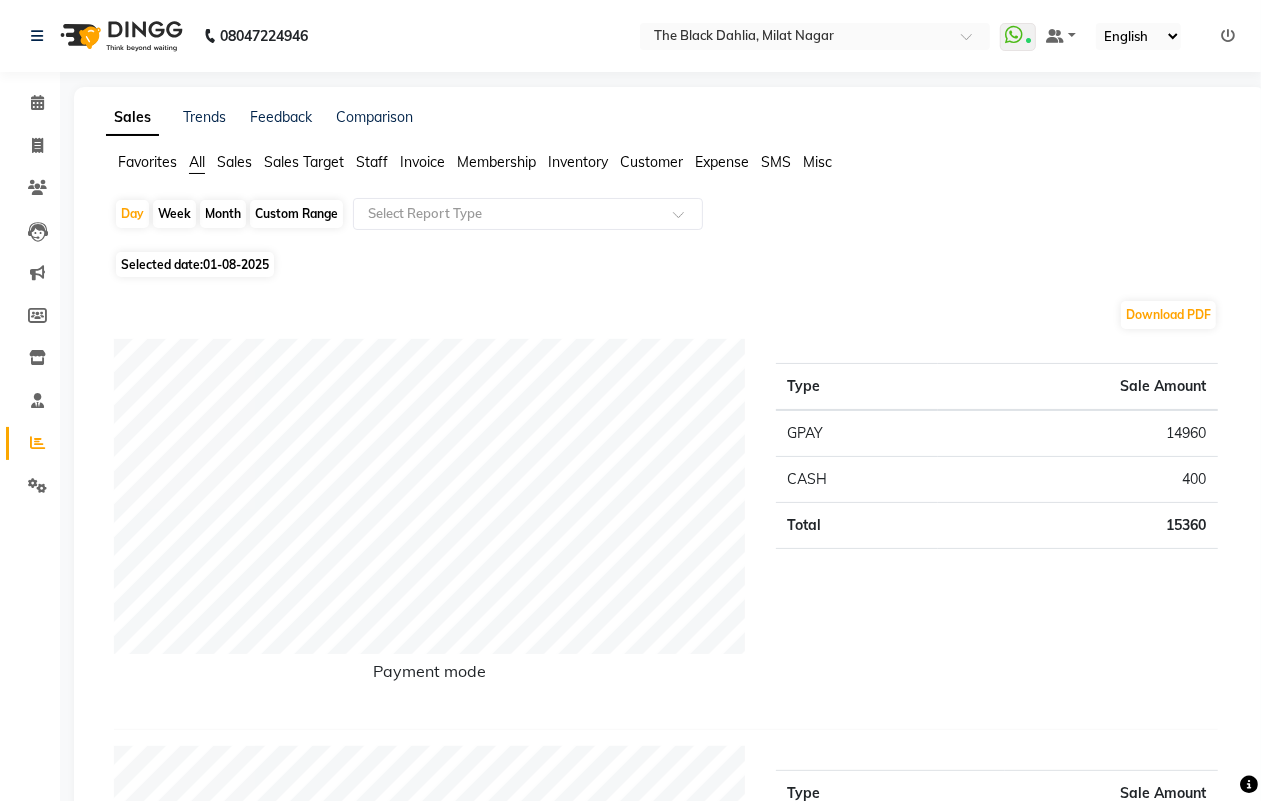 click on "Download PDF" 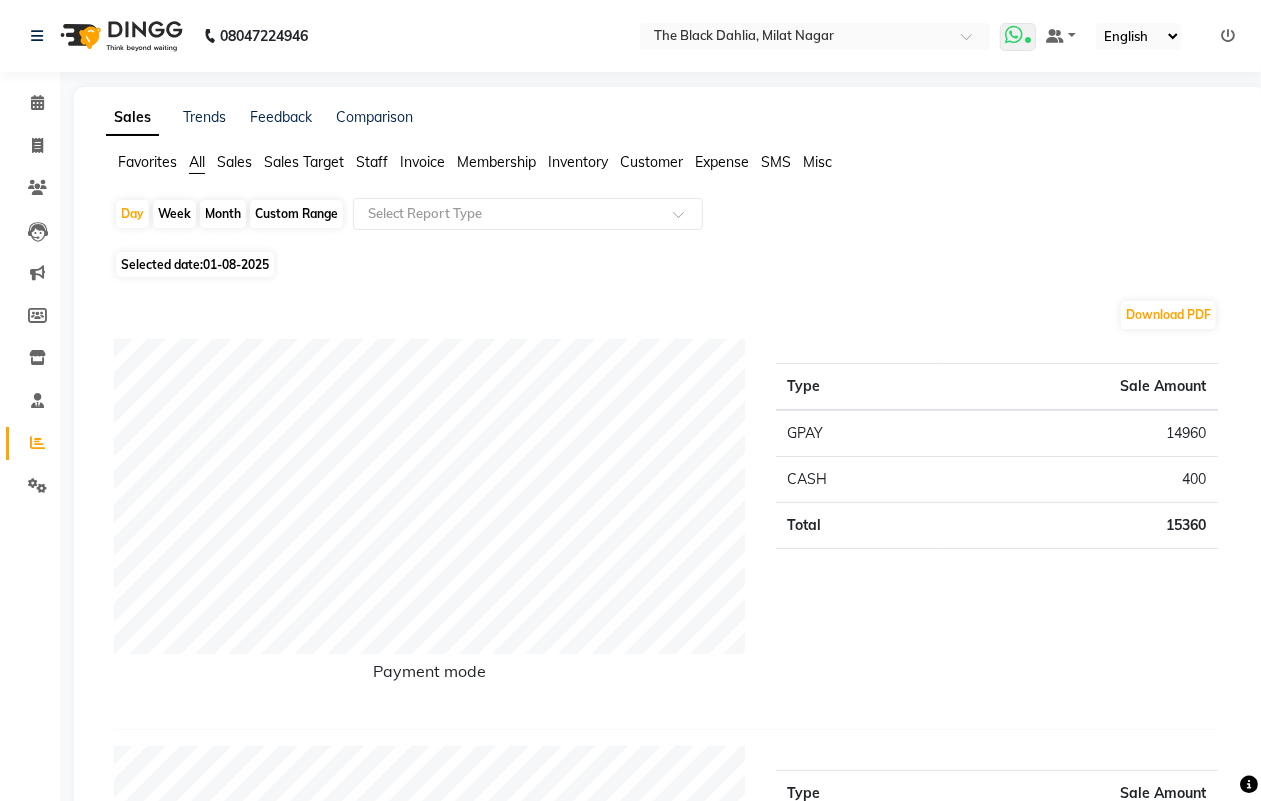 click at bounding box center (1018, 37) 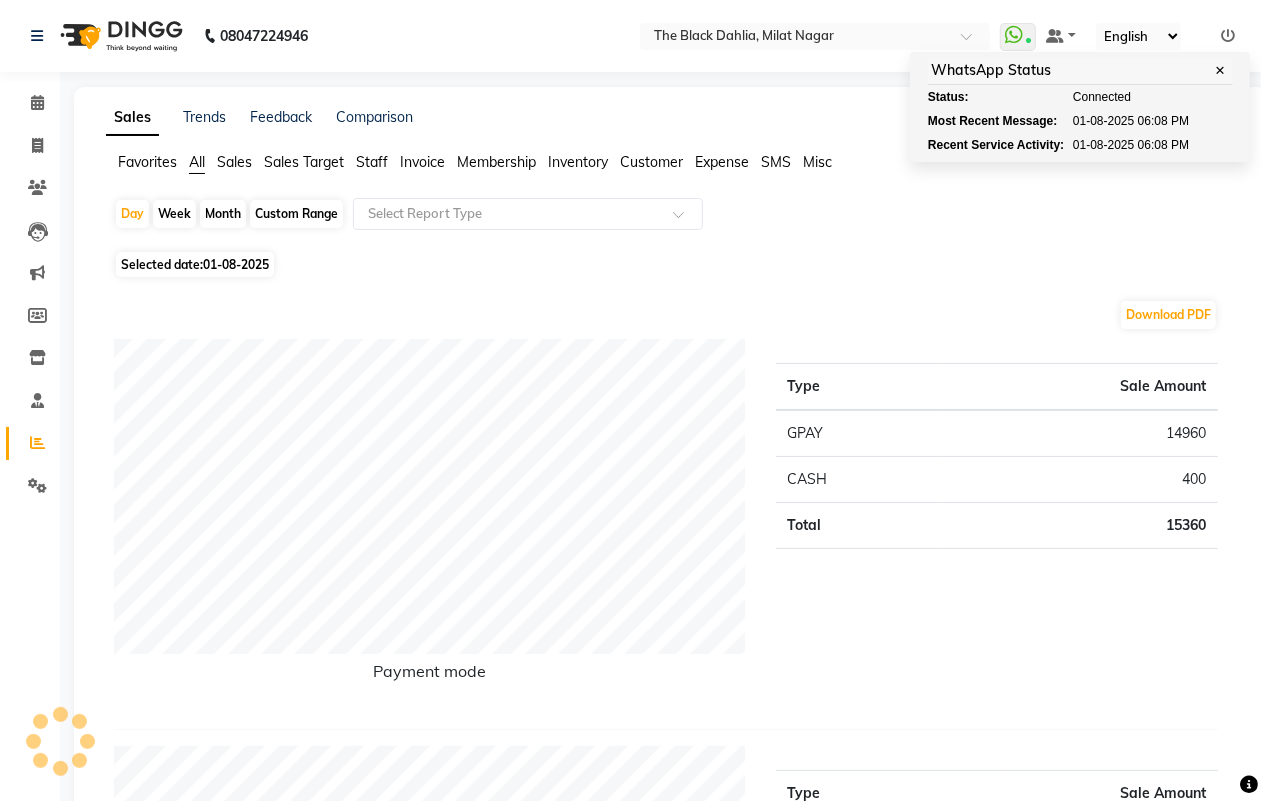 click on "Day   Week   Month   Custom Range  Select Report Type" 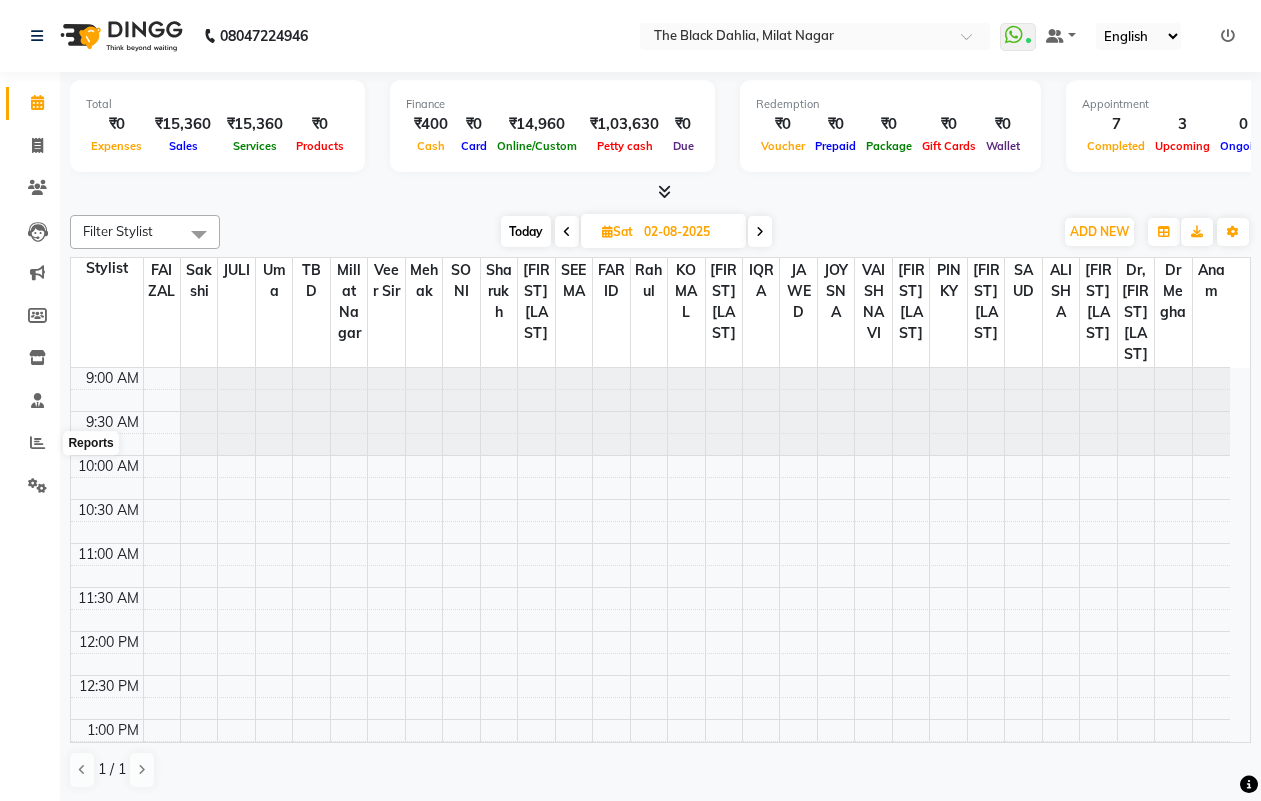 click 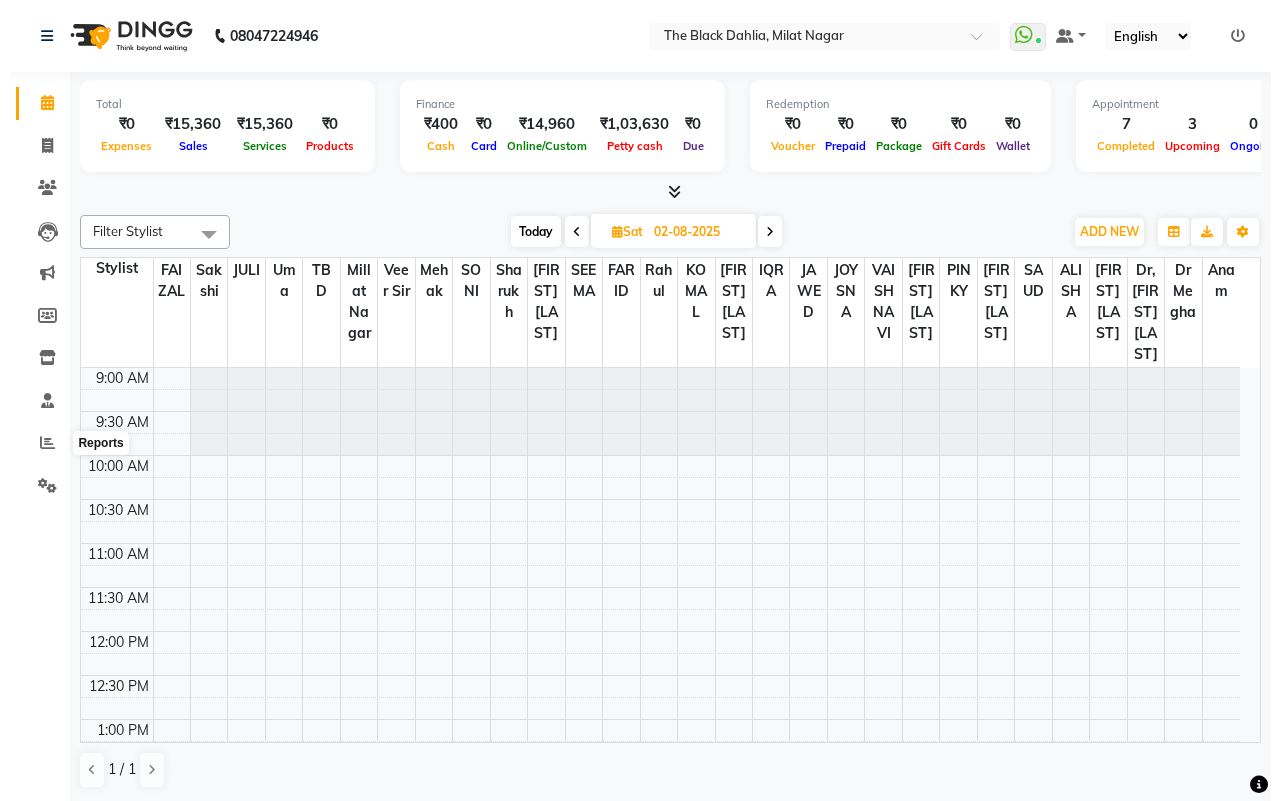 scroll, scrollTop: 0, scrollLeft: 0, axis: both 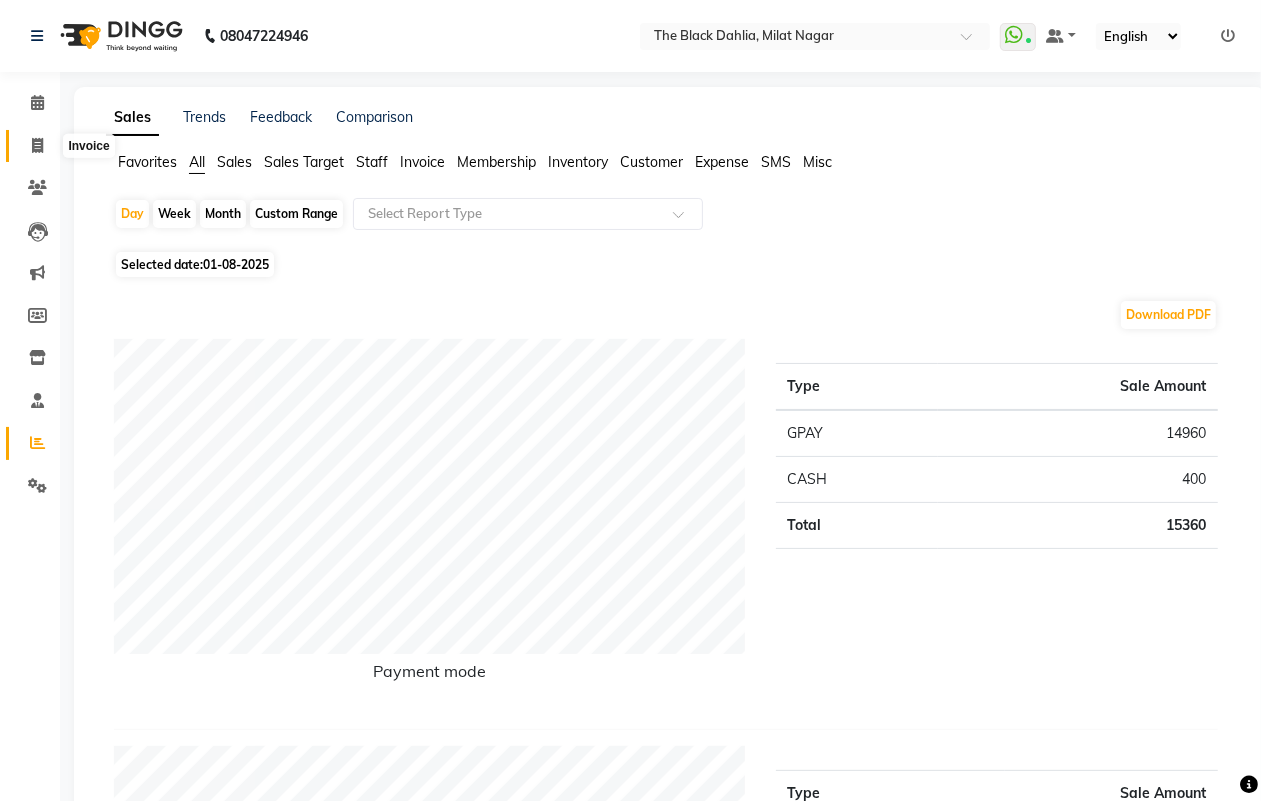 click 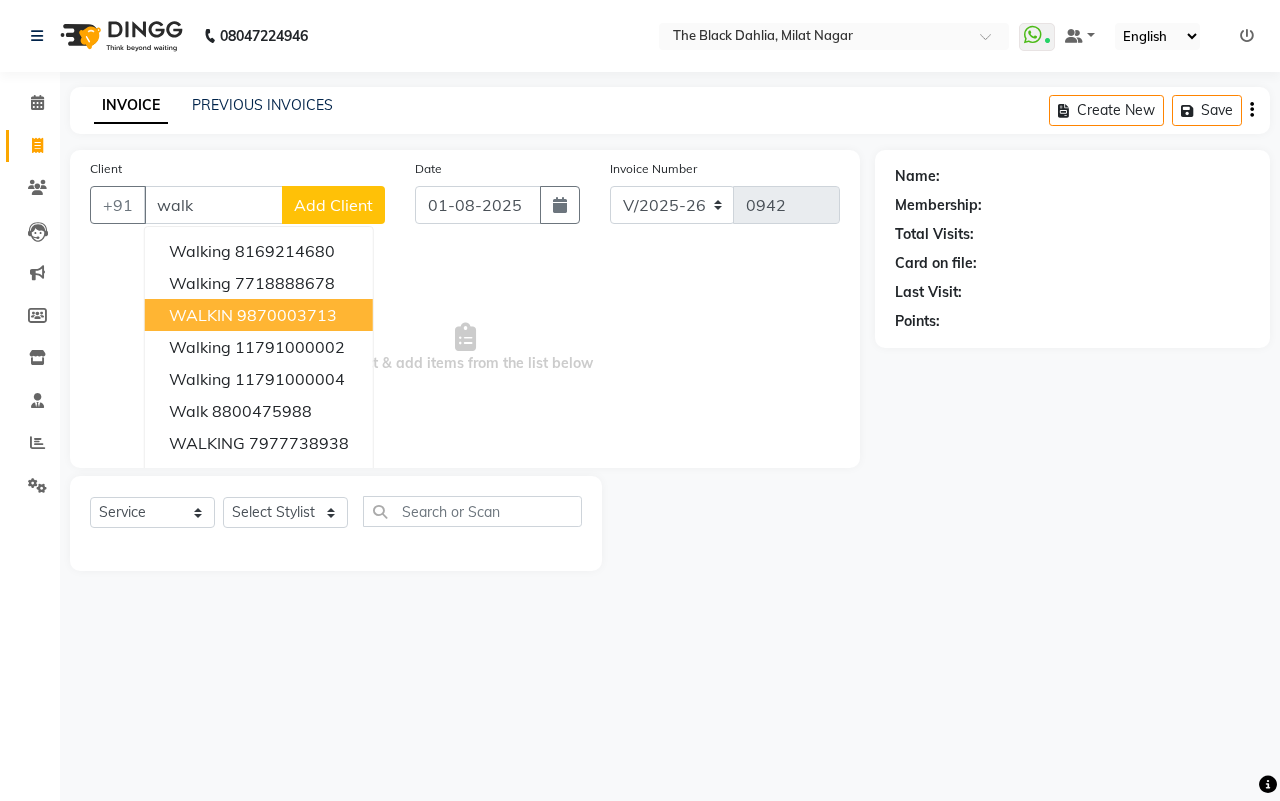 click on "9870003713" at bounding box center (287, 315) 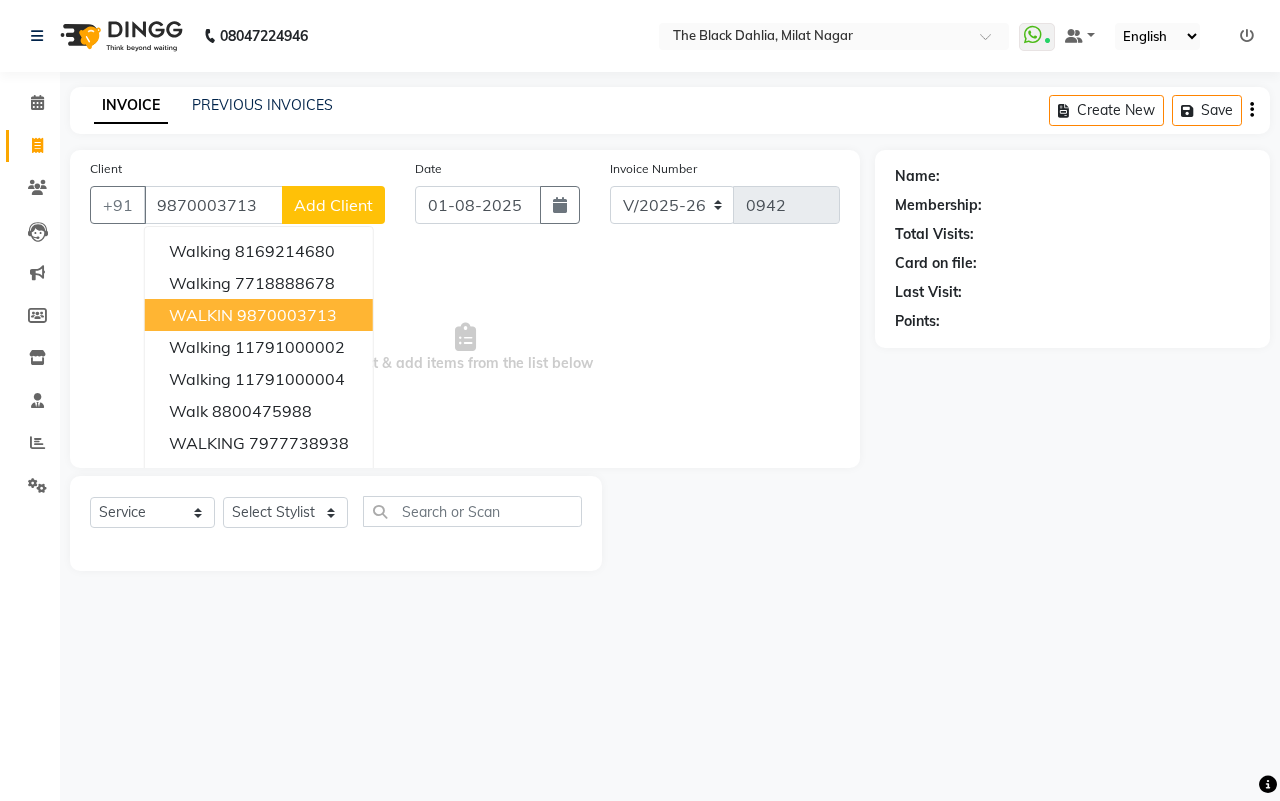 type on "9870003713" 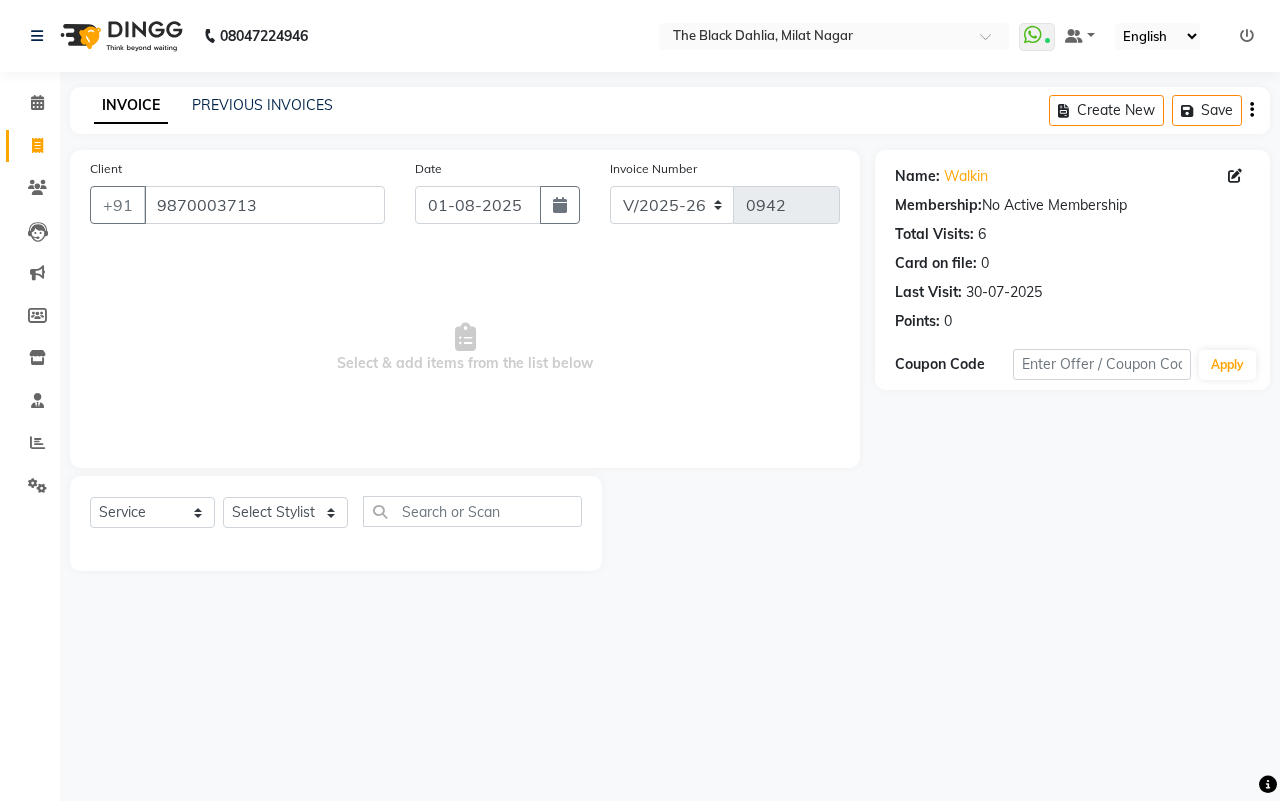 click on "Select Service Product Membership Package Voucher Prepaid Gift Card Select Stylist ALISHA Anam Arman khan Dr Megha Dr,[FIRST] [LAST] FAIZAL FAIZAN FARID IQRA JAWED JOYSNA JULI [FIRST] [LAST] KOMAL mehak Millat Nagar PINKY Rahul [FIRST] [LAST] sakshi [FIRST] [LAST] SAUD SEEMA Sharukh [FIRST] [LAST] Shivpriya SONI TBD Uma VAISHNAVI Veer Sir" 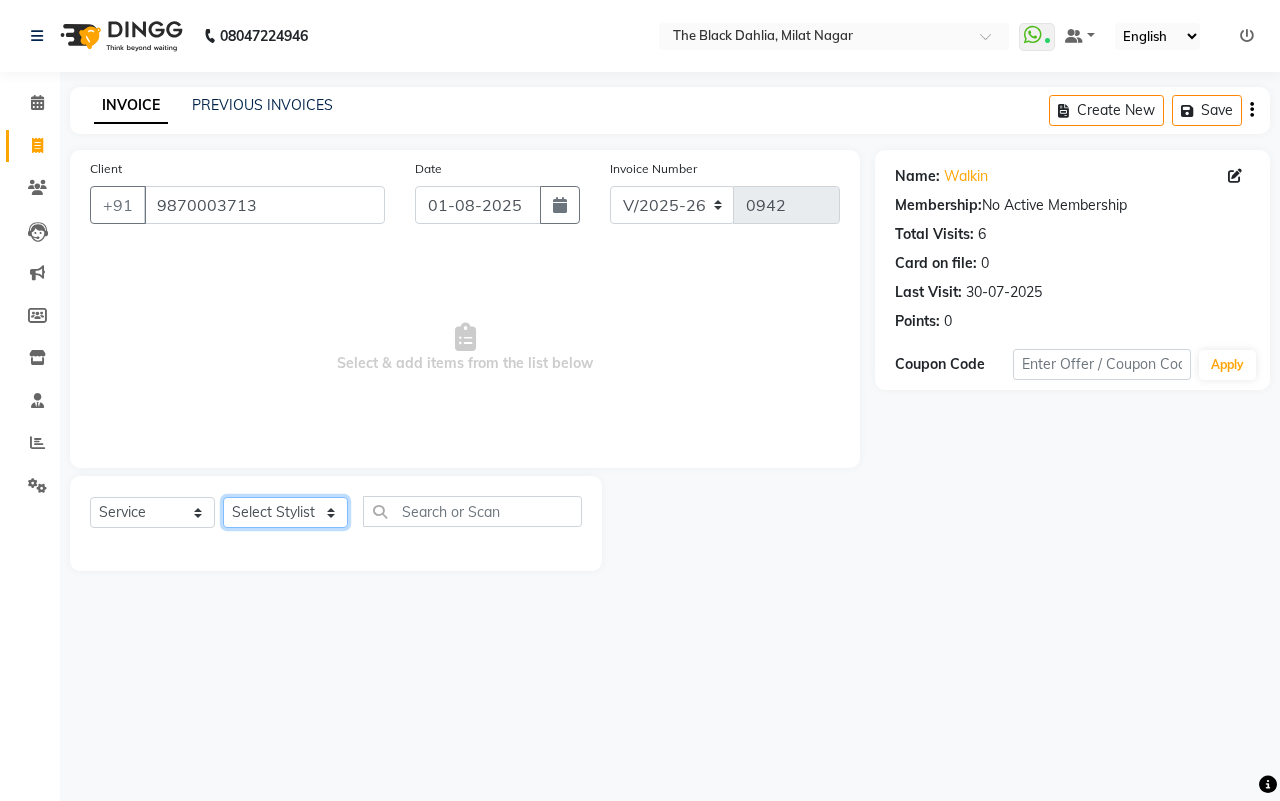 click on "Select Stylist ALISHA Anam Arman khan Dr Megha Dr,[FIRST] [LAST] FAIZAL FAIZAN FARID IQRA JAWED JOYSNA JULI [FIRST] [LAST] KOMAL mehak Millat Nagar PINKY Rahul [FIRST] [LAST] sakshi [FIRST] [LAST] SAUD SEEMA Sharukh [FIRST] [LAST] Shivpriya SONI TBD Uma VAISHNAVI Veer Sir head mass Massage ( 30 Min )-HEAD MASSAGE WITH COCONUT OIL Massage ( 30 Min )-HEAD MASSAGE WITH OLIVE OIL Massage ( 30 Min )-HEAD MASSAGE WITH AROMA OIL Massage ( 30 Min )-HEAD MASSAGE WITH MOROCCAN OIL Massage ( 30 Min ) (Member)-HEAD MASSAGE WITH COCONUT OIL Massage ( 30 Min ) (Member)-HEAD MASSAGE WITH OLIVE OIL Massage ( 30 Min ) (Member)-HEAD MASSAGE WITH AROMA OIL Massage ( 30 Min ) (Member)-HEAD MASSAGE WITH MOROCCAN OIL" 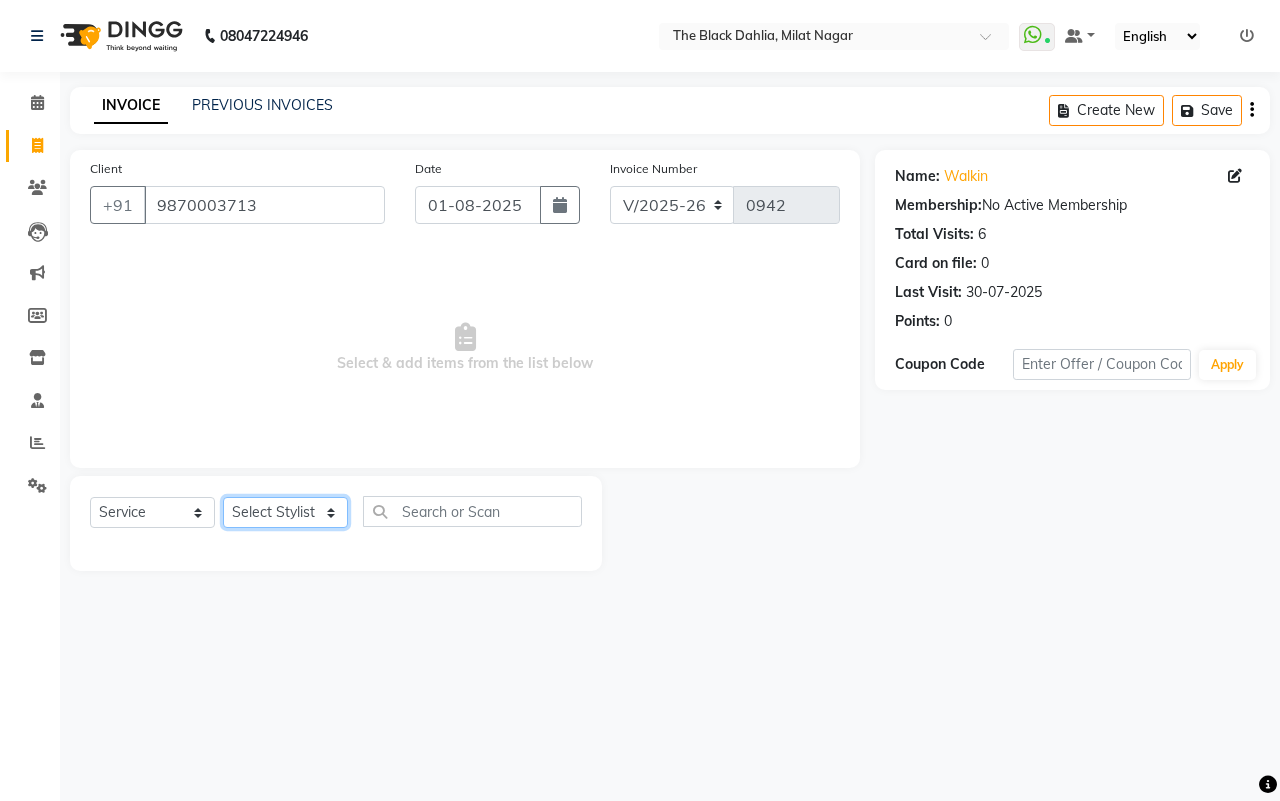 select on "23623" 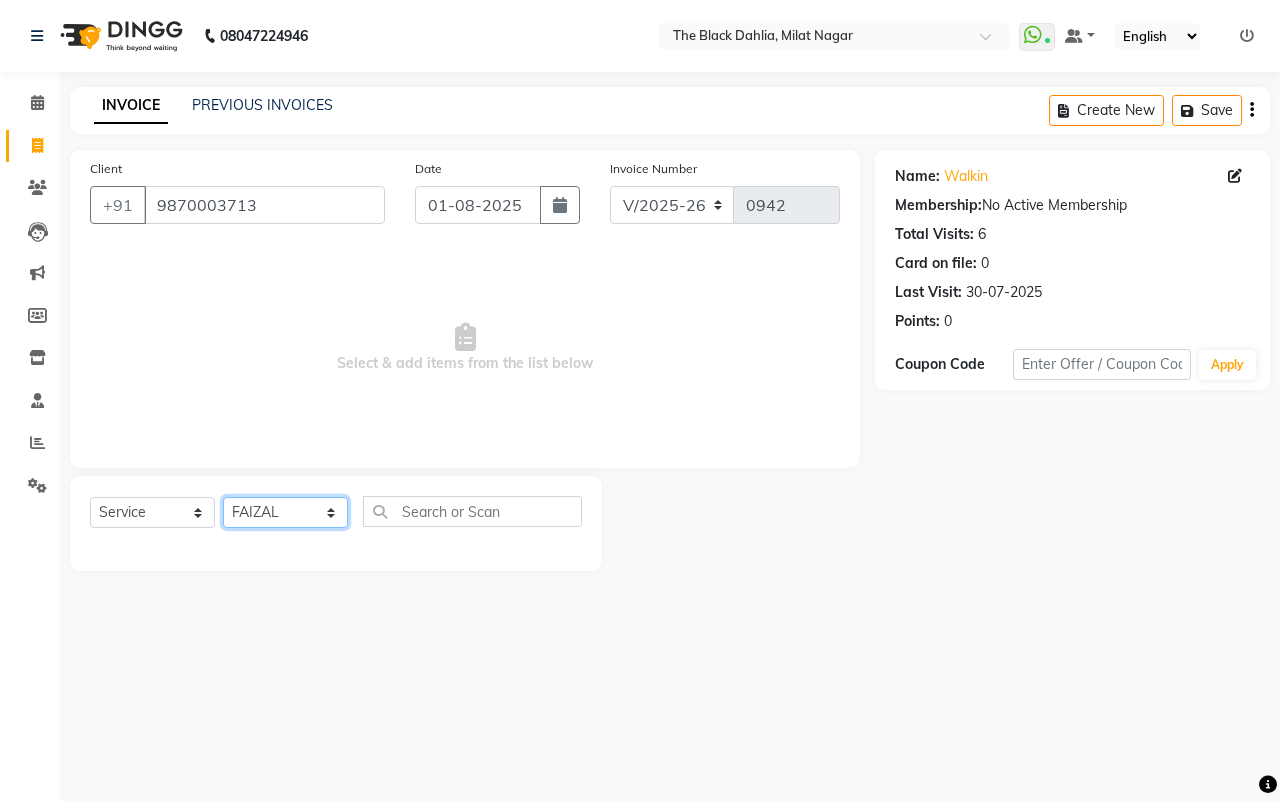 click on "Select Stylist ALISHA Anam Arman khan Dr Megha Dr,[FIRST] [LAST] FAIZAL FAIZAN FARID IQRA JAWED JOYSNA JULI [FIRST] [LAST] KOMAL mehak Millat Nagar PINKY Rahul [FIRST] [LAST] sakshi [FIRST] [LAST] SAUD SEEMA Sharukh [FIRST] [LAST] Shivpriya SONI TBD Uma VAISHNAVI Veer Sir head mass Massage ( 30 Min )-HEAD MASSAGE WITH COCONUT OIL Massage ( 30 Min )-HEAD MASSAGE WITH OLIVE OIL Massage ( 30 Min )-HEAD MASSAGE WITH AROMA OIL Massage ( 30 Min )-HEAD MASSAGE WITH MOROCCAN OIL Massage ( 30 Min ) (Member)-HEAD MASSAGE WITH COCONUT OIL Massage ( 30 Min ) (Member)-HEAD MASSAGE WITH OLIVE OIL Massage ( 30 Min ) (Member)-HEAD MASSAGE WITH AROMA OIL Massage ( 30 Min ) (Member)-HEAD MASSAGE WITH MOROCCAN OIL" 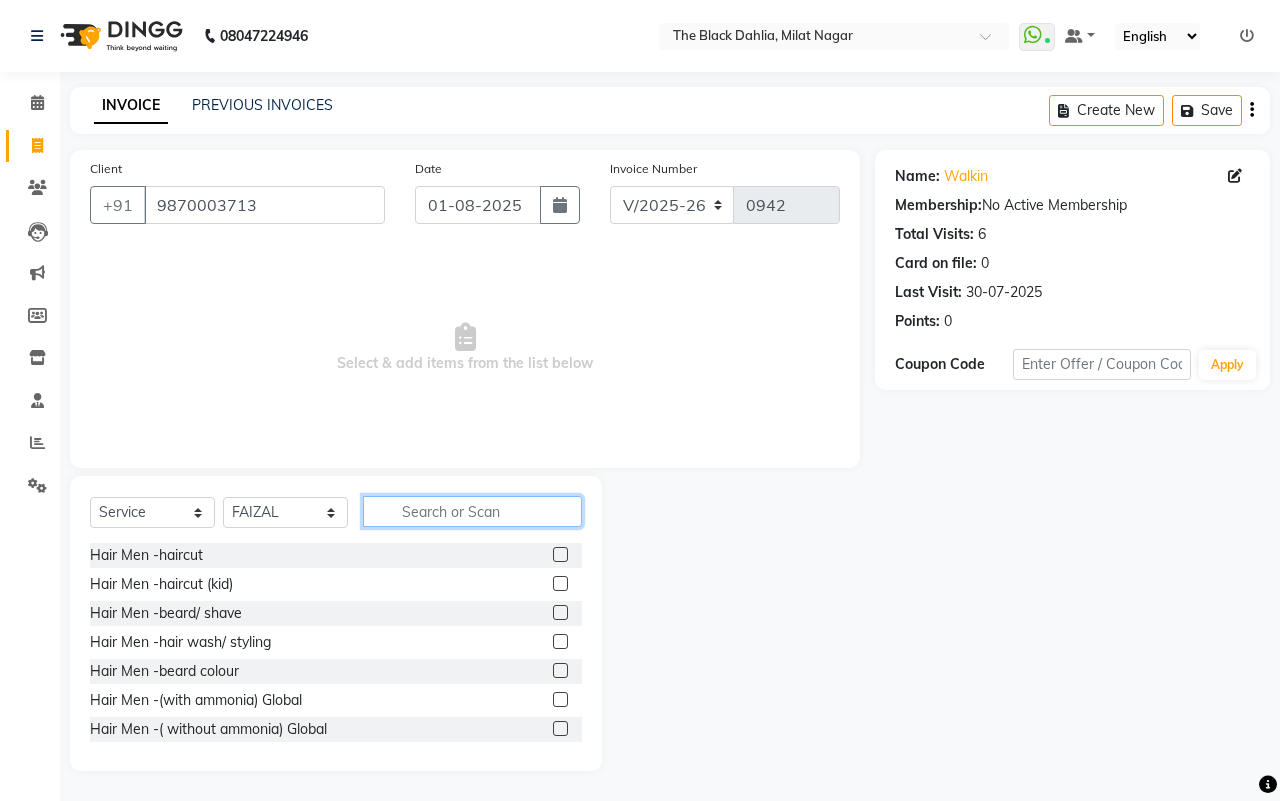 click 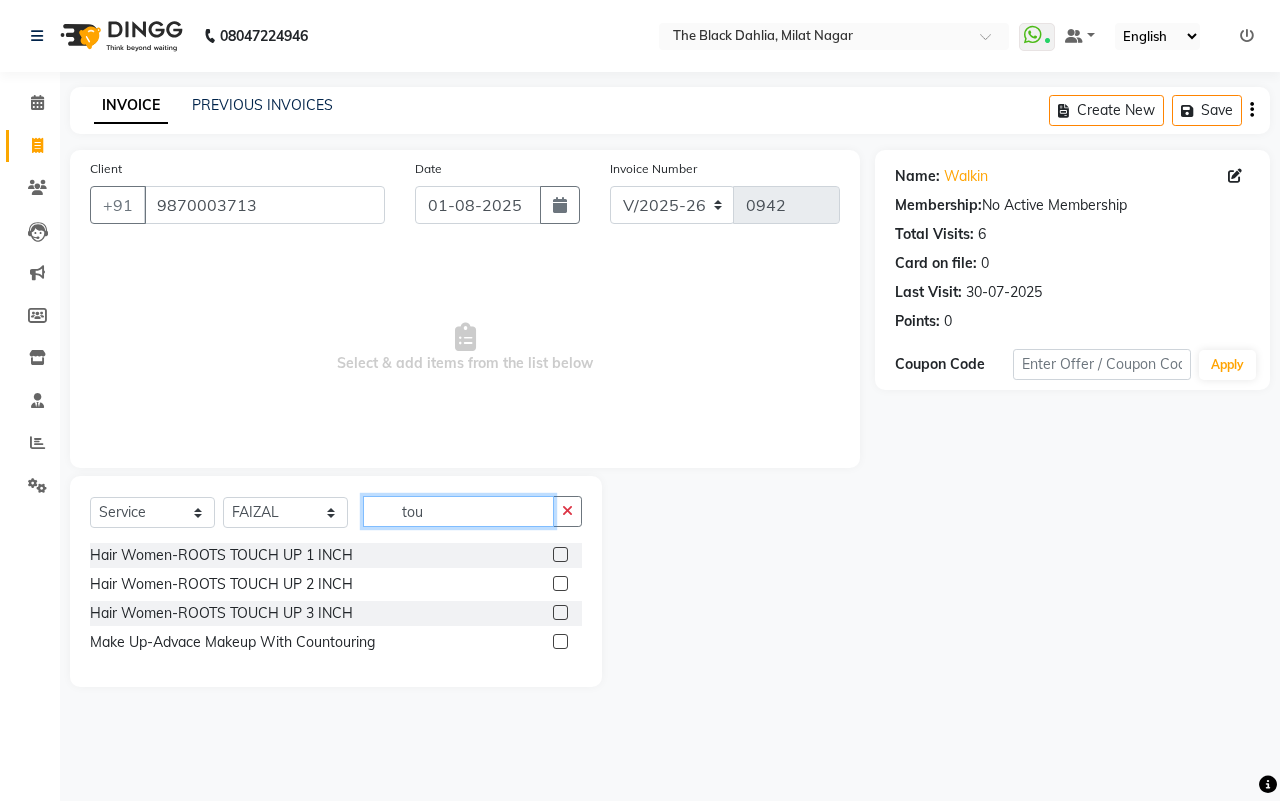 type on "tou" 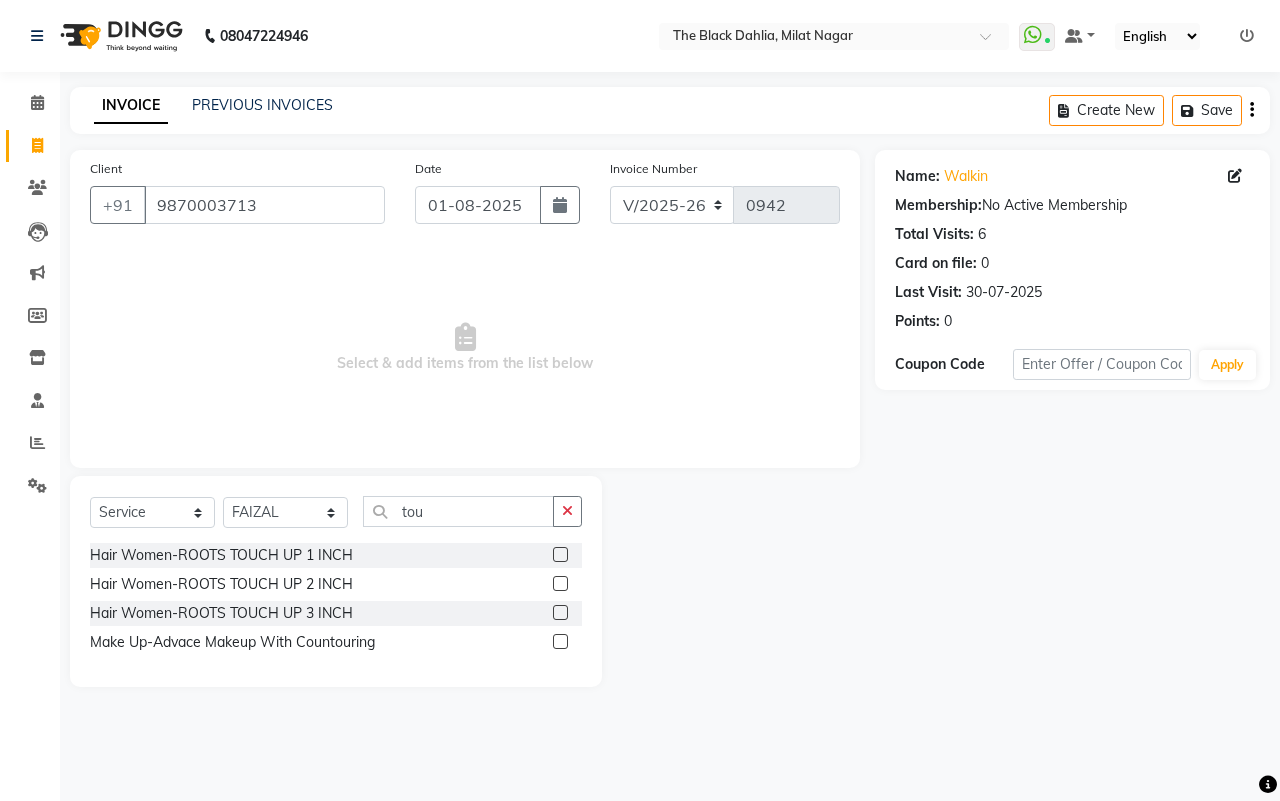 click 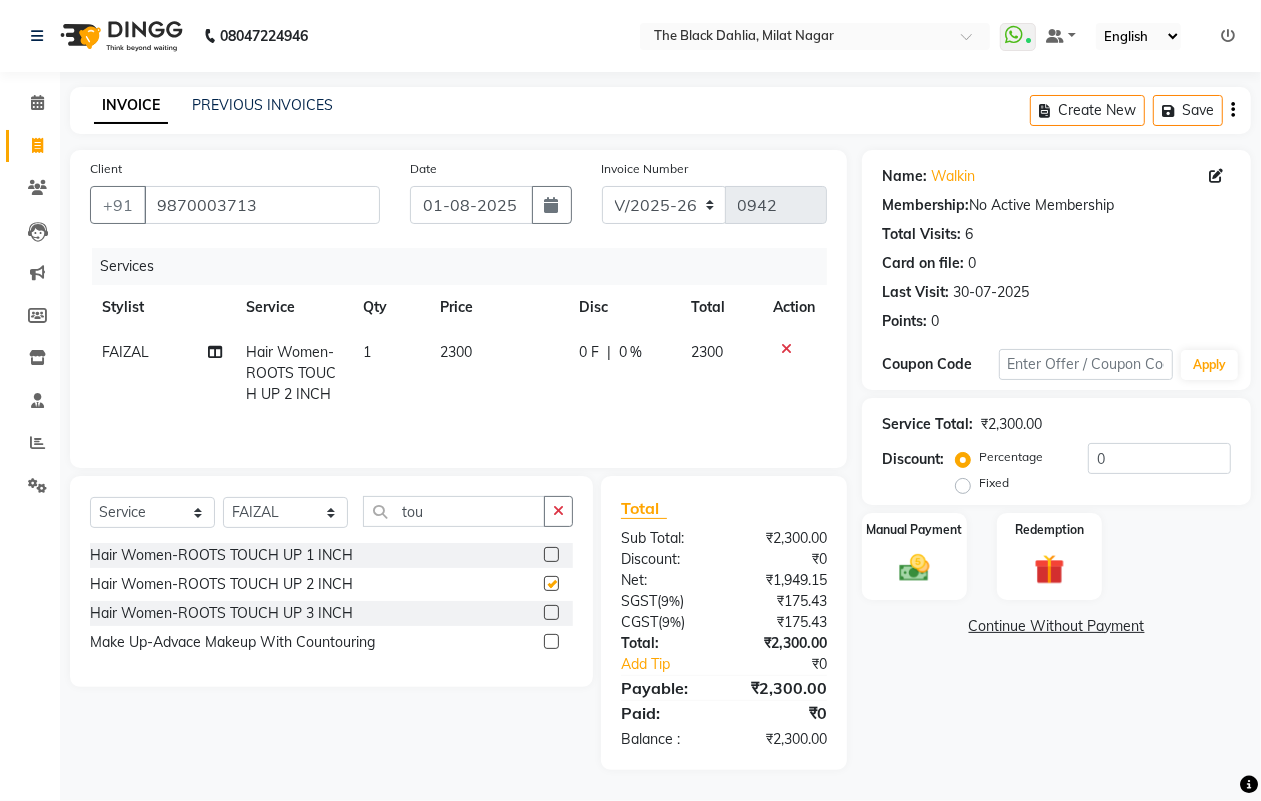 checkbox on "false" 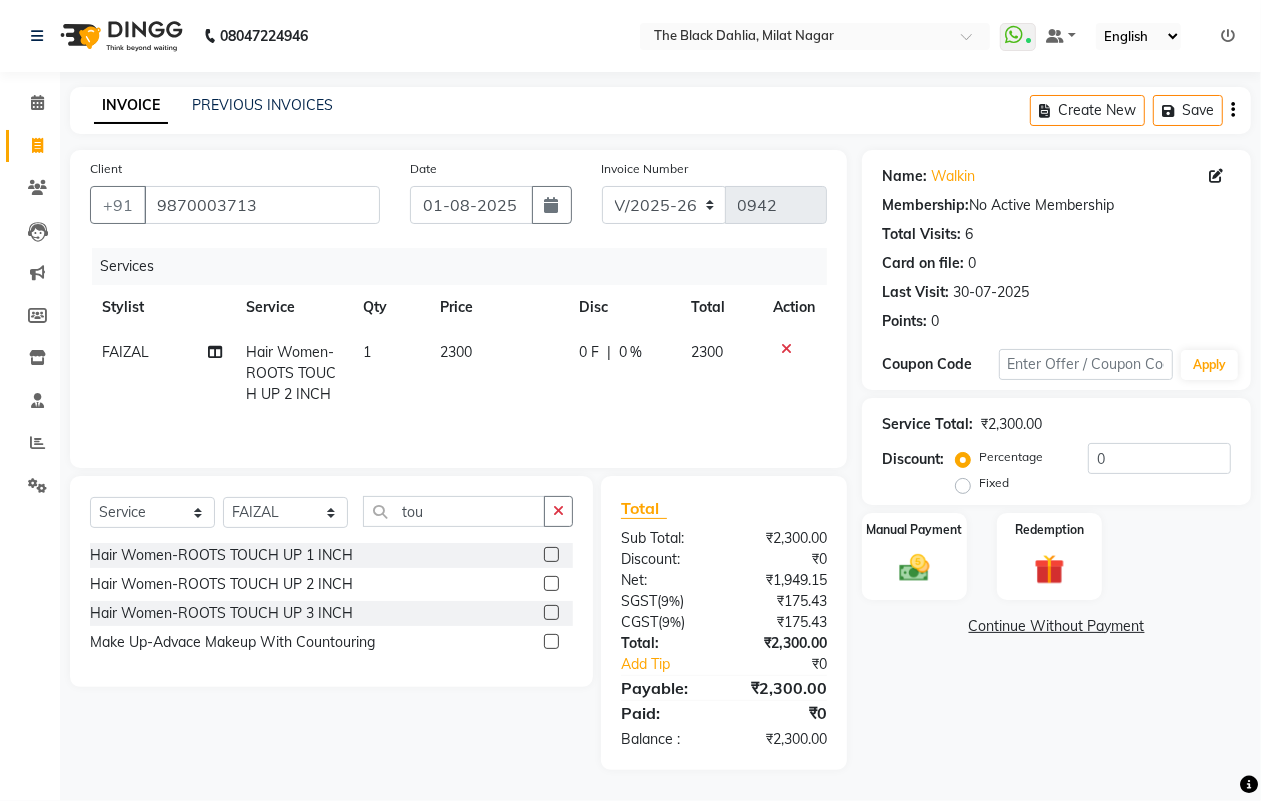 click 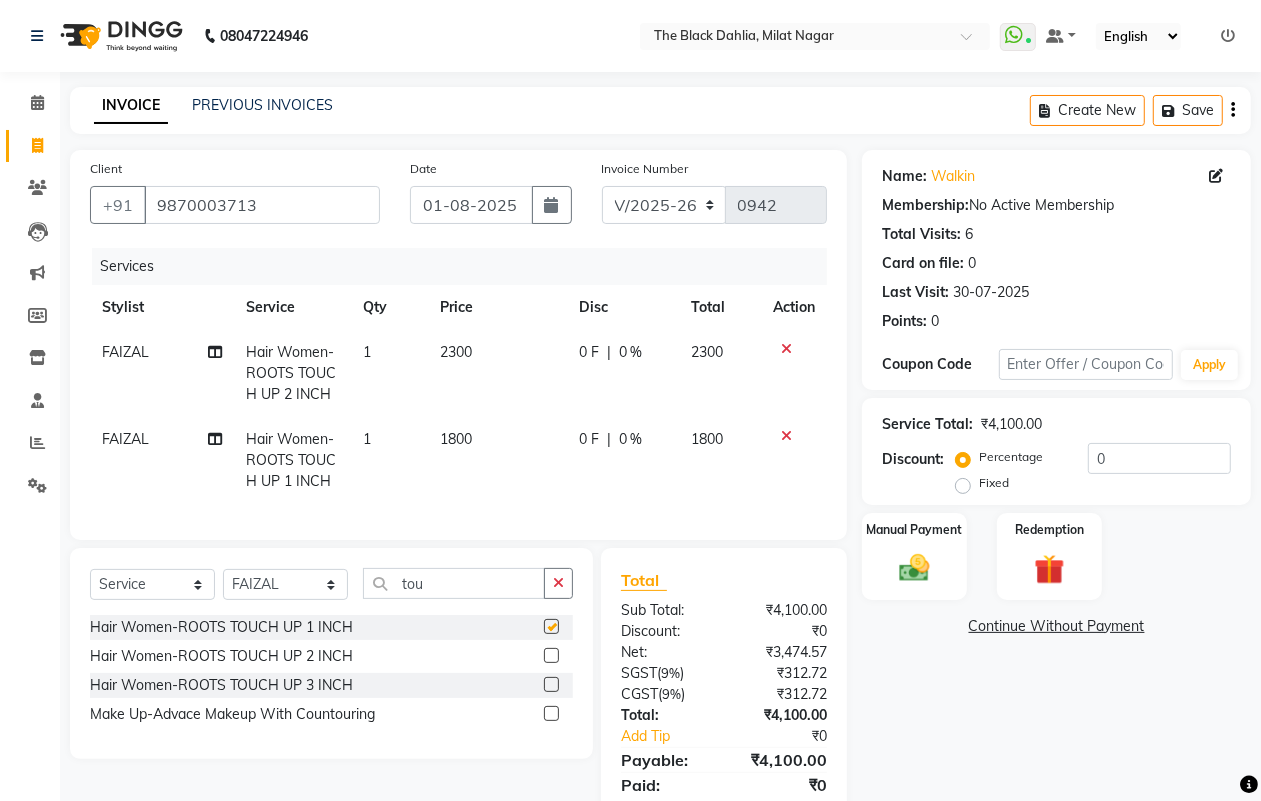 checkbox on "false" 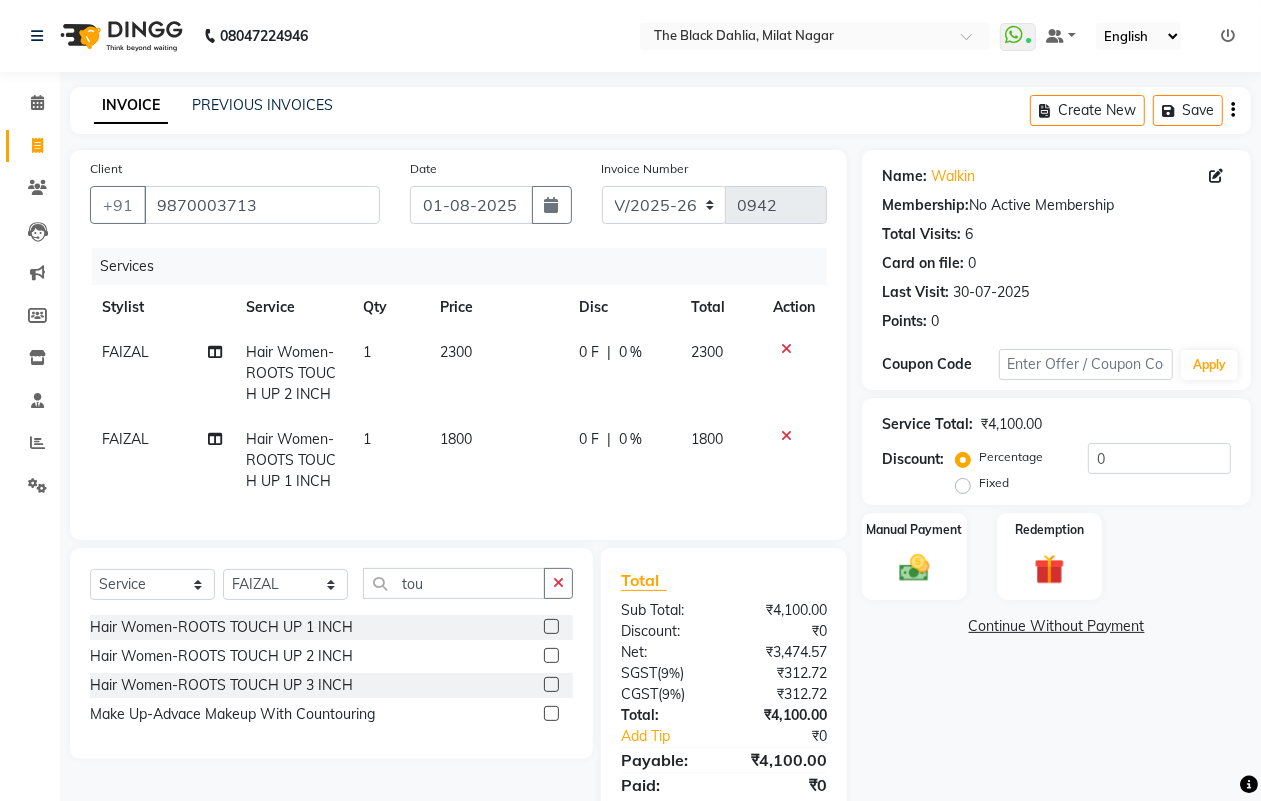 click 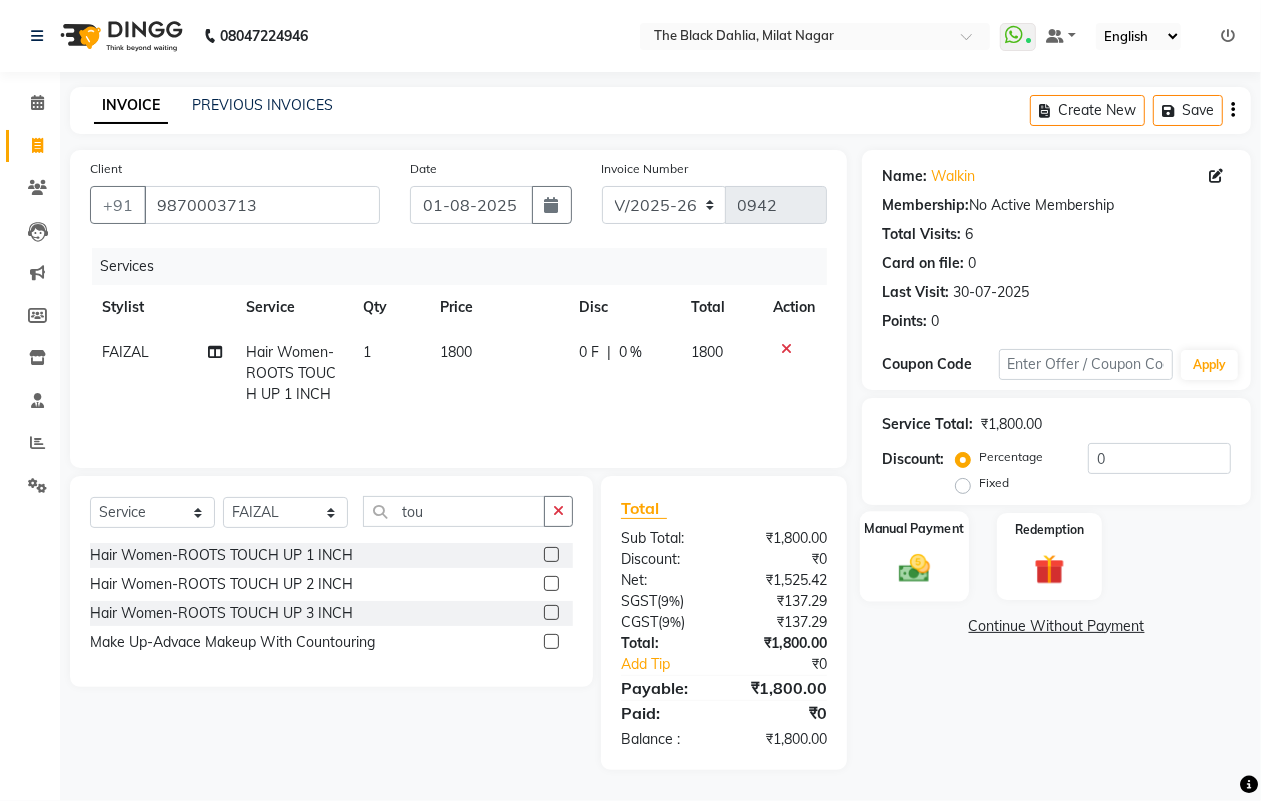 click on "Manual Payment" 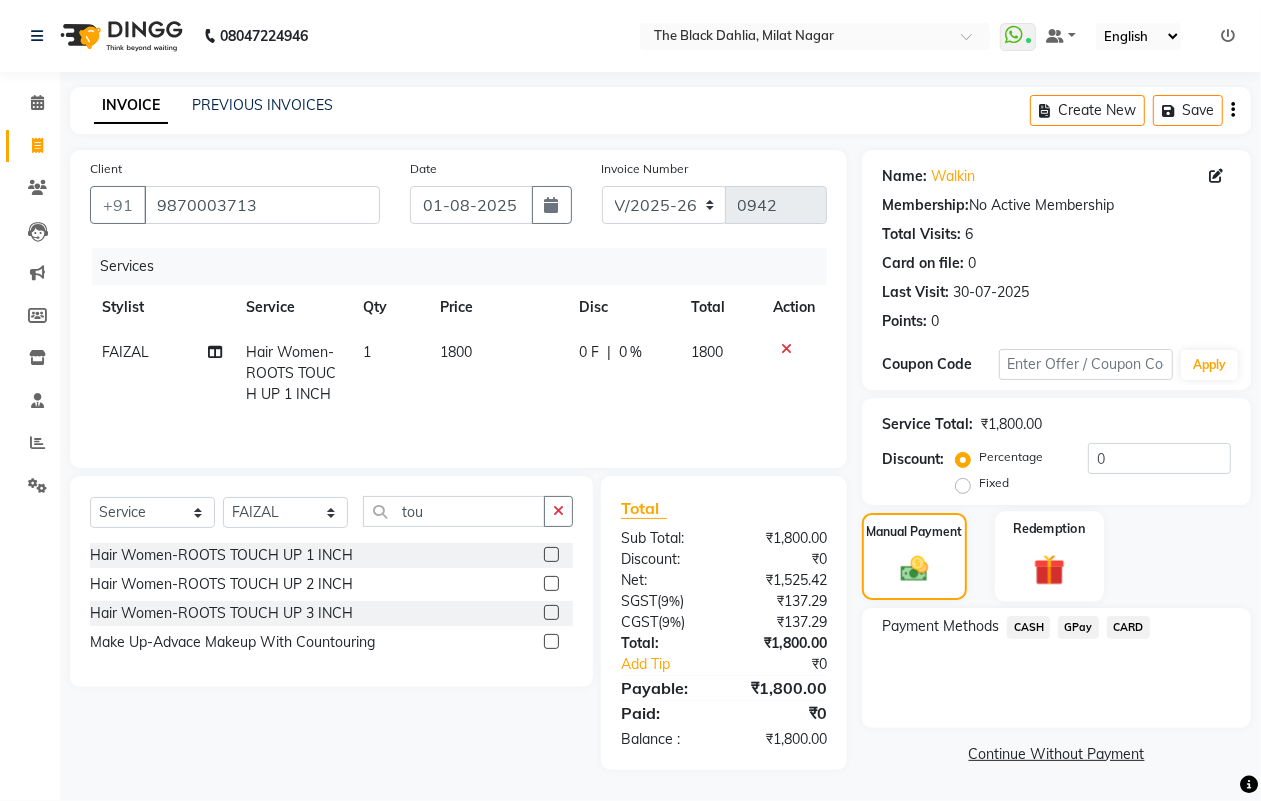 scroll, scrollTop: 2, scrollLeft: 0, axis: vertical 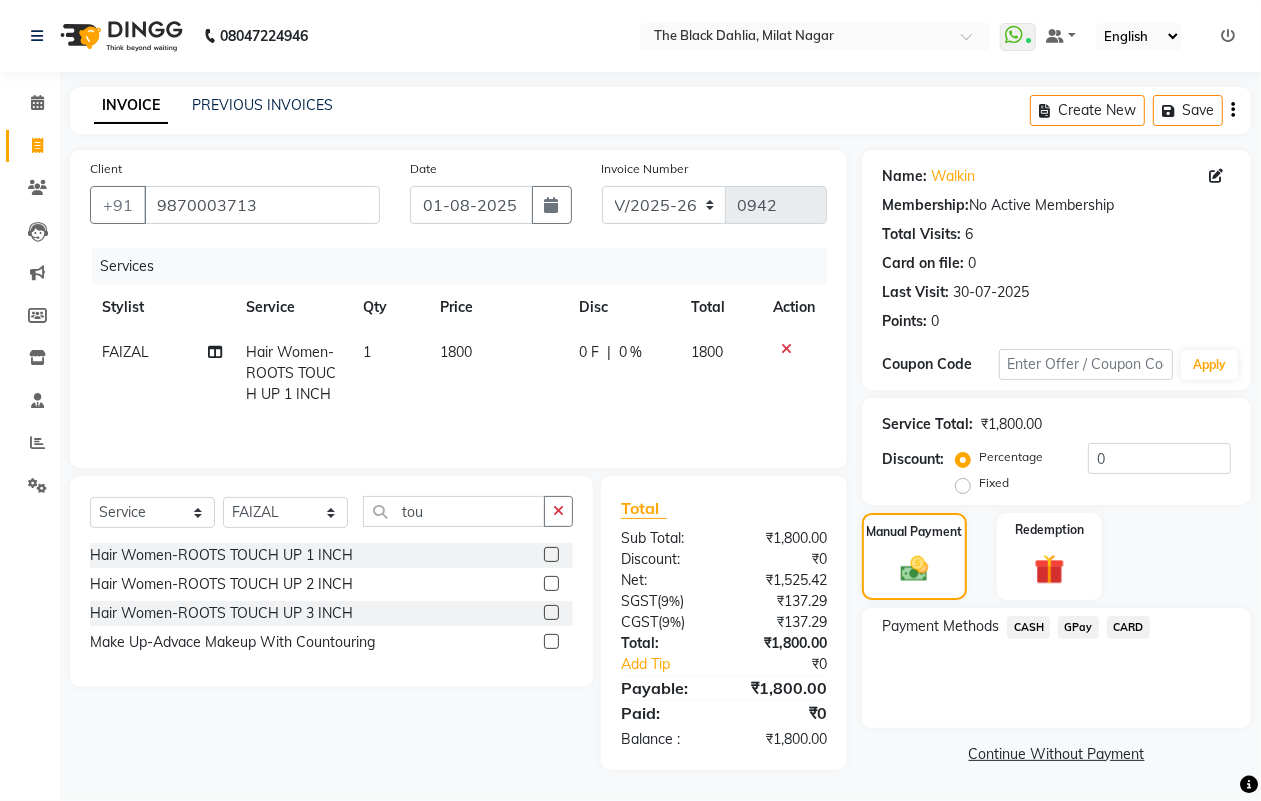 click on "CASH" 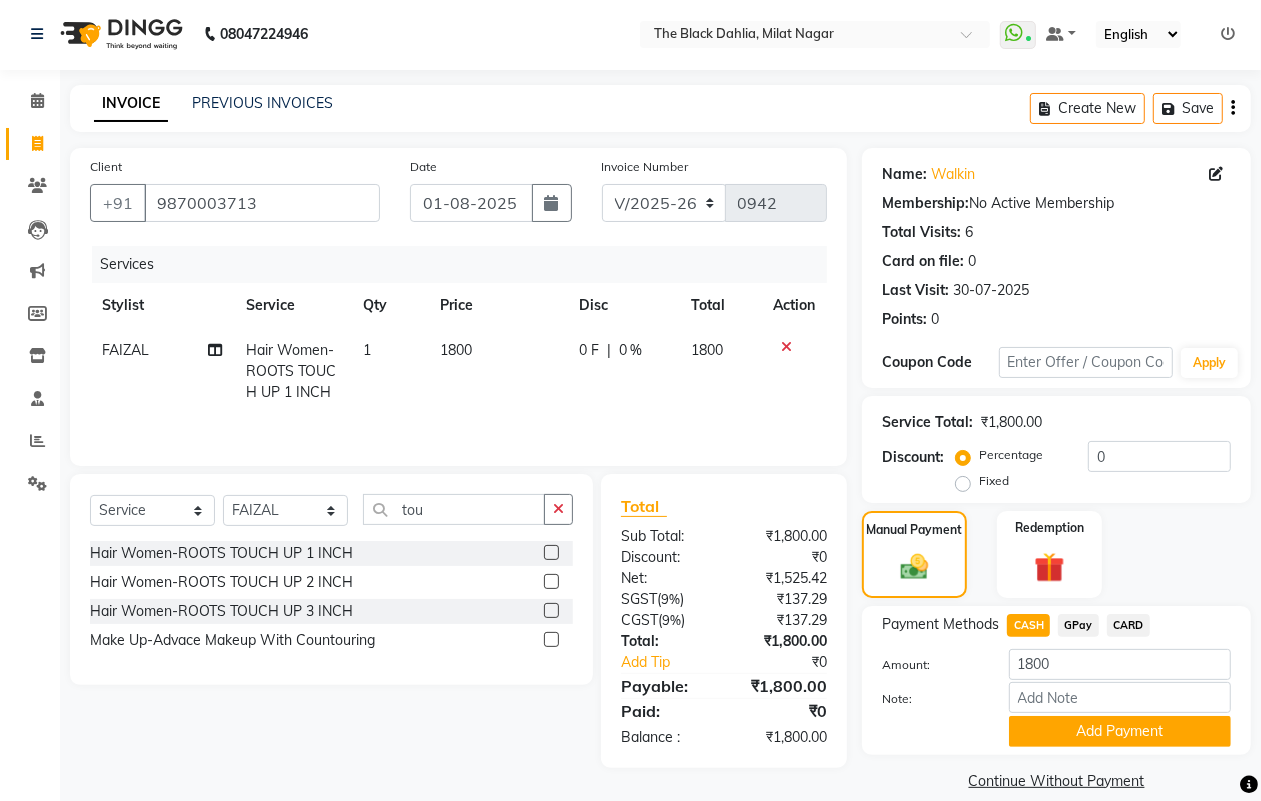 scroll, scrollTop: 25, scrollLeft: 0, axis: vertical 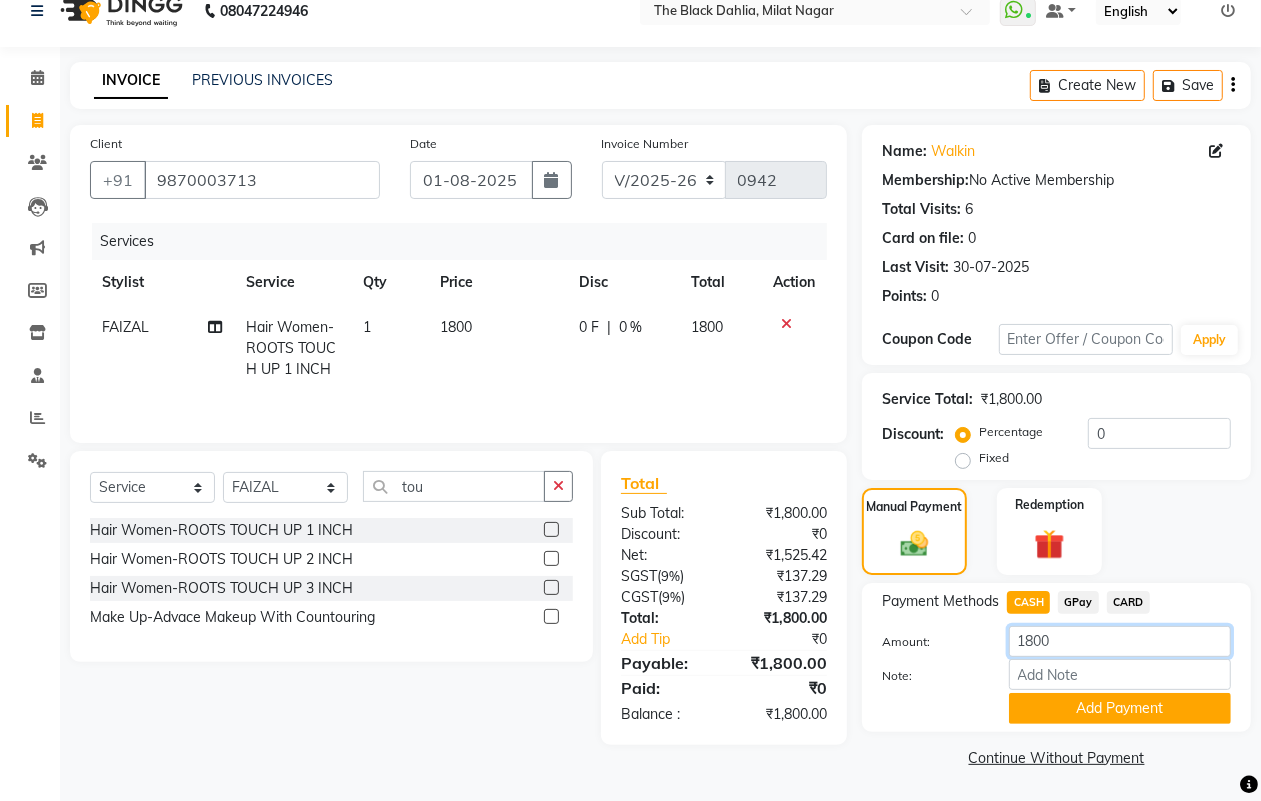 drag, startPoint x: 1077, startPoint y: 631, endPoint x: 1007, endPoint y: 645, distance: 71.38628 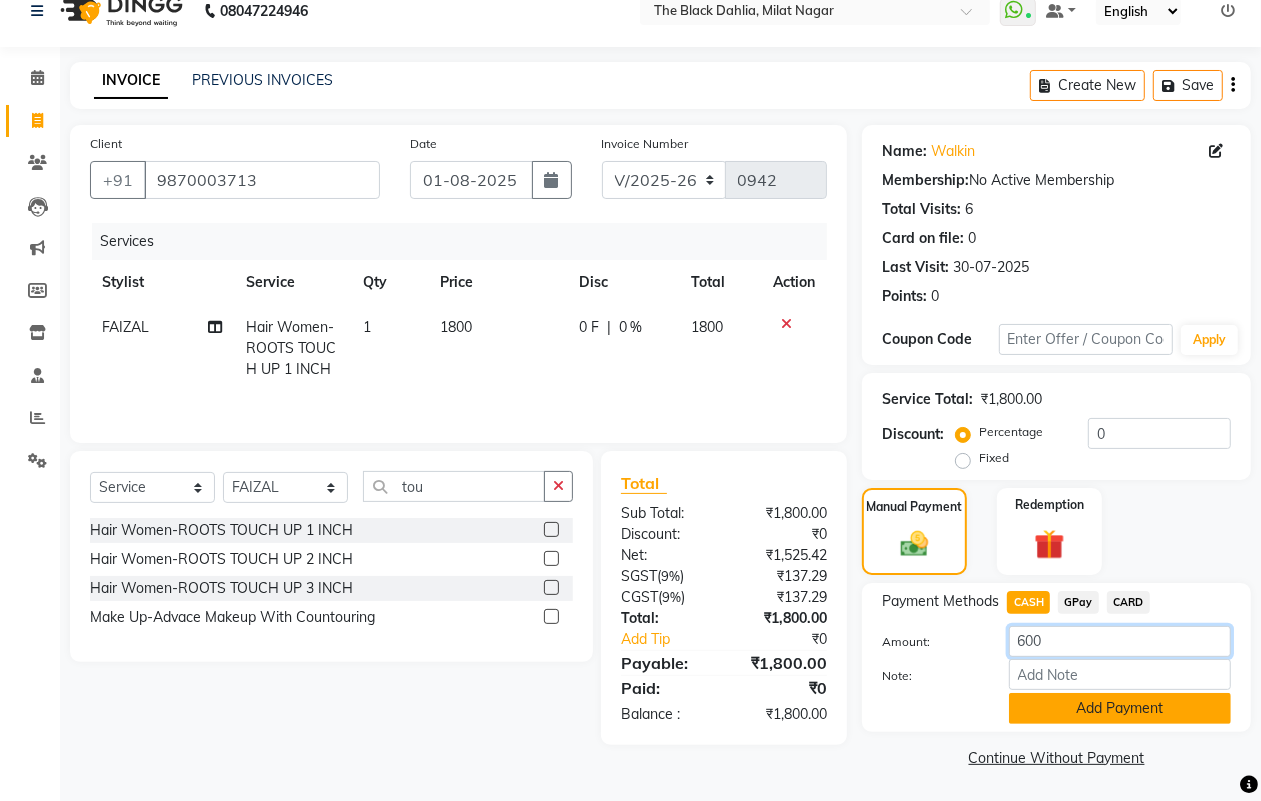 type on "600" 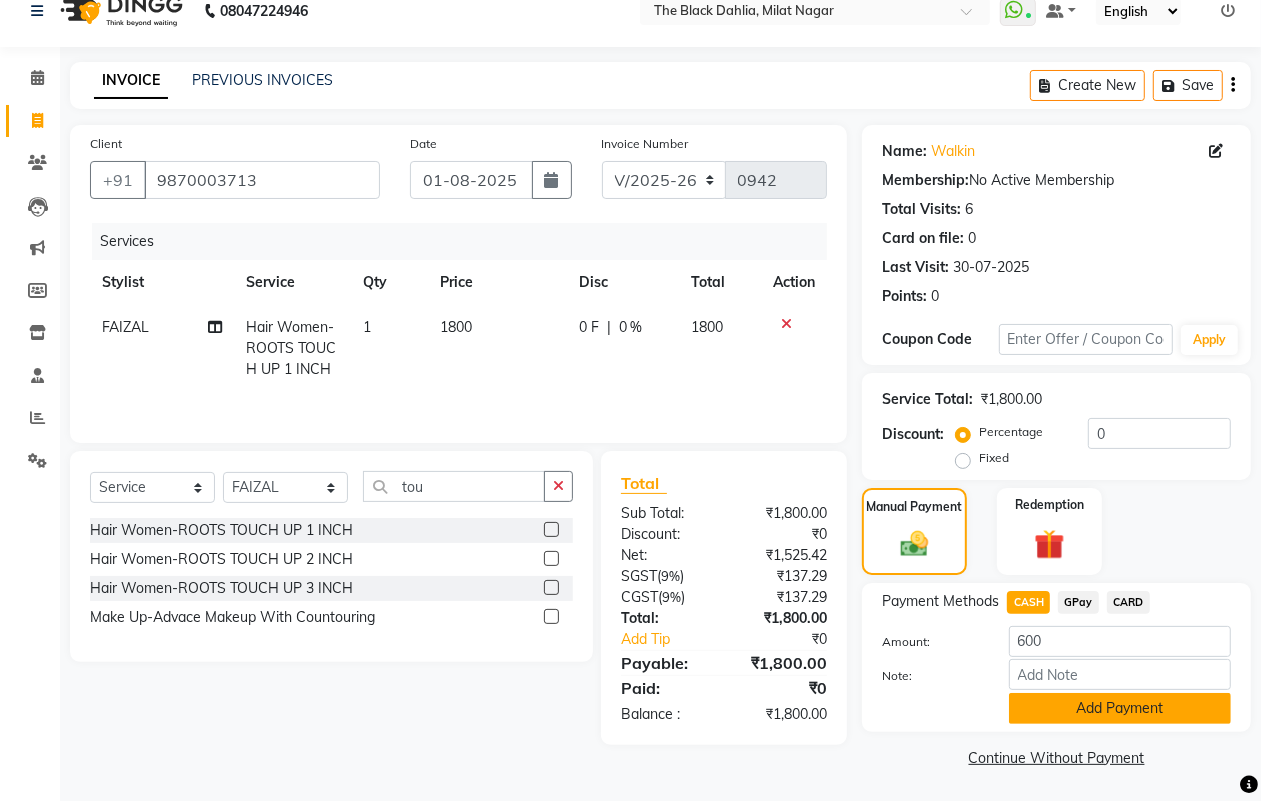 click on "Add Payment" 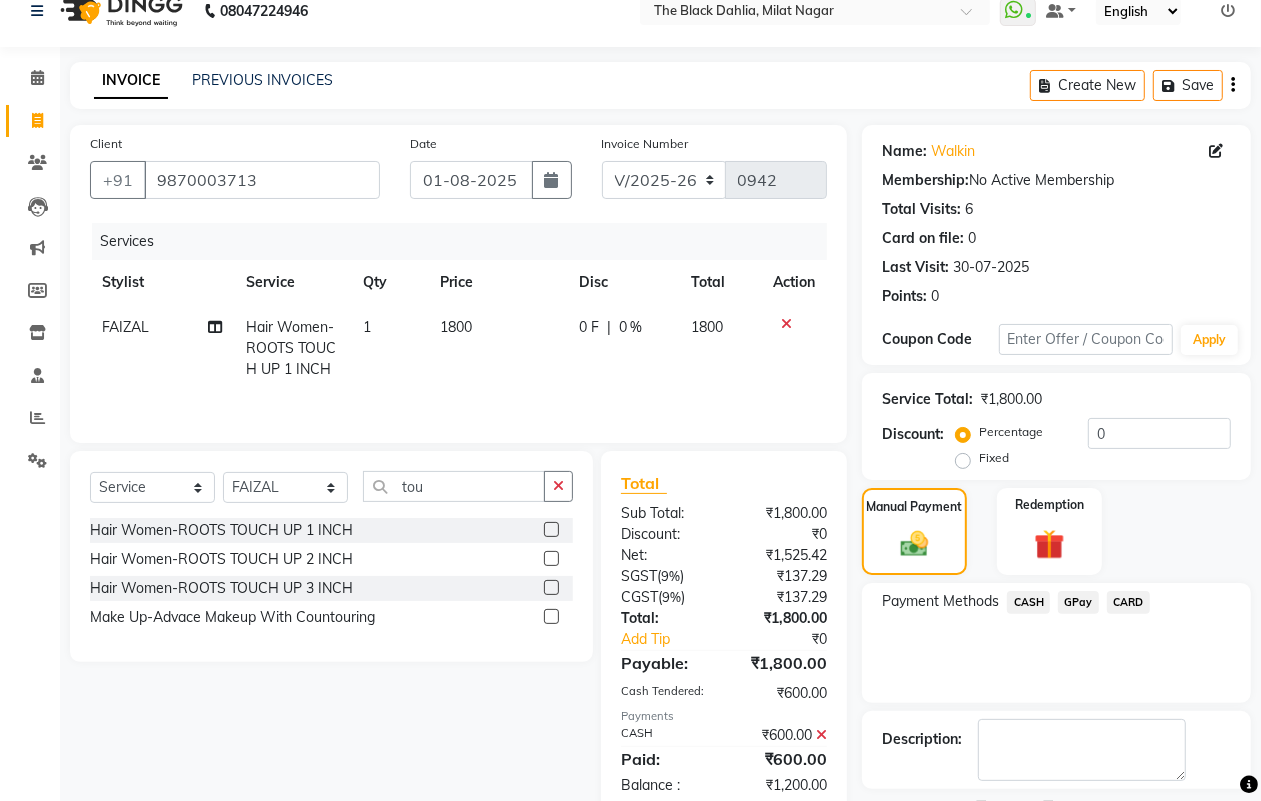 scroll, scrollTop: 111, scrollLeft: 0, axis: vertical 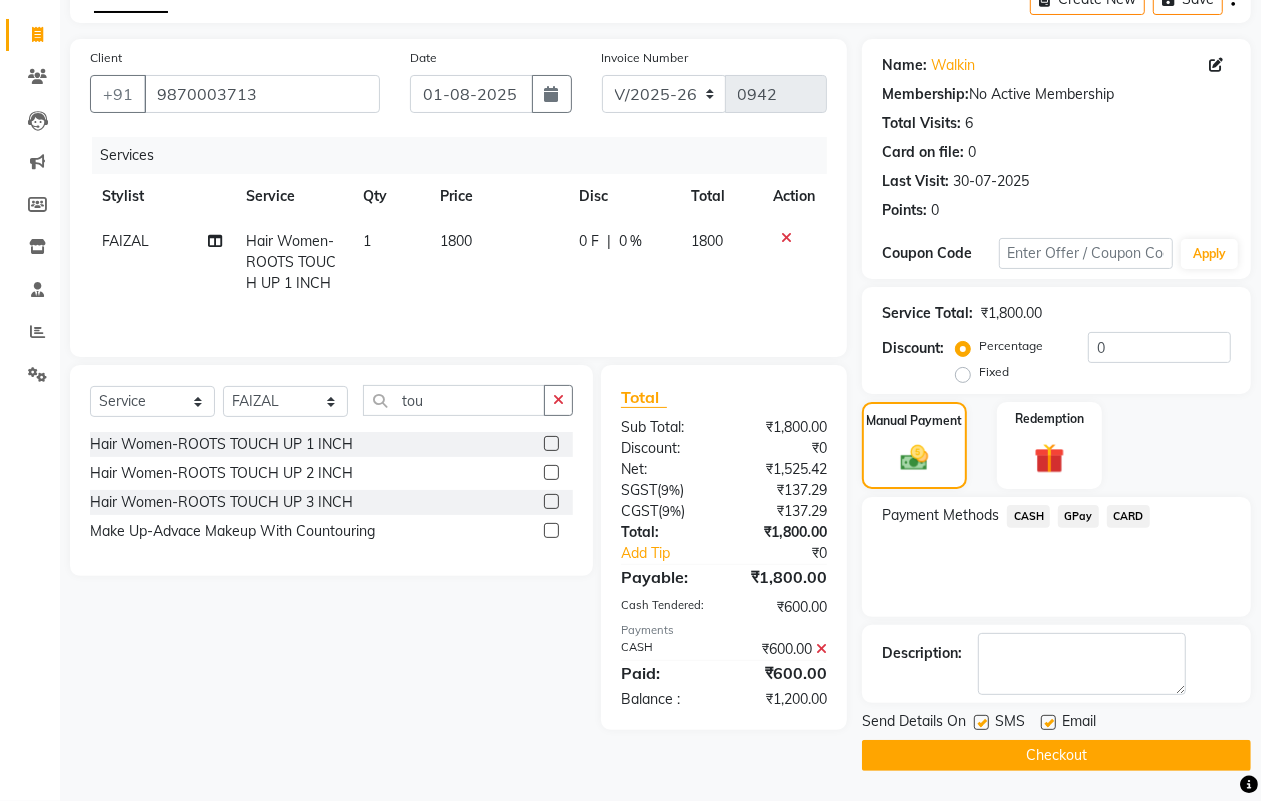 click on "GPay" 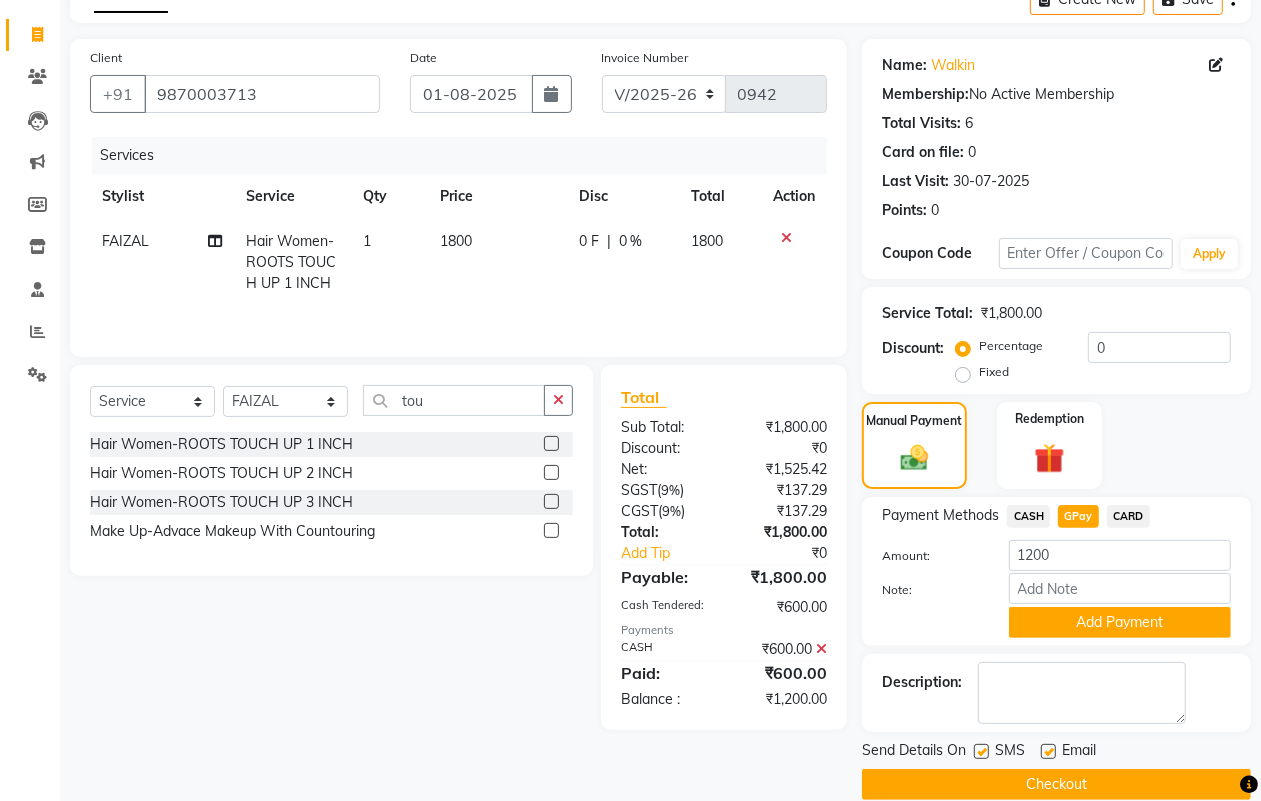 scroll, scrollTop: 138, scrollLeft: 0, axis: vertical 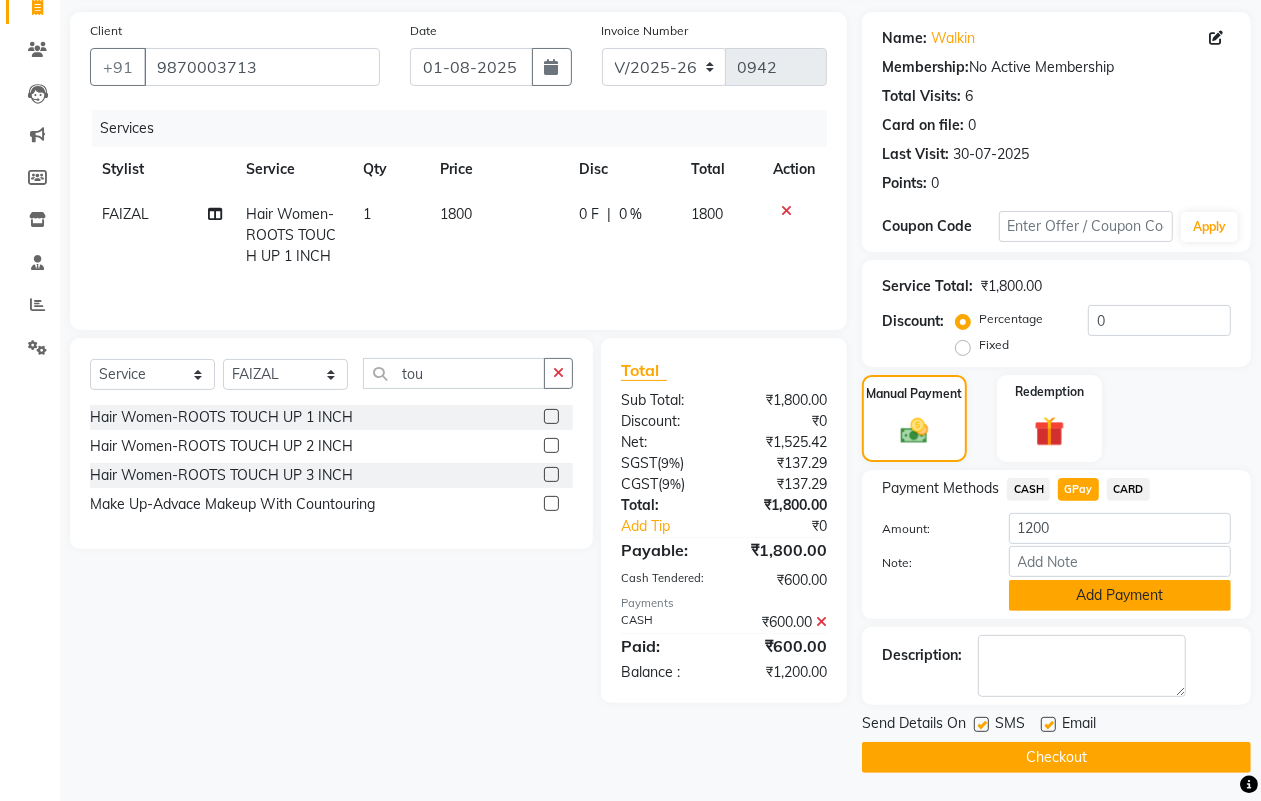 click on "Add Payment" 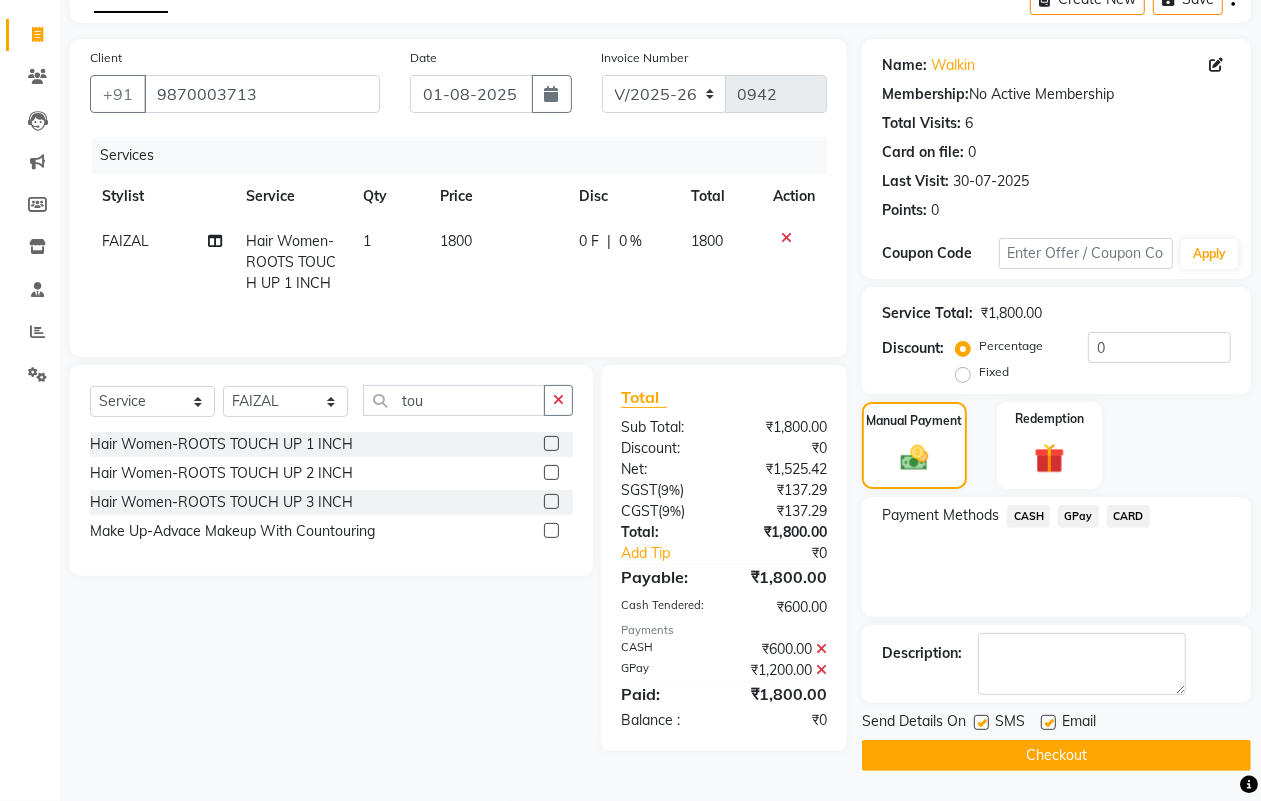 scroll, scrollTop: 111, scrollLeft: 0, axis: vertical 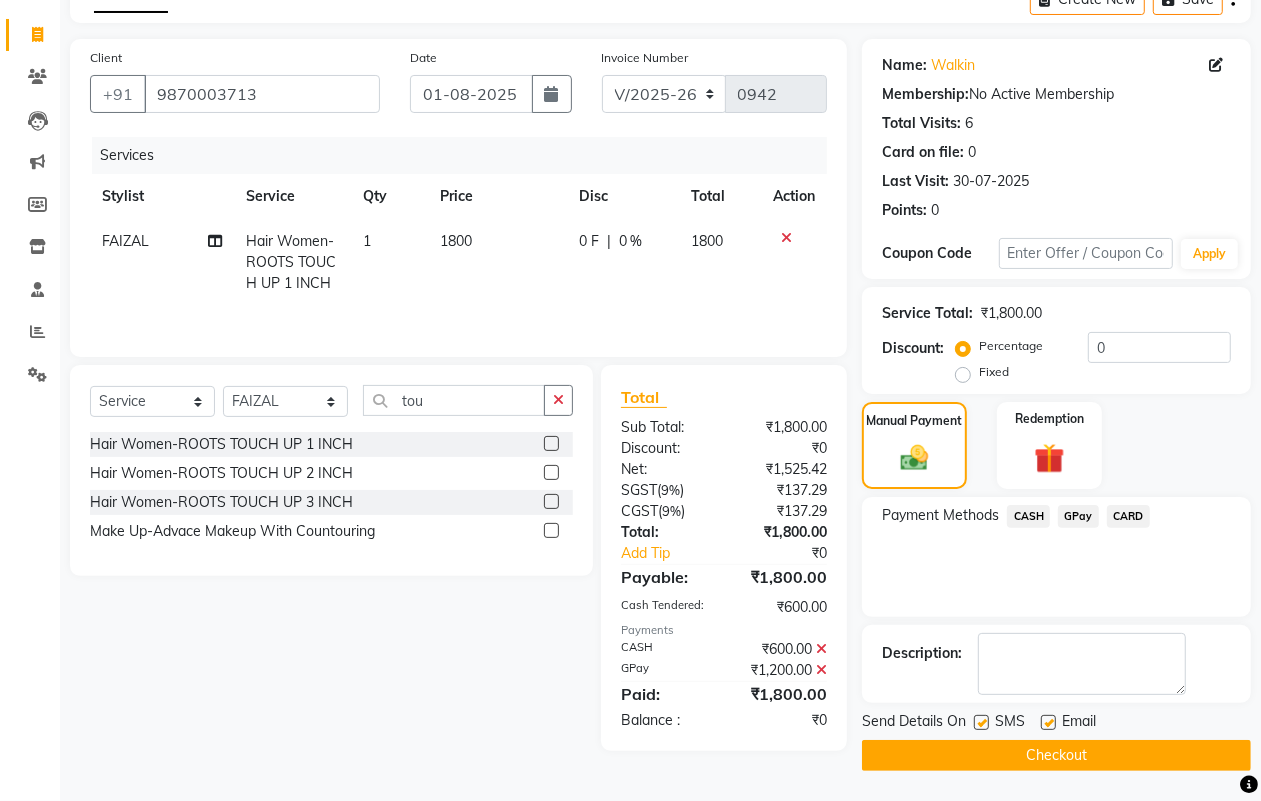 click on "Checkout" 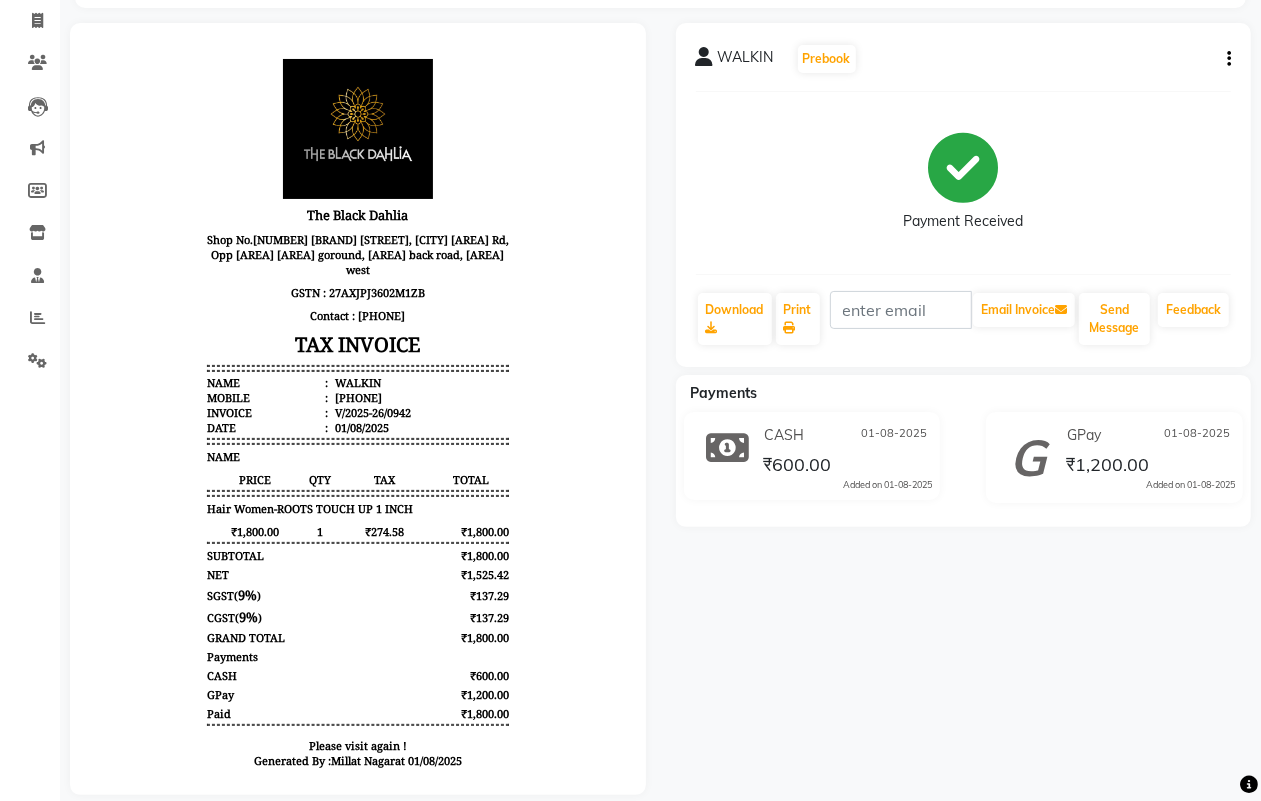 scroll, scrollTop: 0, scrollLeft: 0, axis: both 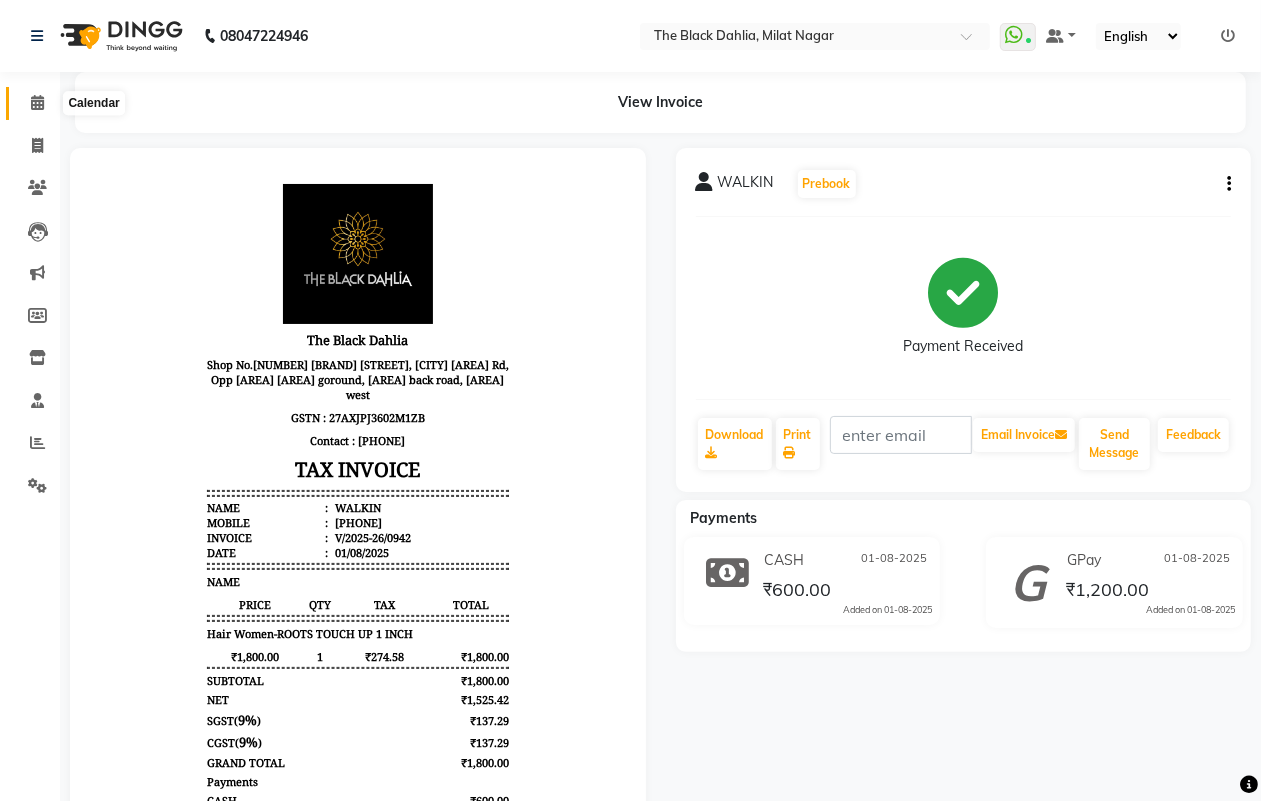 click 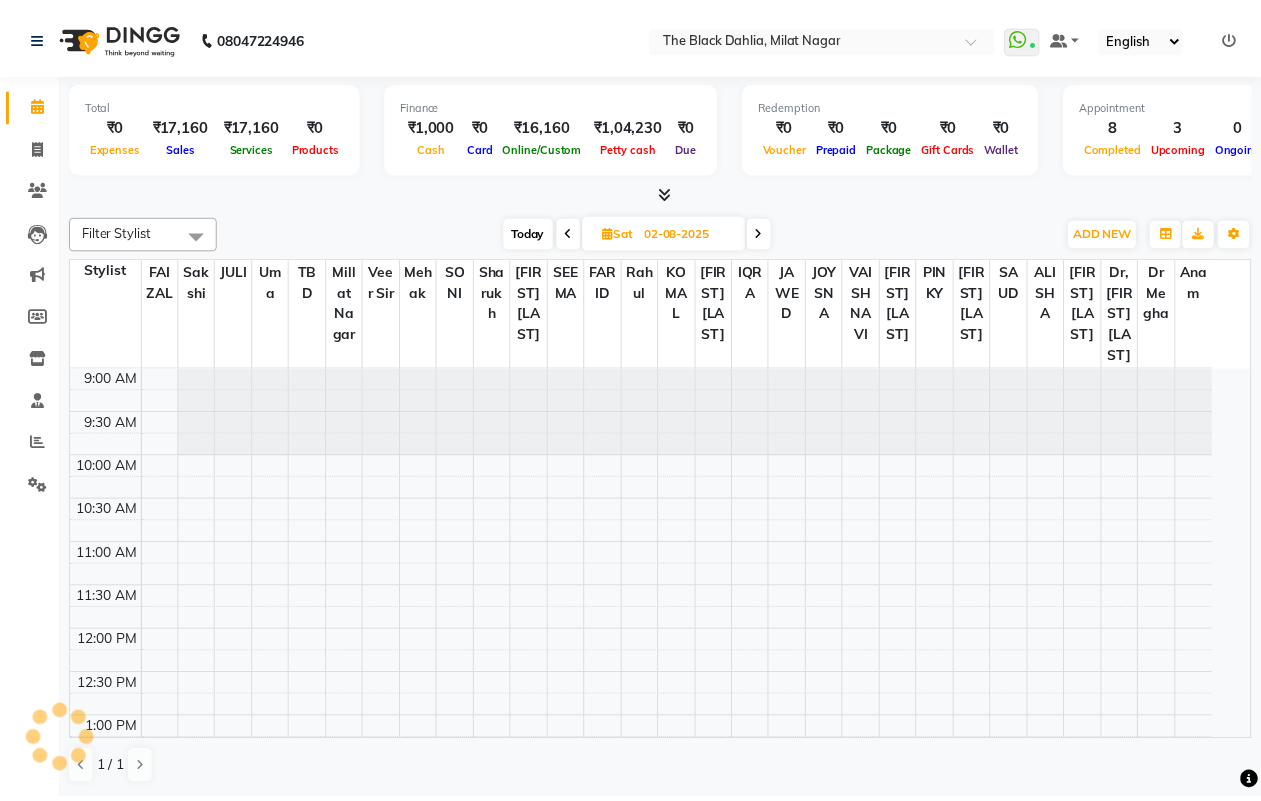 scroll, scrollTop: 0, scrollLeft: 0, axis: both 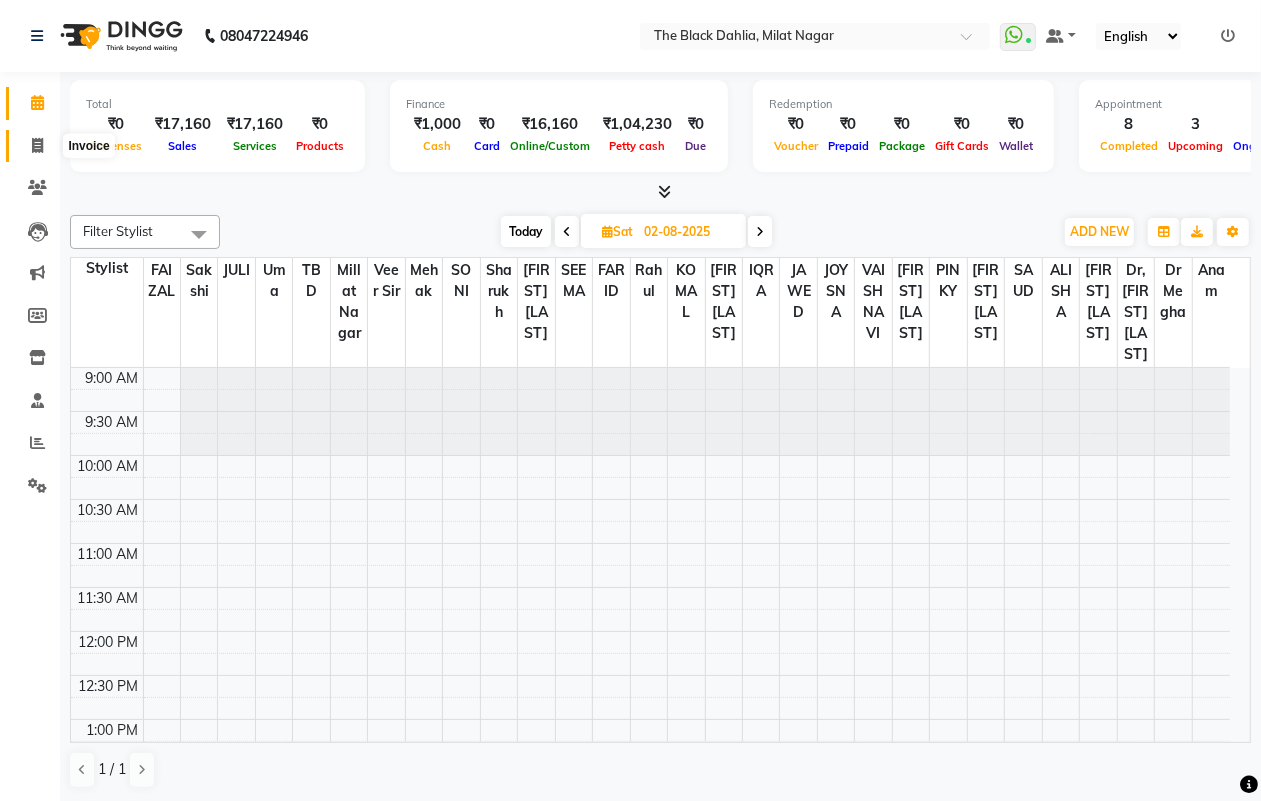 click 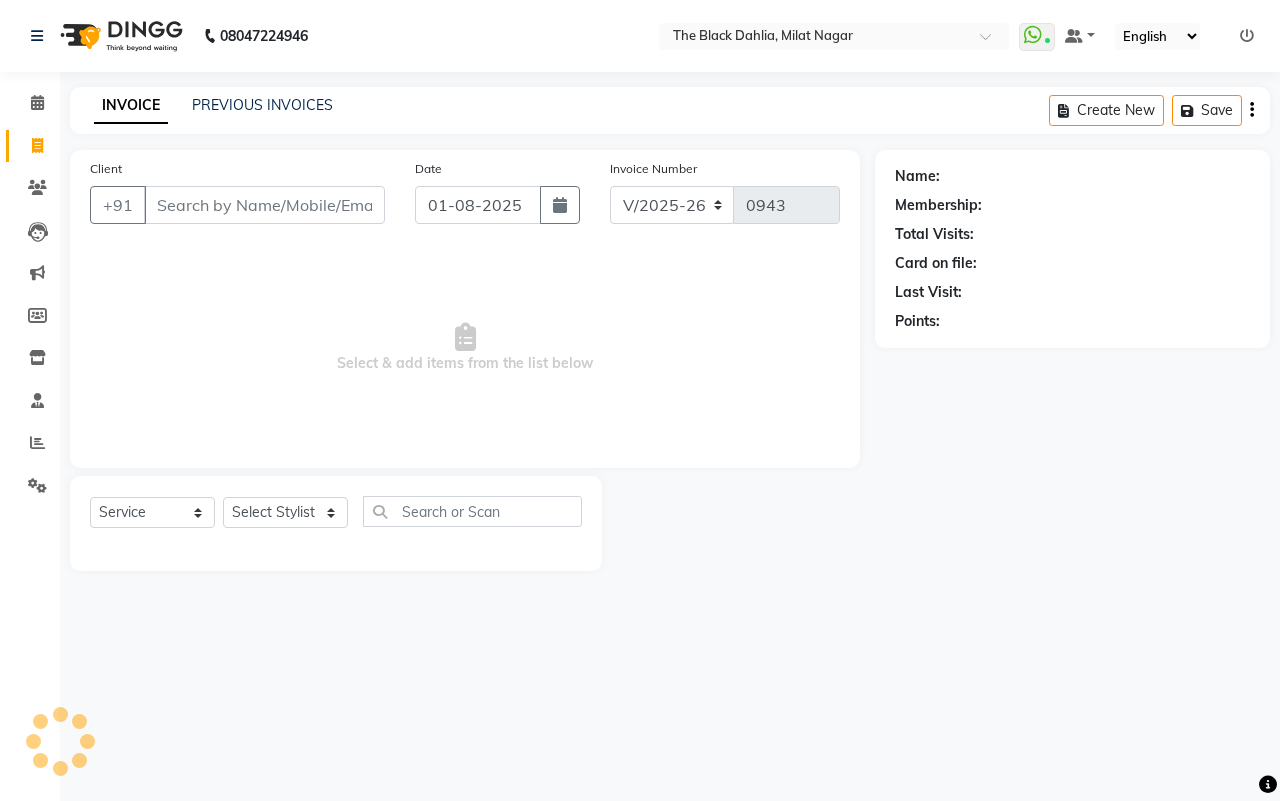 click on "Client" at bounding box center (264, 205) 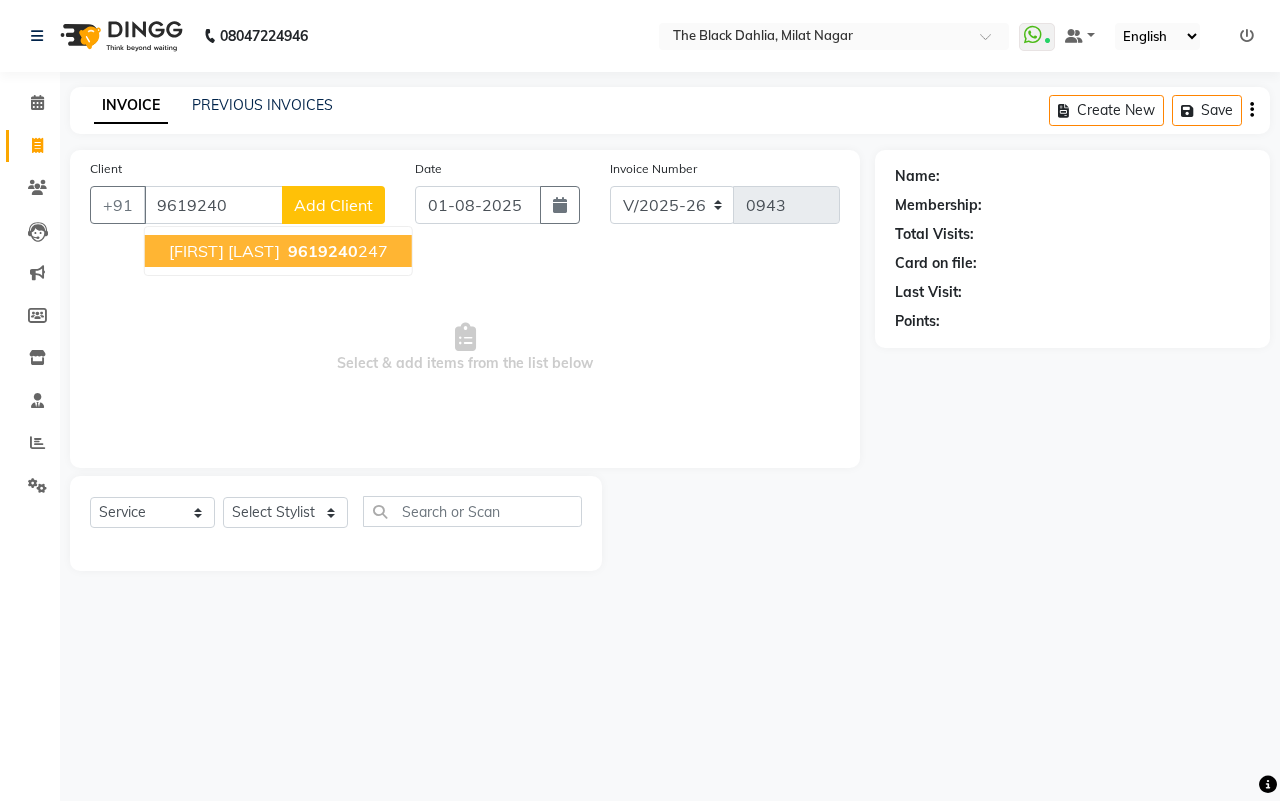 click on "9619240" at bounding box center [323, 251] 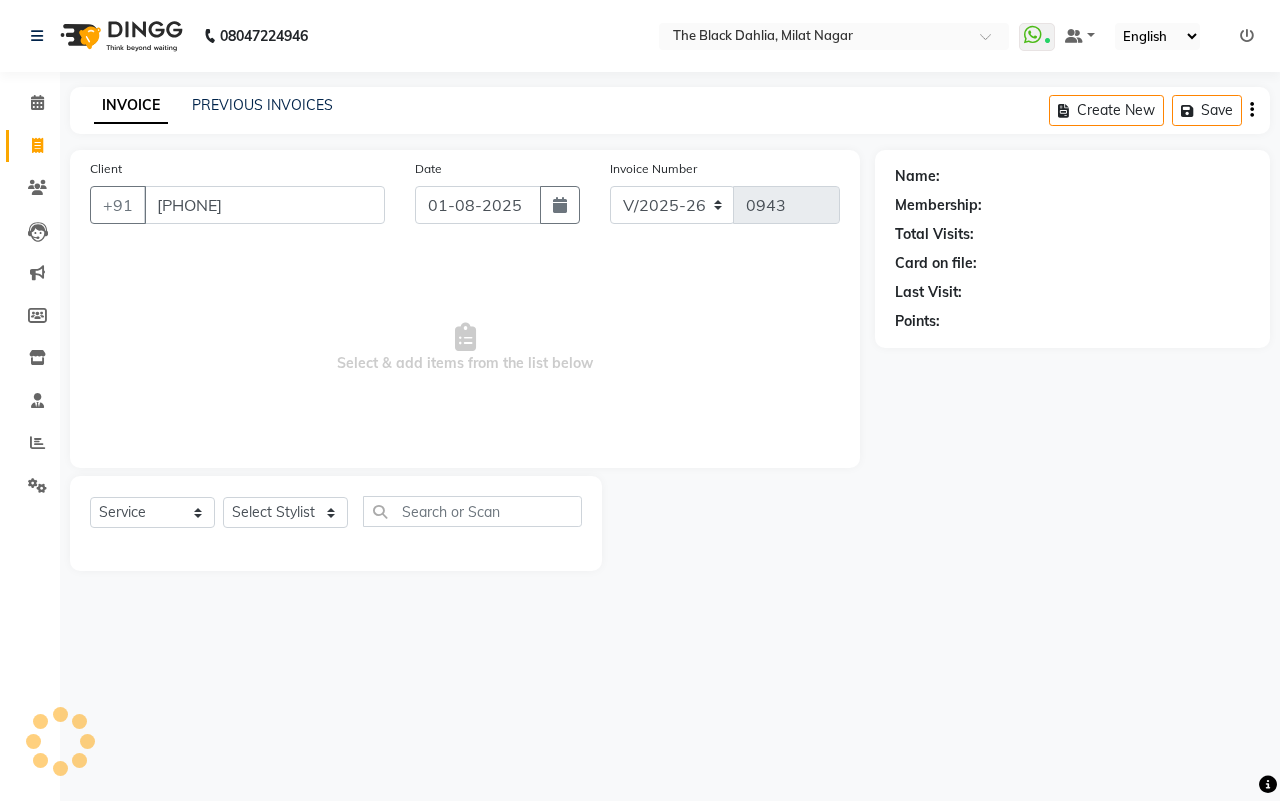 type on "[PHONE]" 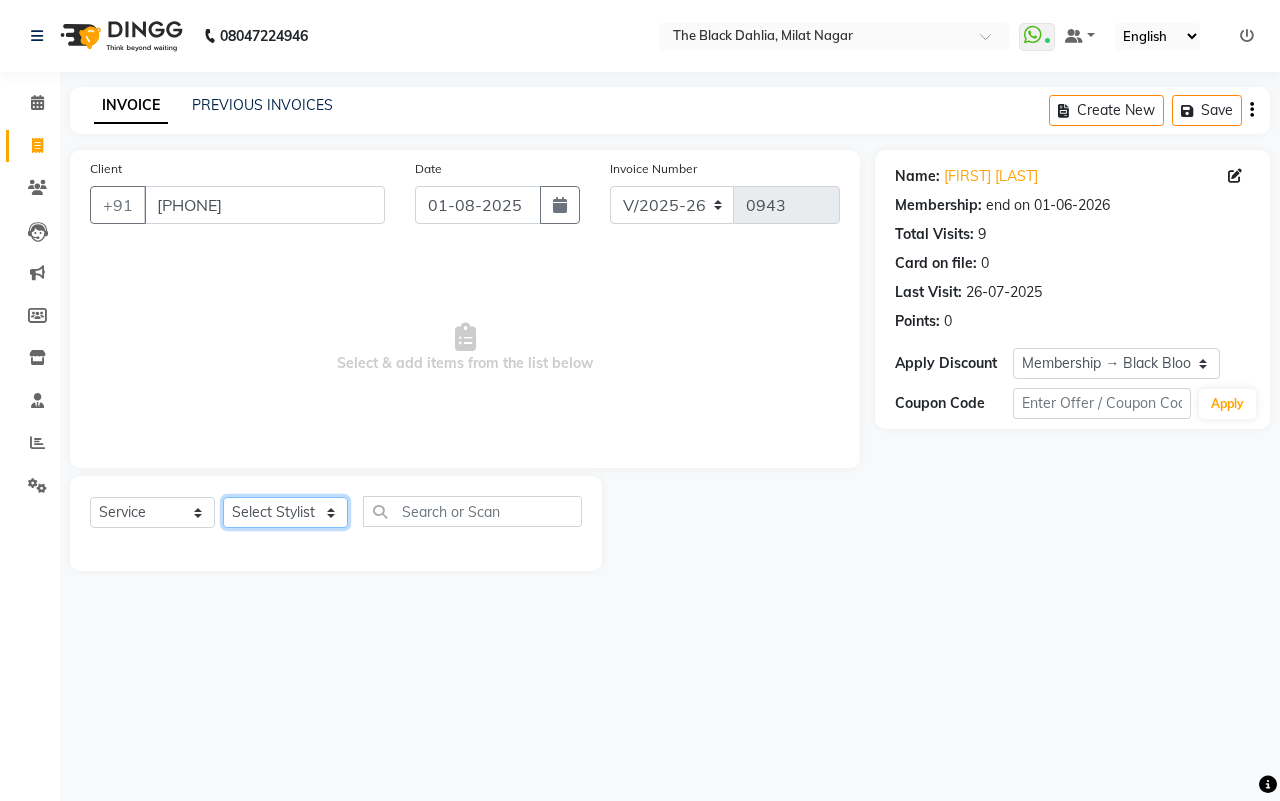 click on "Select Stylist ALISHA Anam Arman khan Dr Megha Dr,[FIRST] [LAST] FAIZAL FAIZAN FARID IQRA JAWED JOYSNA JULI [FIRST] [LAST] KOMAL mehak Millat Nagar PINKY Rahul [FIRST] [LAST] sakshi [FIRST] [LAST] SAUD SEEMA Sharukh [FIRST] [LAST] Shivpriya SONI TBD Uma VAISHNAVI Veer Sir head mass Massage ( 30 Min )-HEAD MASSAGE WITH COCONUT OIL Massage ( 30 Min )-HEAD MASSAGE WITH OLIVE OIL Massage ( 30 Min )-HEAD MASSAGE WITH AROMA OIL Massage ( 30 Min )-HEAD MASSAGE WITH MOROCCAN OIL Massage ( 30 Min ) (Member)-HEAD MASSAGE WITH COCONUT OIL Massage ( 30 Min ) (Member)-HEAD MASSAGE WITH OLIVE OIL Massage ( 30 Min ) (Member)-HEAD MASSAGE WITH AROMA OIL Massage ( 30 Min ) (Member)-HEAD MASSAGE WITH MOROCCAN OIL" 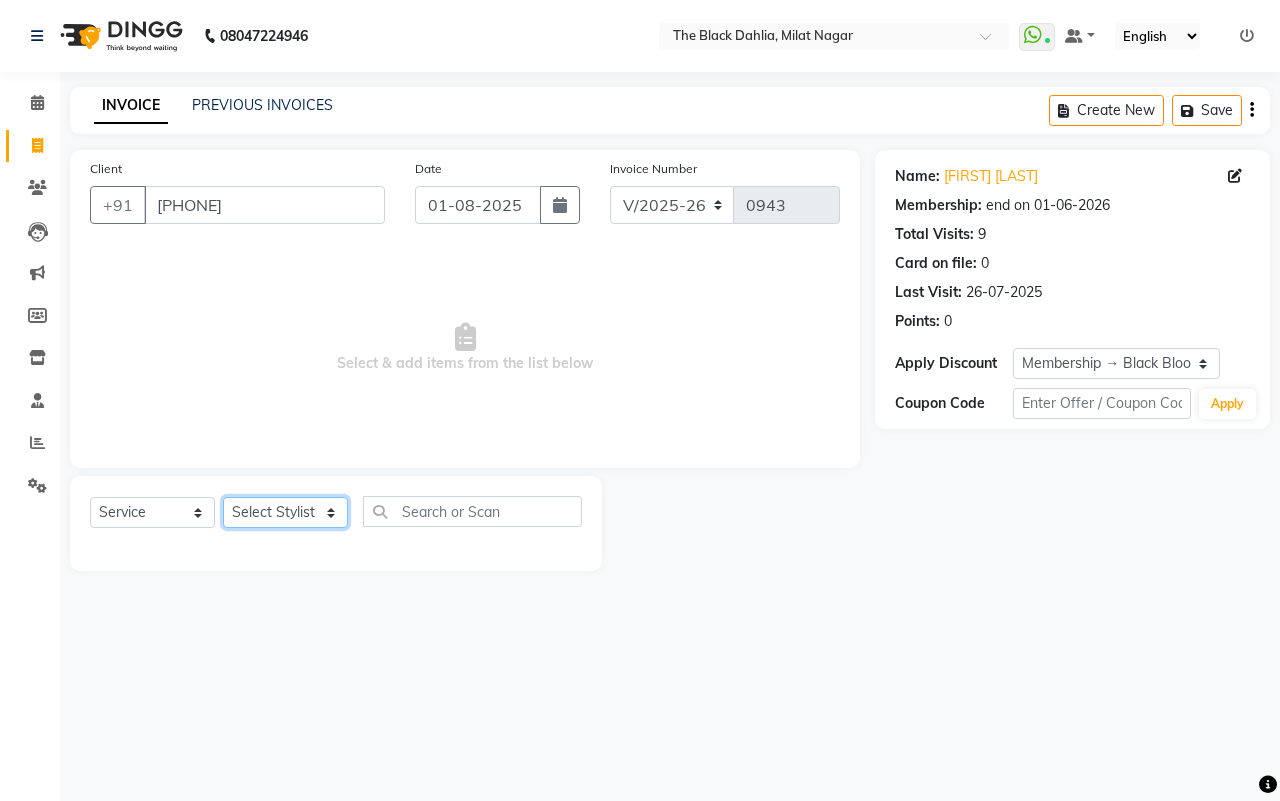 select on "34615" 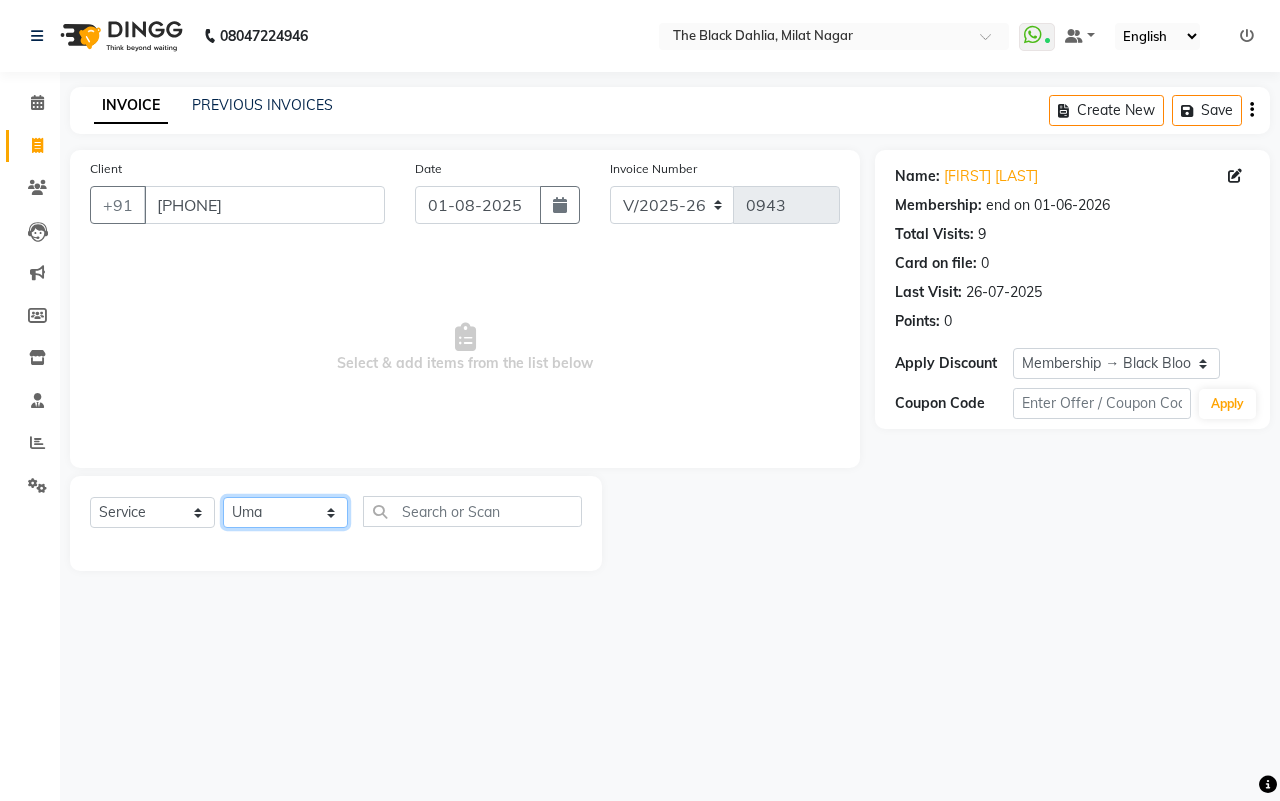 click on "Select Stylist ALISHA Anam Arman khan Dr Megha Dr,[FIRST] [LAST] FAIZAL FAIZAN FARID IQRA JAWED JOYSNA JULI [FIRST] [LAST] KOMAL mehak Millat Nagar PINKY Rahul [FIRST] [LAST] sakshi [FIRST] [LAST] SAUD SEEMA Sharukh [FIRST] [LAST] Shivpriya SONI TBD Uma VAISHNAVI Veer Sir head mass Massage ( 30 Min )-HEAD MASSAGE WITH COCONUT OIL Massage ( 30 Min )-HEAD MASSAGE WITH OLIVE OIL Massage ( 30 Min )-HEAD MASSAGE WITH AROMA OIL Massage ( 30 Min )-HEAD MASSAGE WITH MOROCCAN OIL Massage ( 30 Min ) (Member)-HEAD MASSAGE WITH COCONUT OIL Massage ( 30 Min ) (Member)-HEAD MASSAGE WITH OLIVE OIL Massage ( 30 Min ) (Member)-HEAD MASSAGE WITH AROMA OIL Massage ( 30 Min ) (Member)-HEAD MASSAGE WITH MOROCCAN OIL" 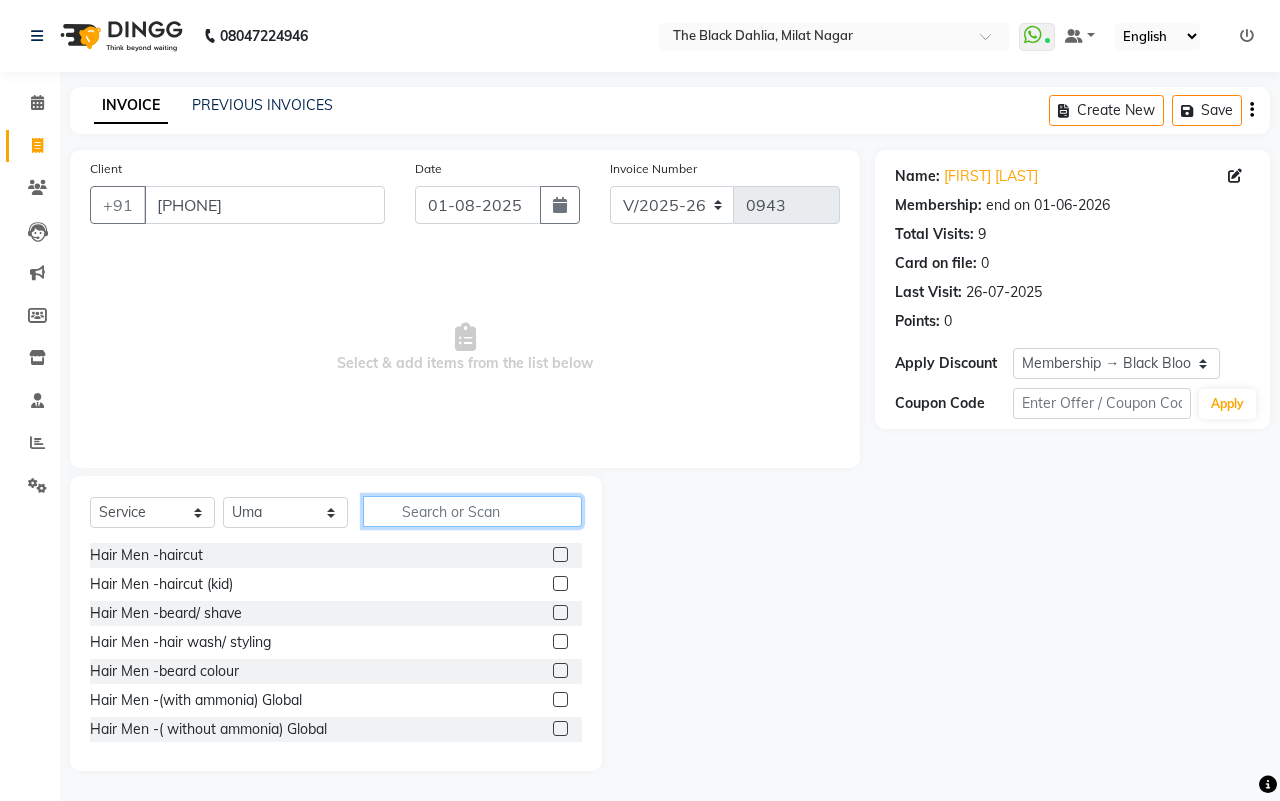 click 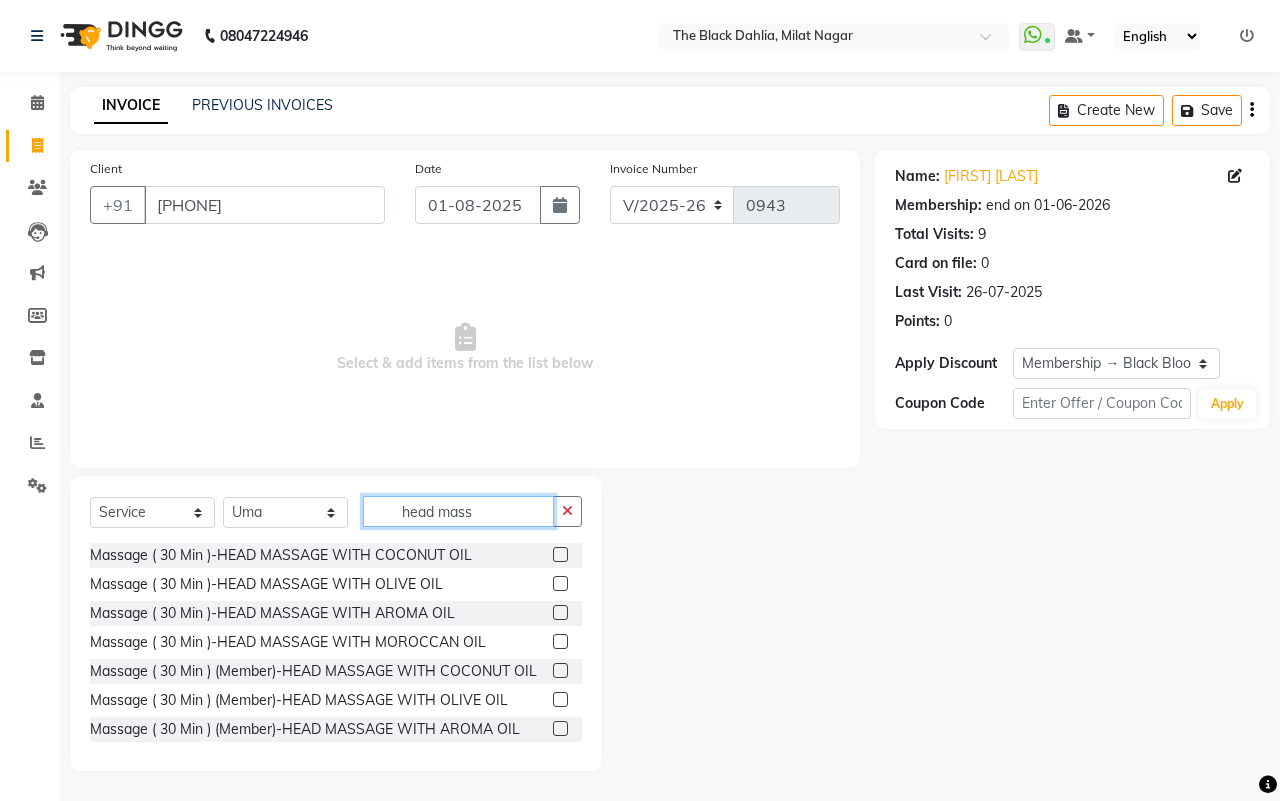 type on "head mass" 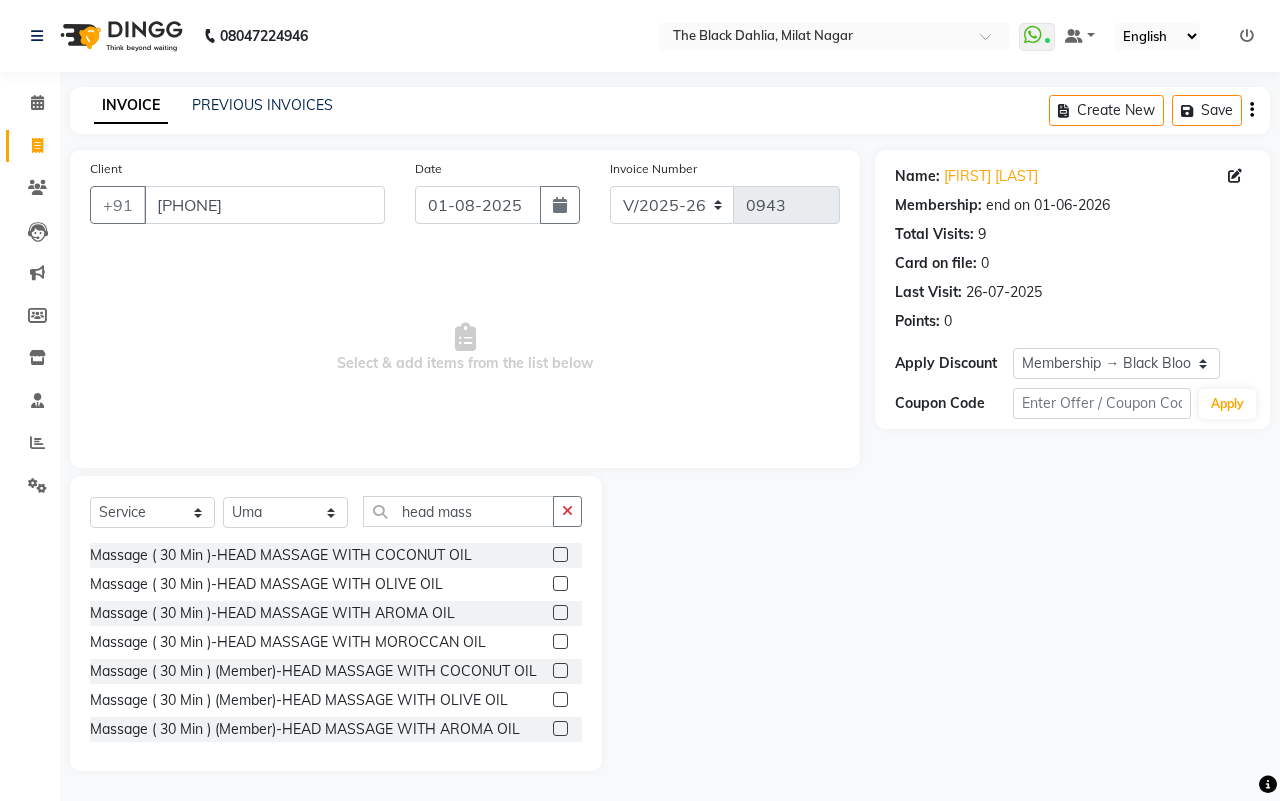click 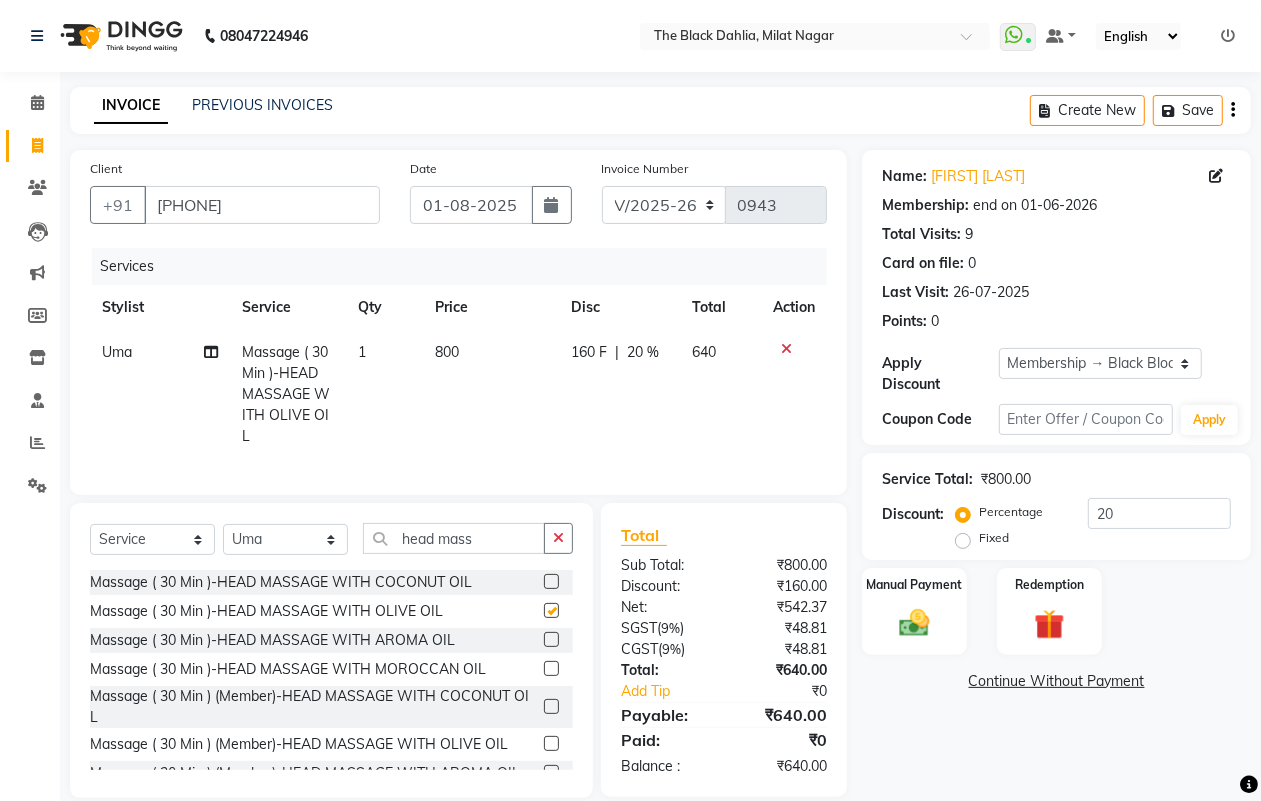 checkbox on "false" 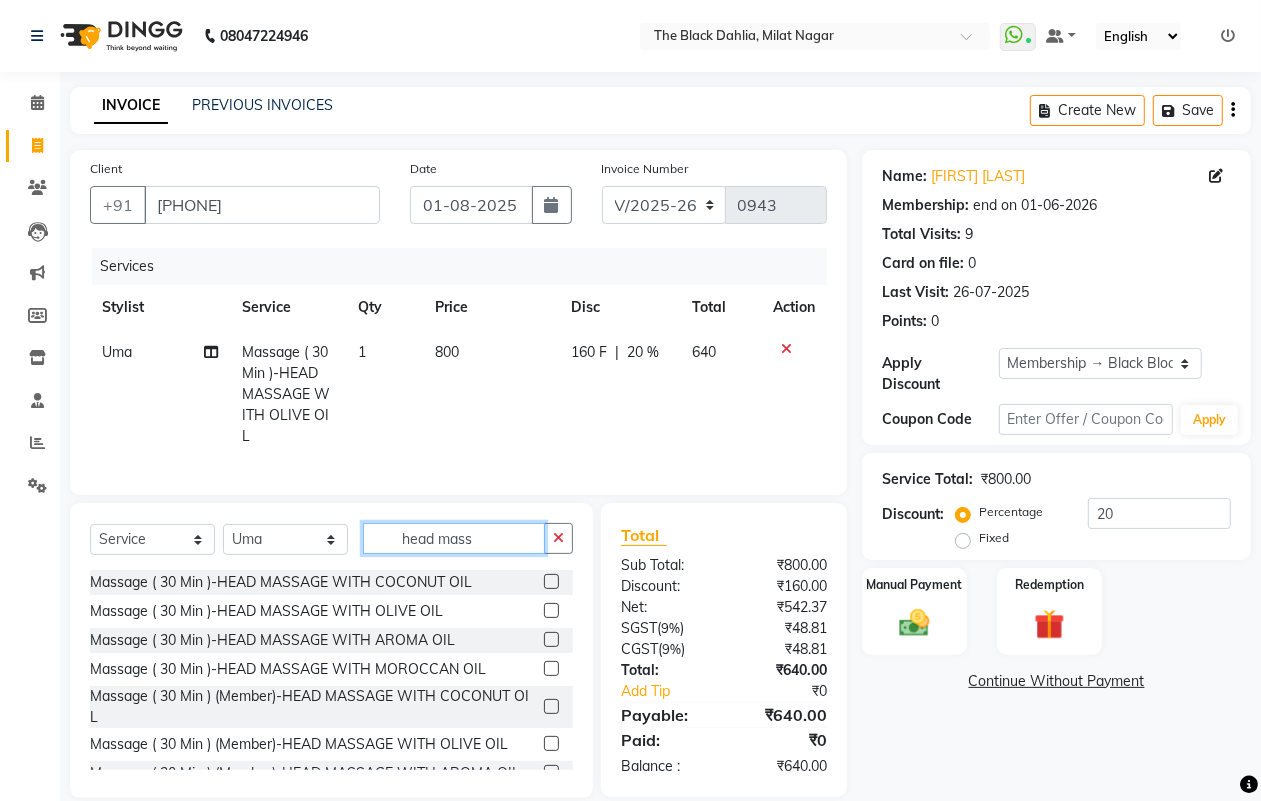 drag, startPoint x: 498, startPoint y: 531, endPoint x: 336, endPoint y: 516, distance: 162.69296 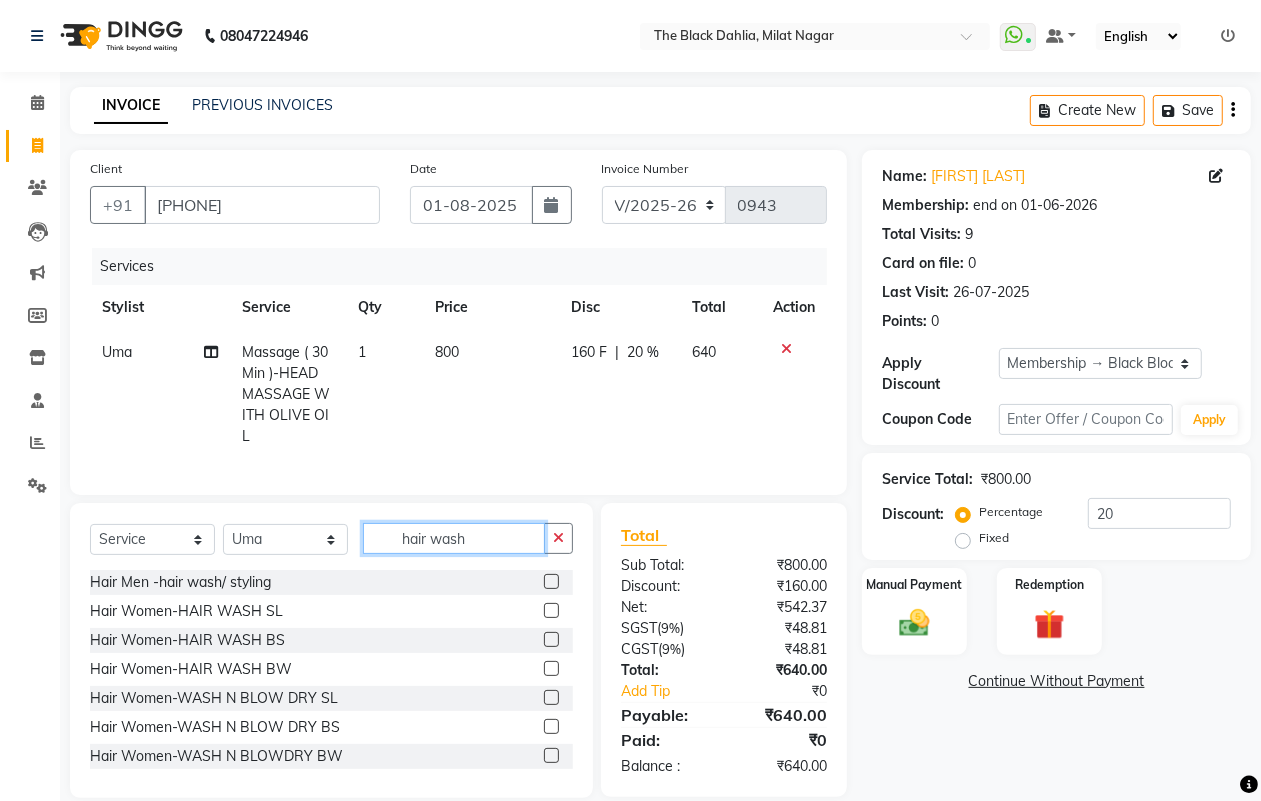 type on "hair wash" 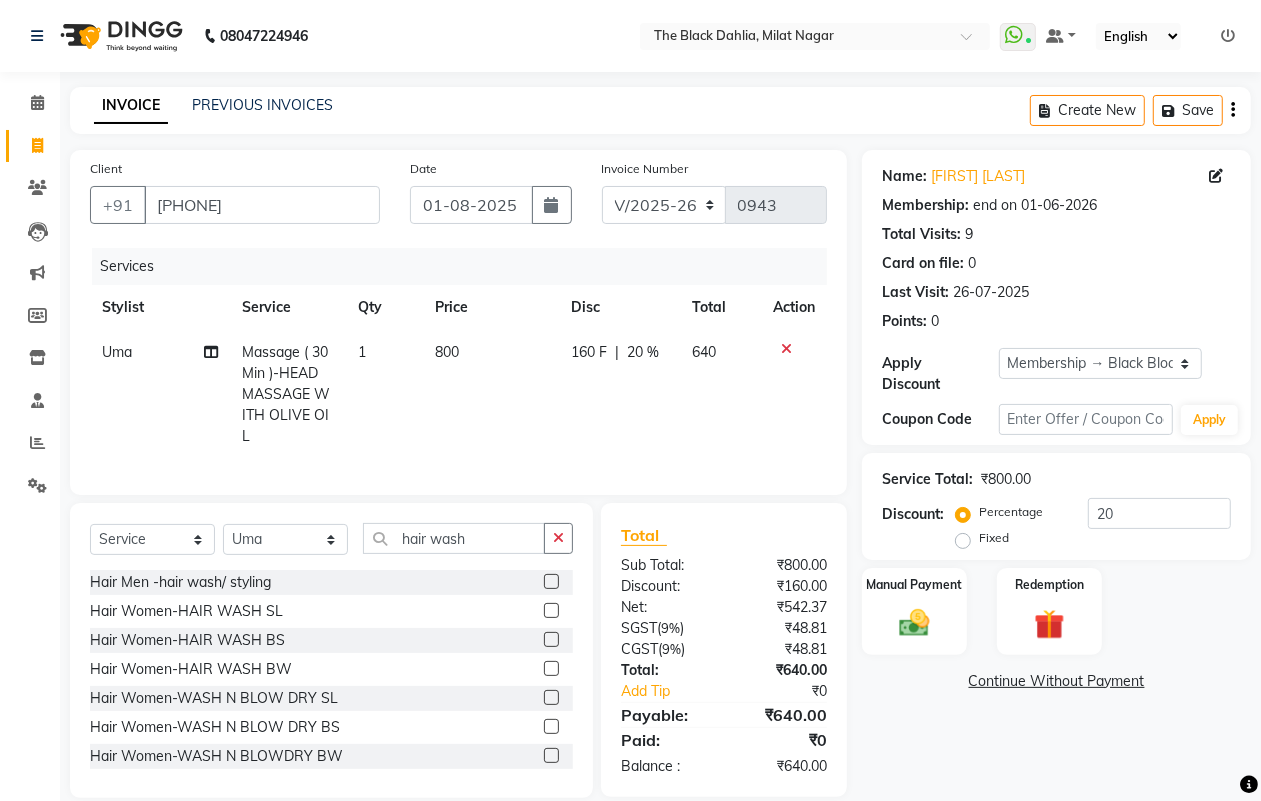 click 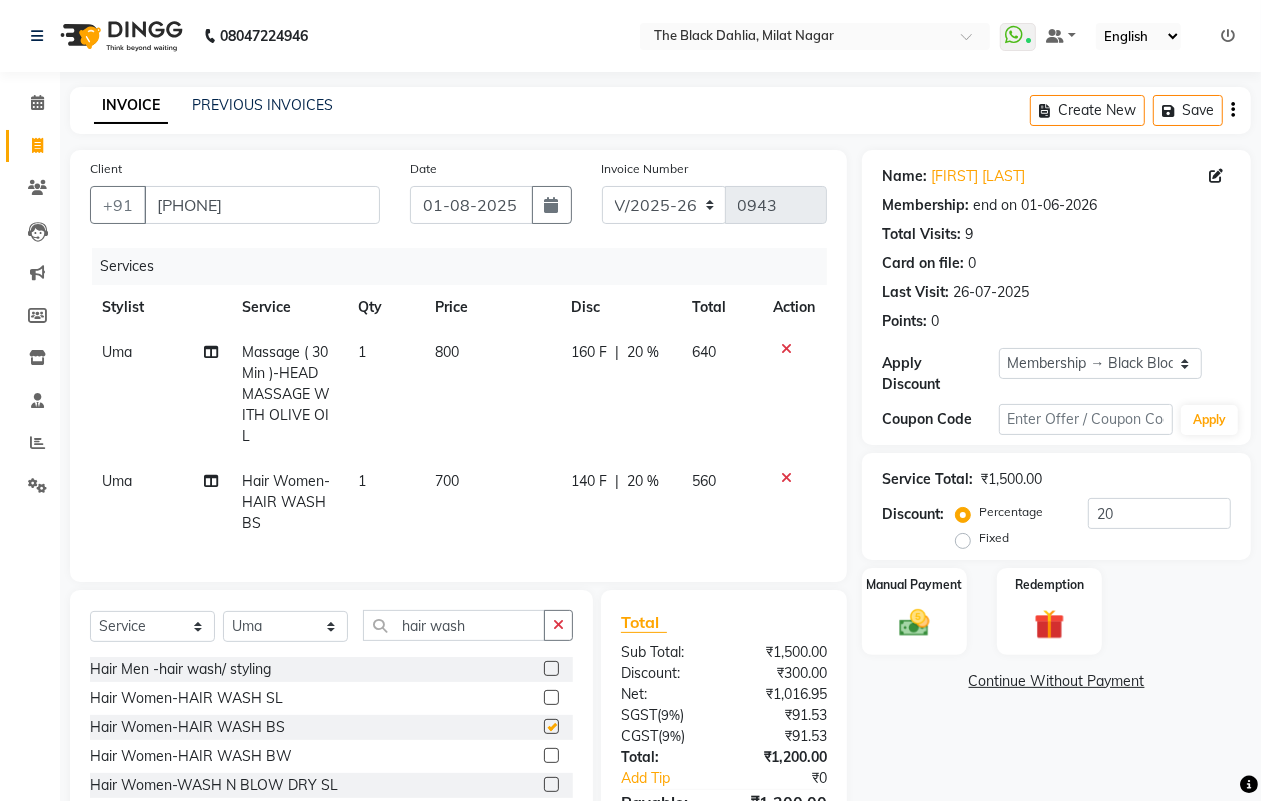 checkbox on "false" 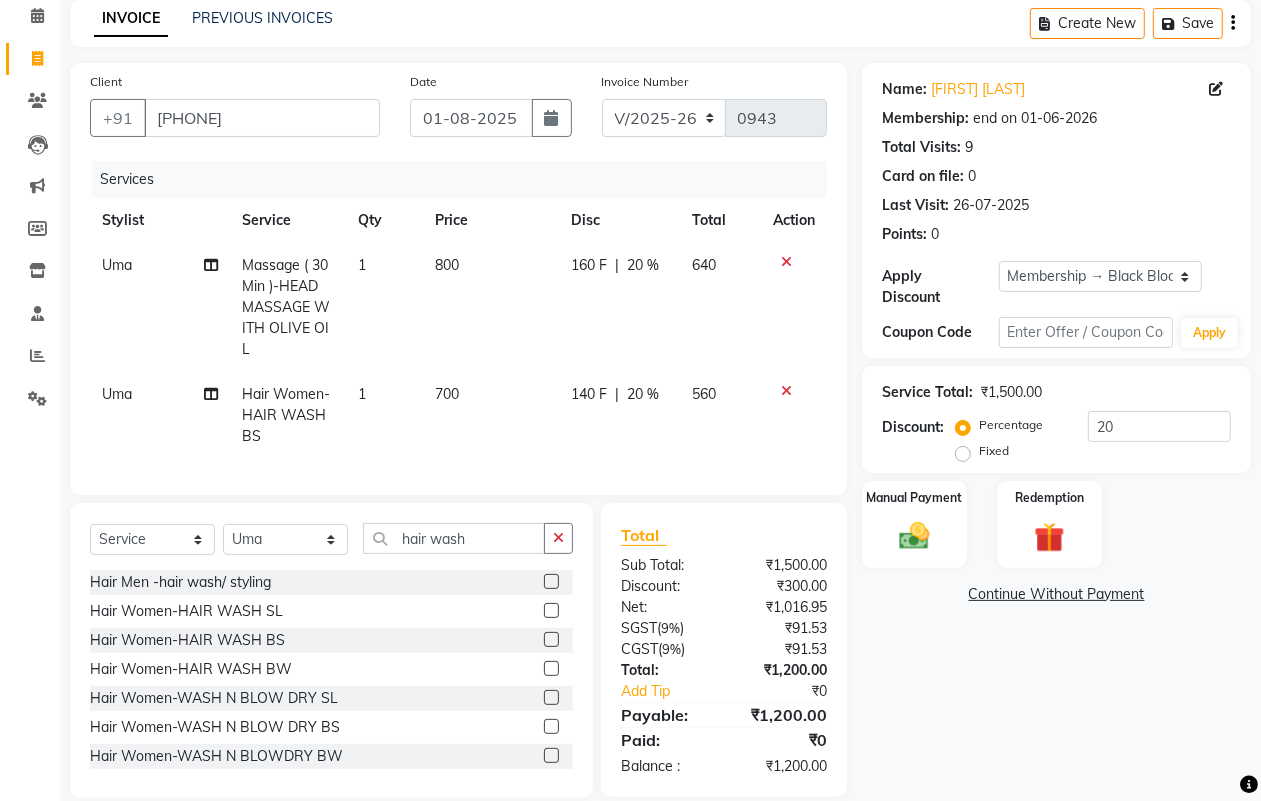 scroll, scrollTop: 111, scrollLeft: 0, axis: vertical 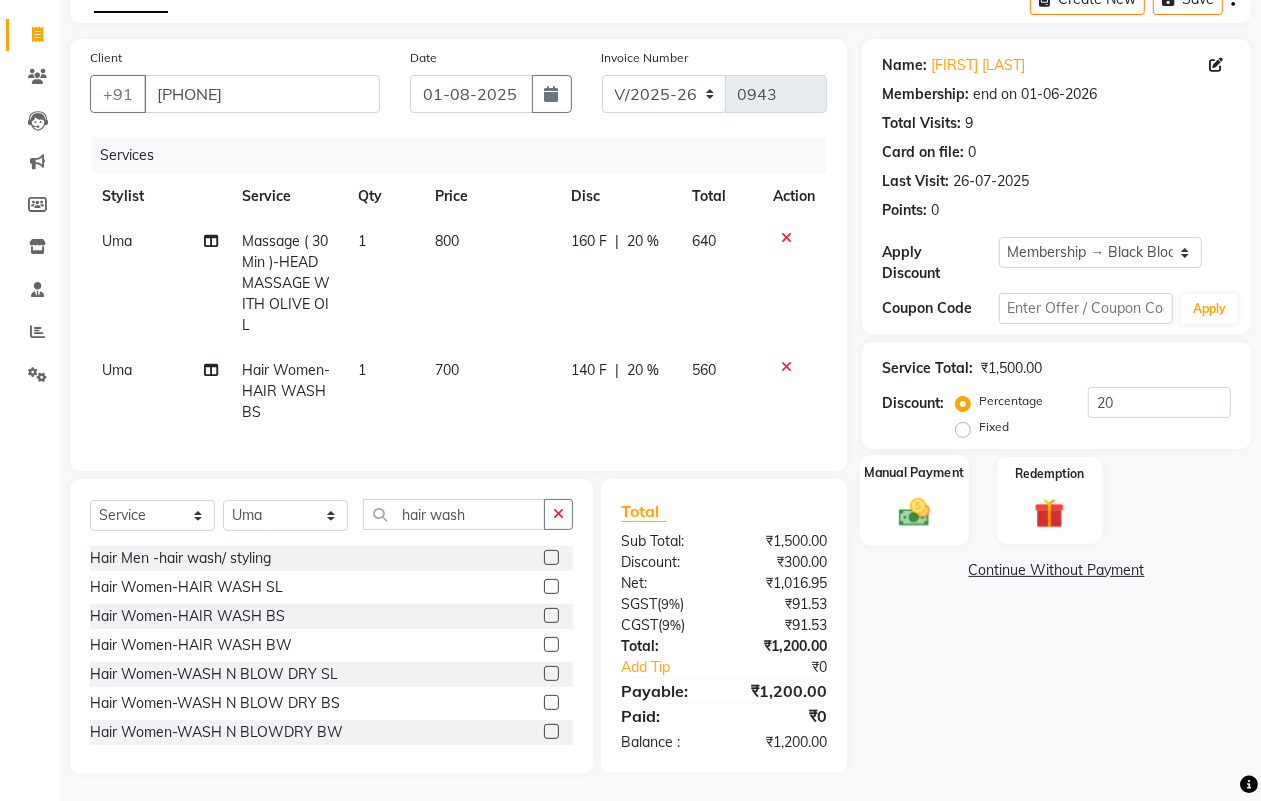 click 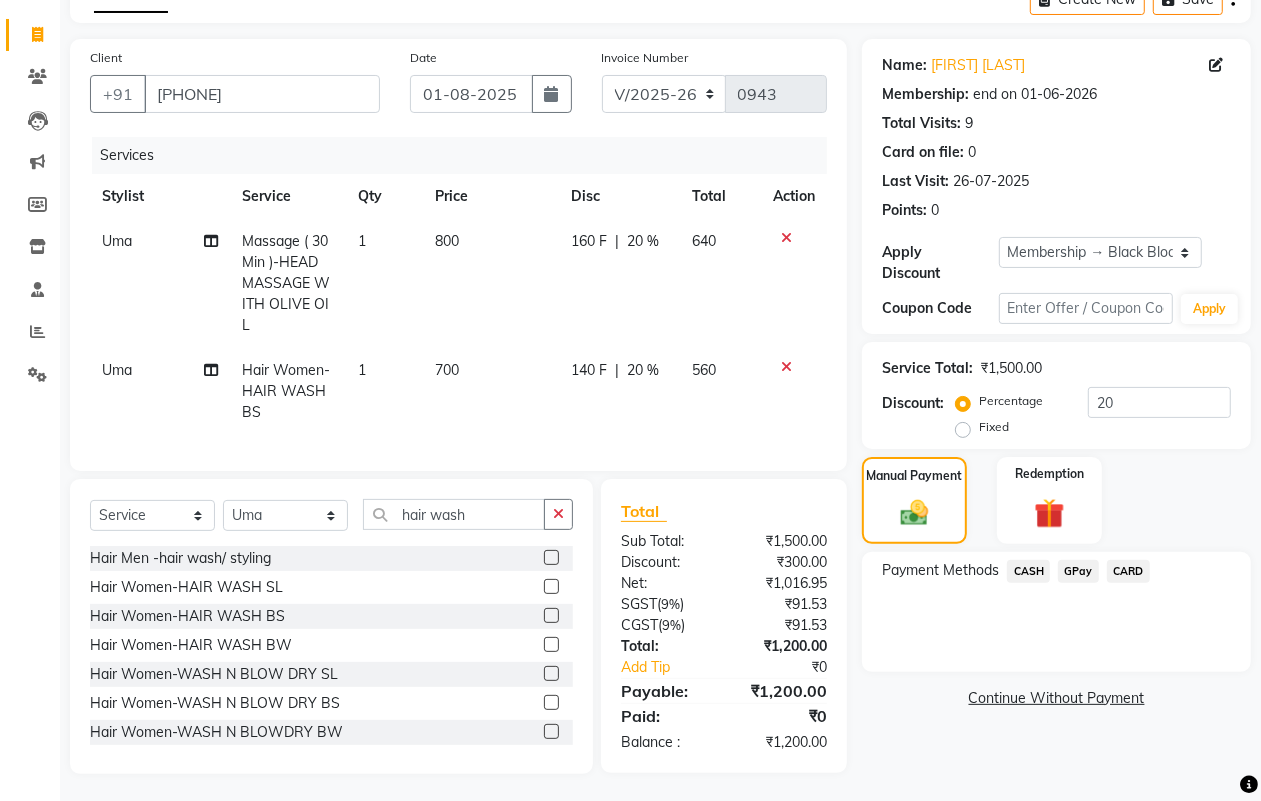 click on "CARD" 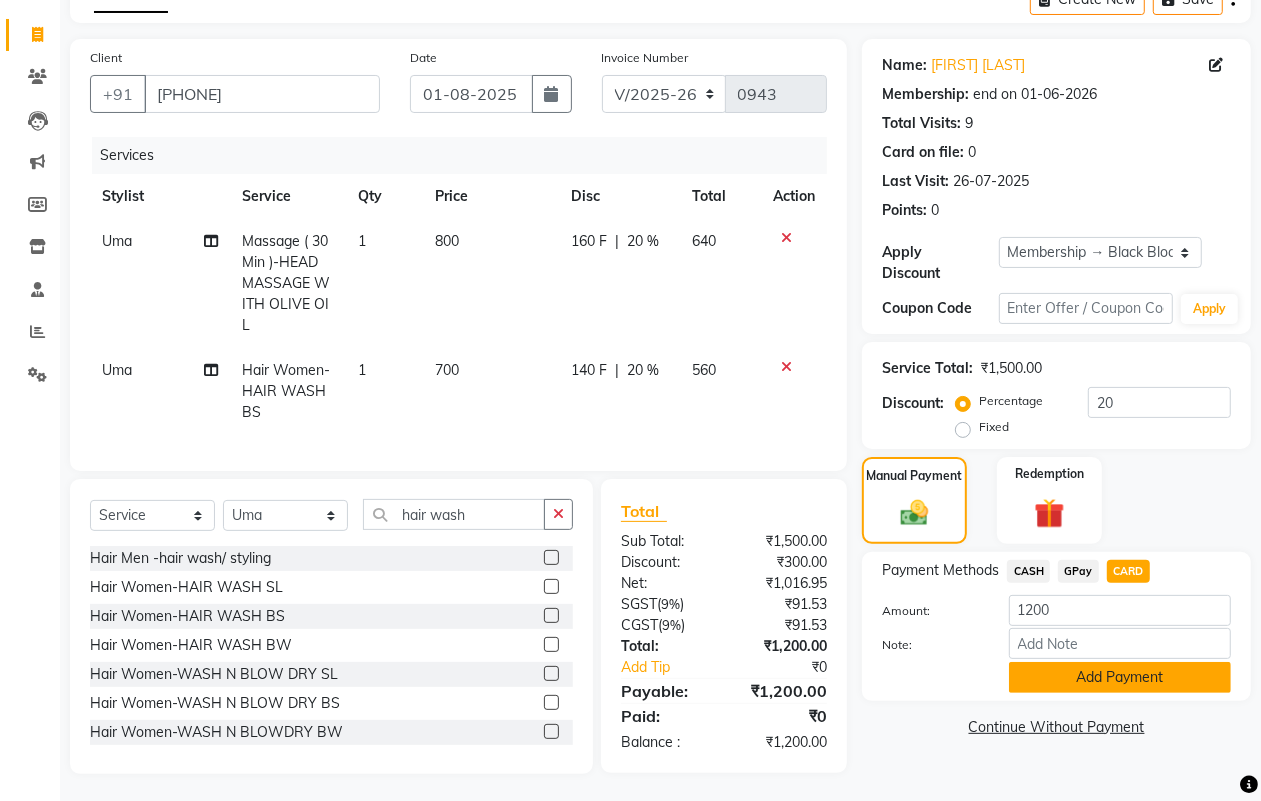 click on "Add Payment" 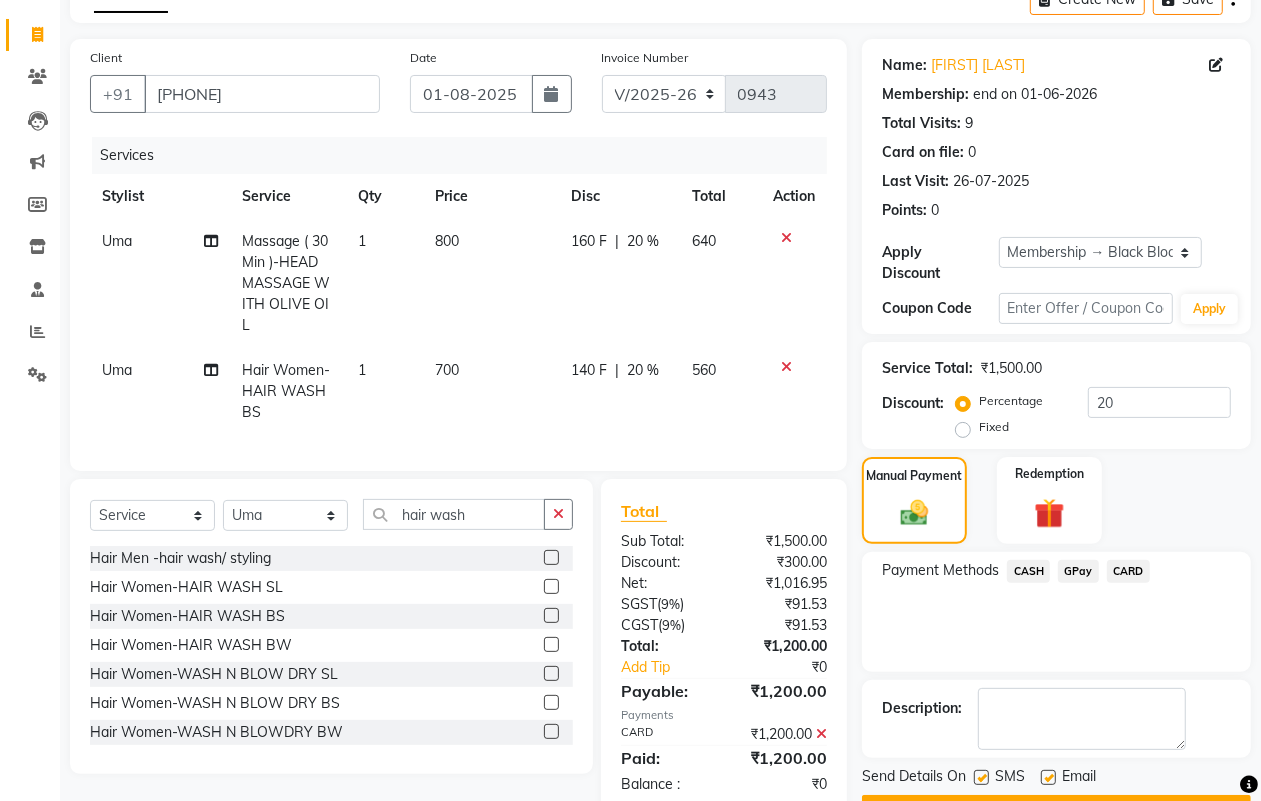 scroll, scrollTop: 166, scrollLeft: 0, axis: vertical 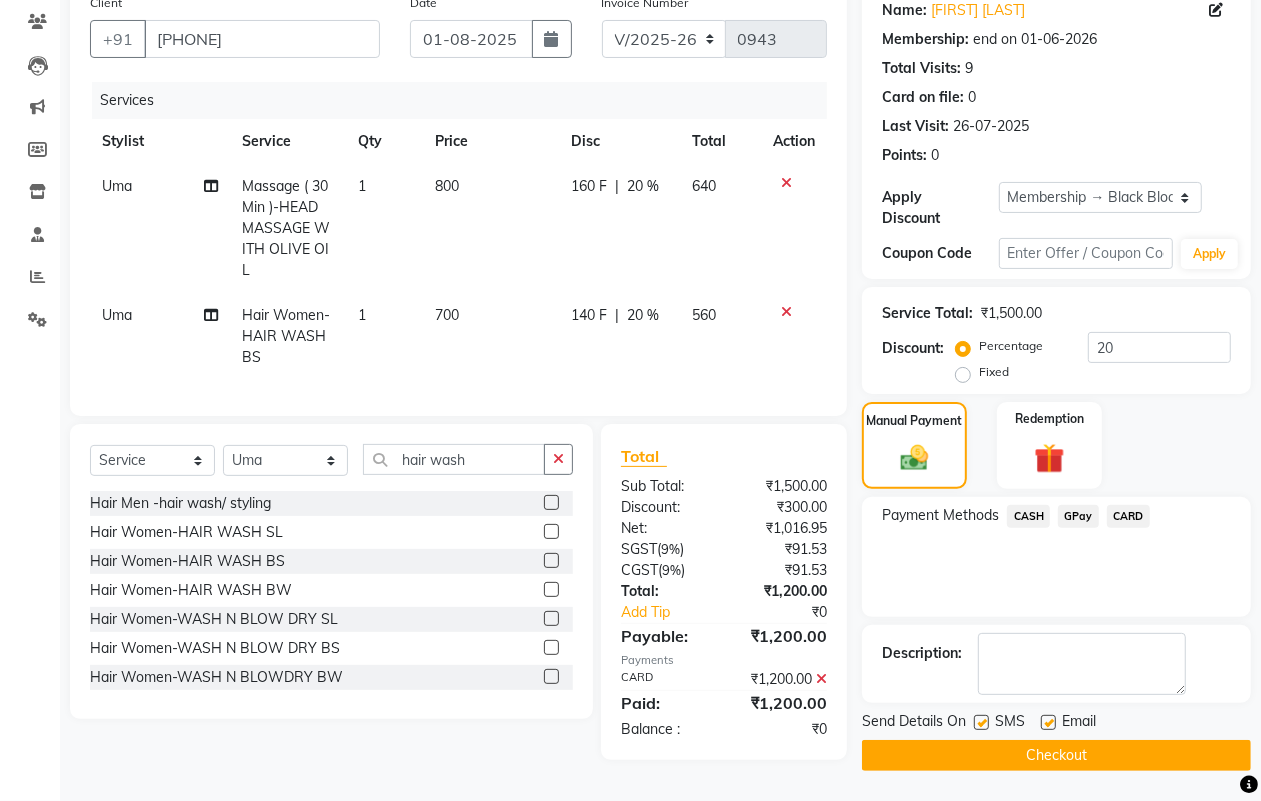 click on "Checkout" 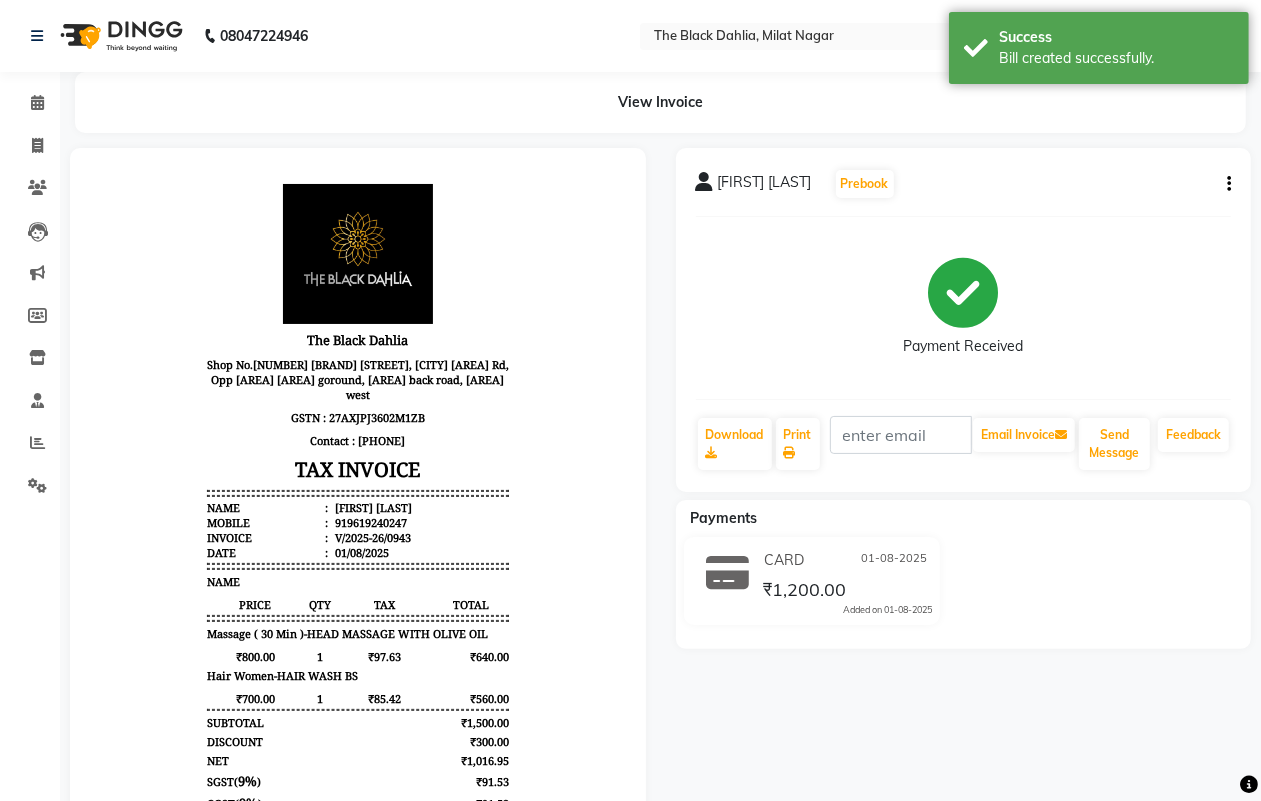 scroll, scrollTop: 0, scrollLeft: 0, axis: both 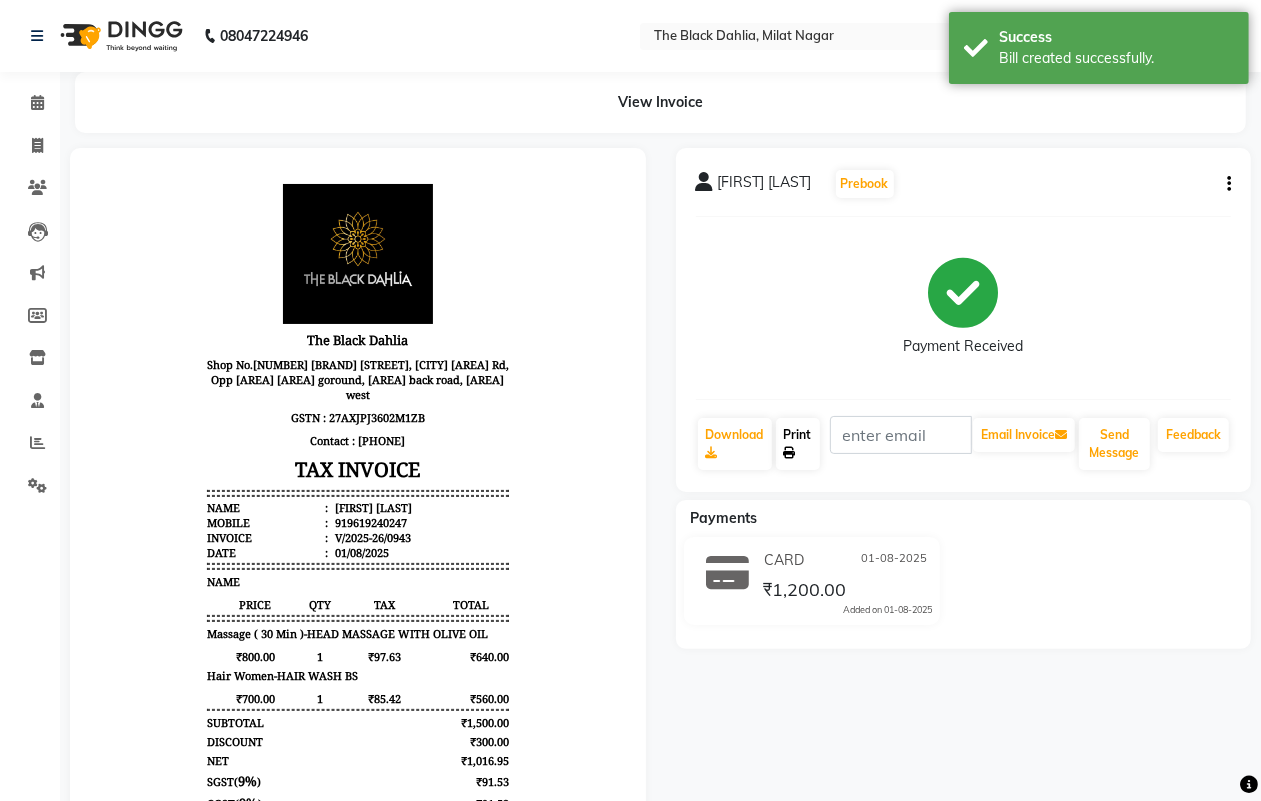 click on "Print" 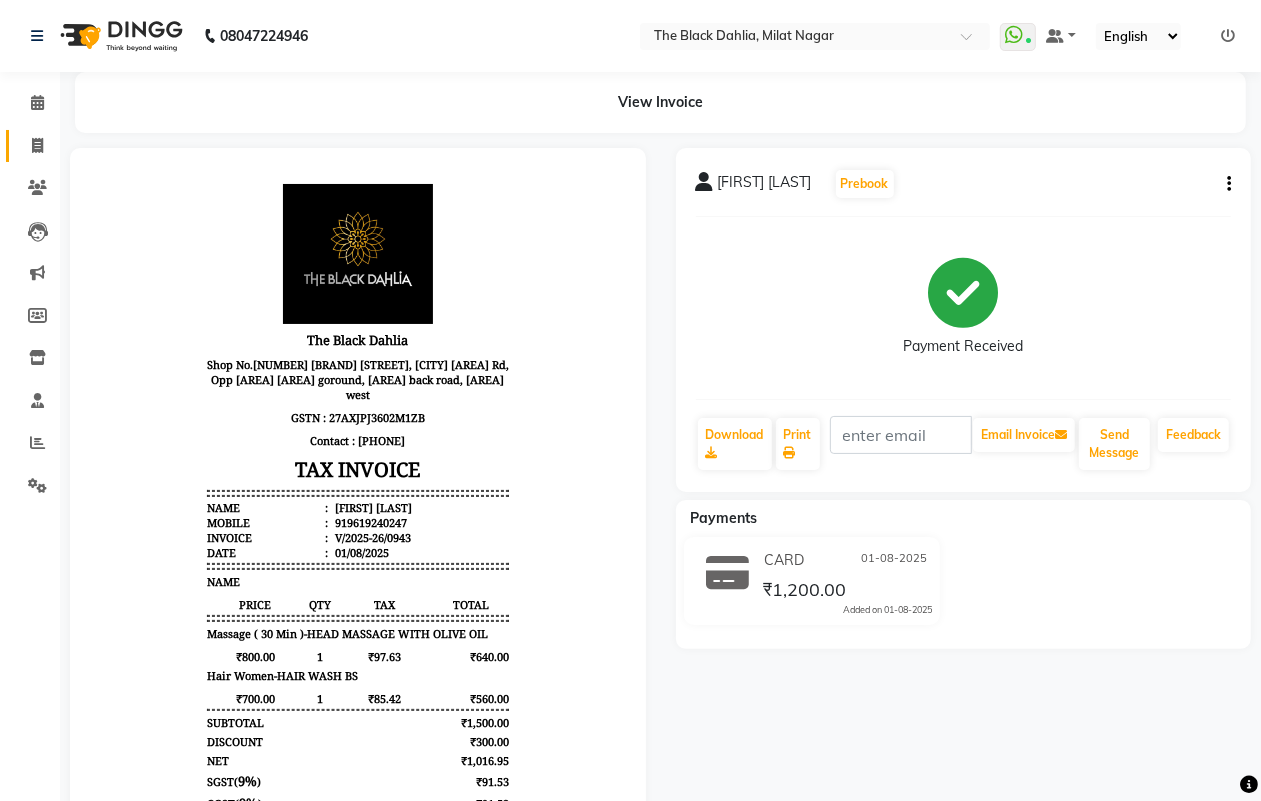 click on "Invoice" 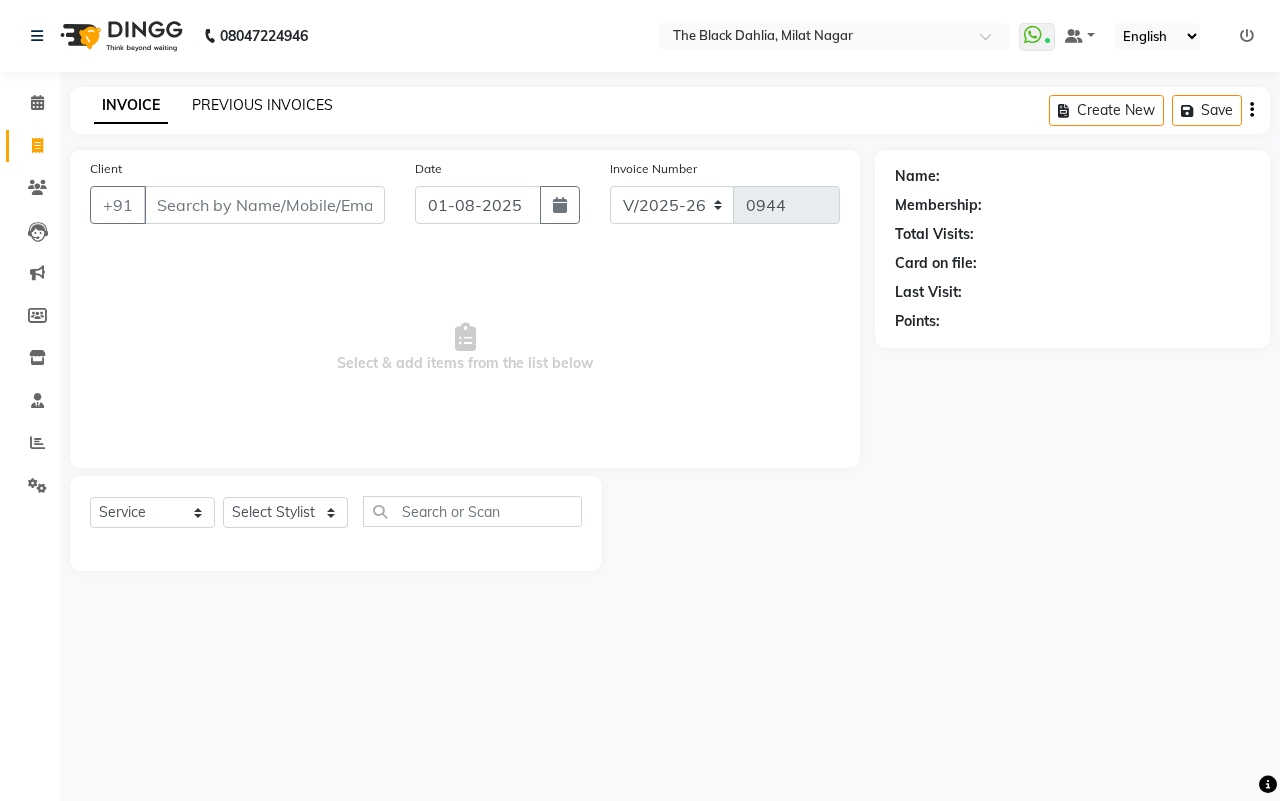 click on "PREVIOUS INVOICES" 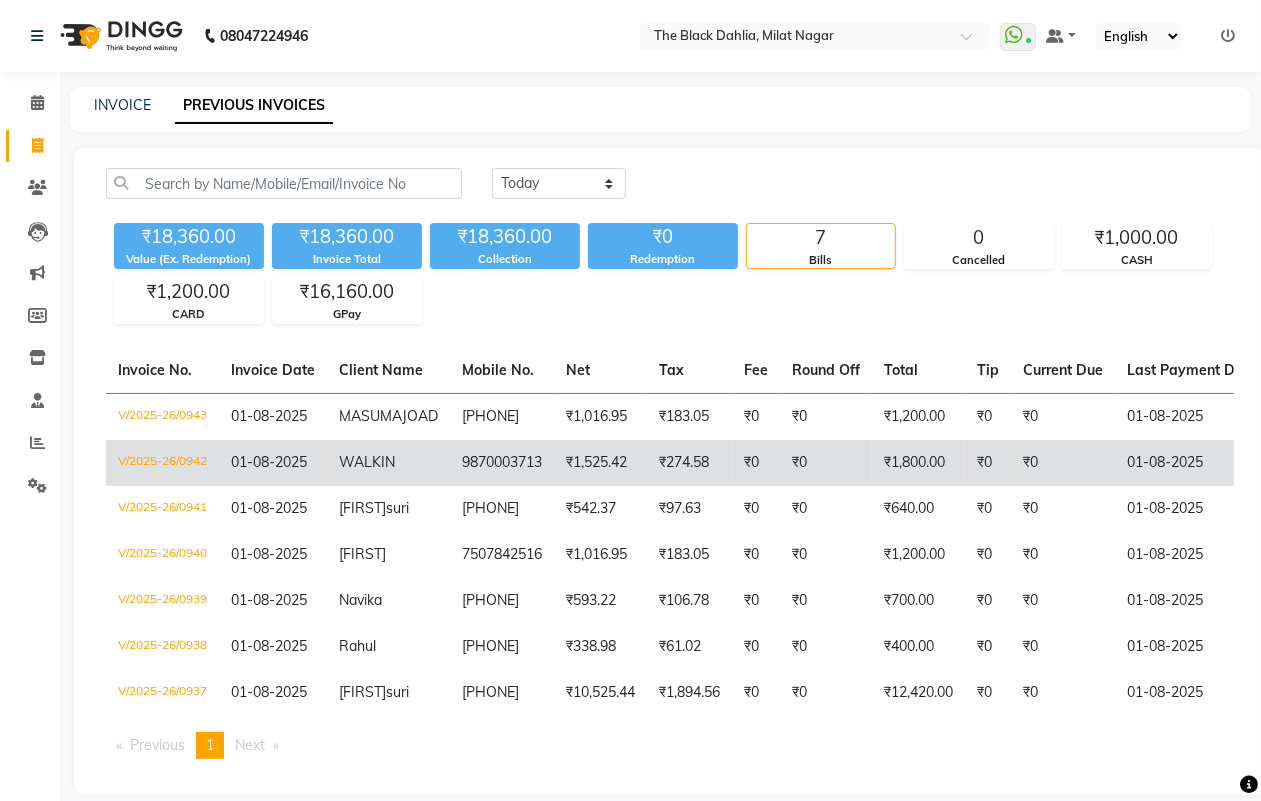 click on "₹1,525.42" 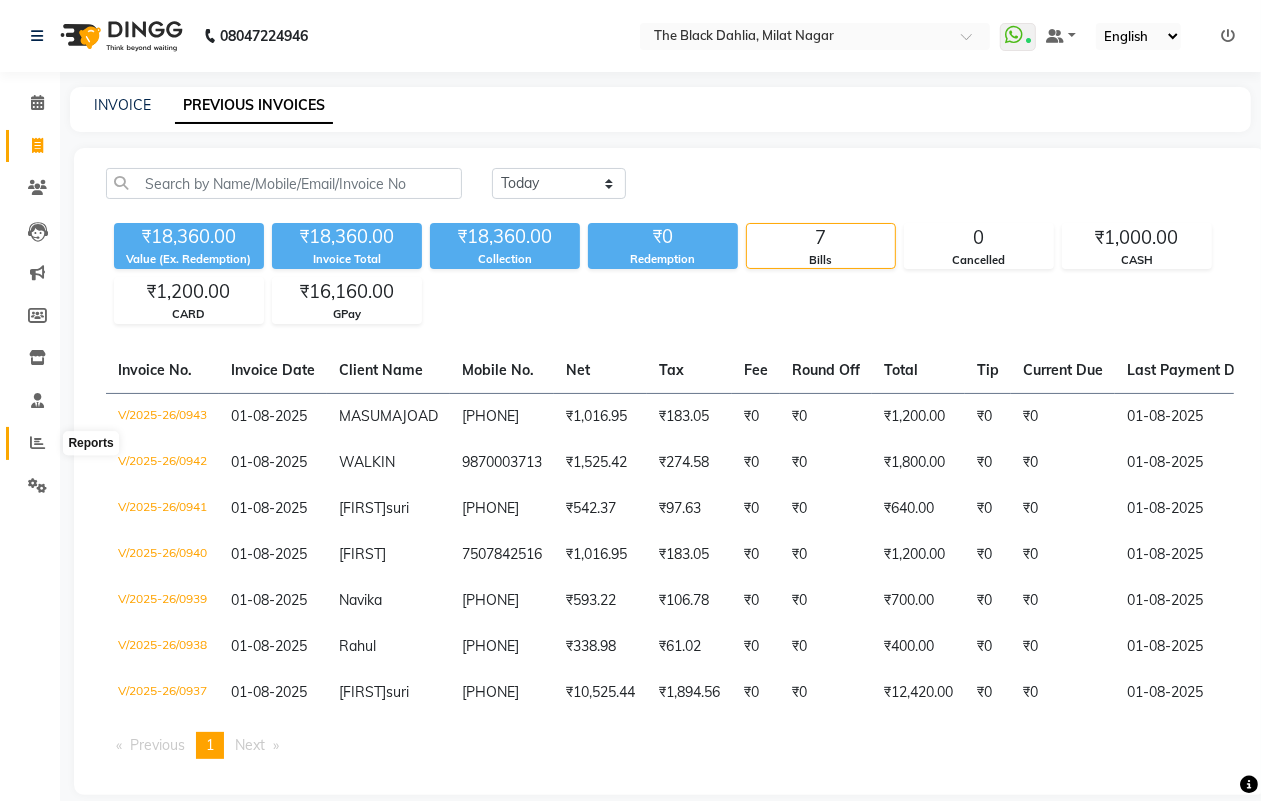 click 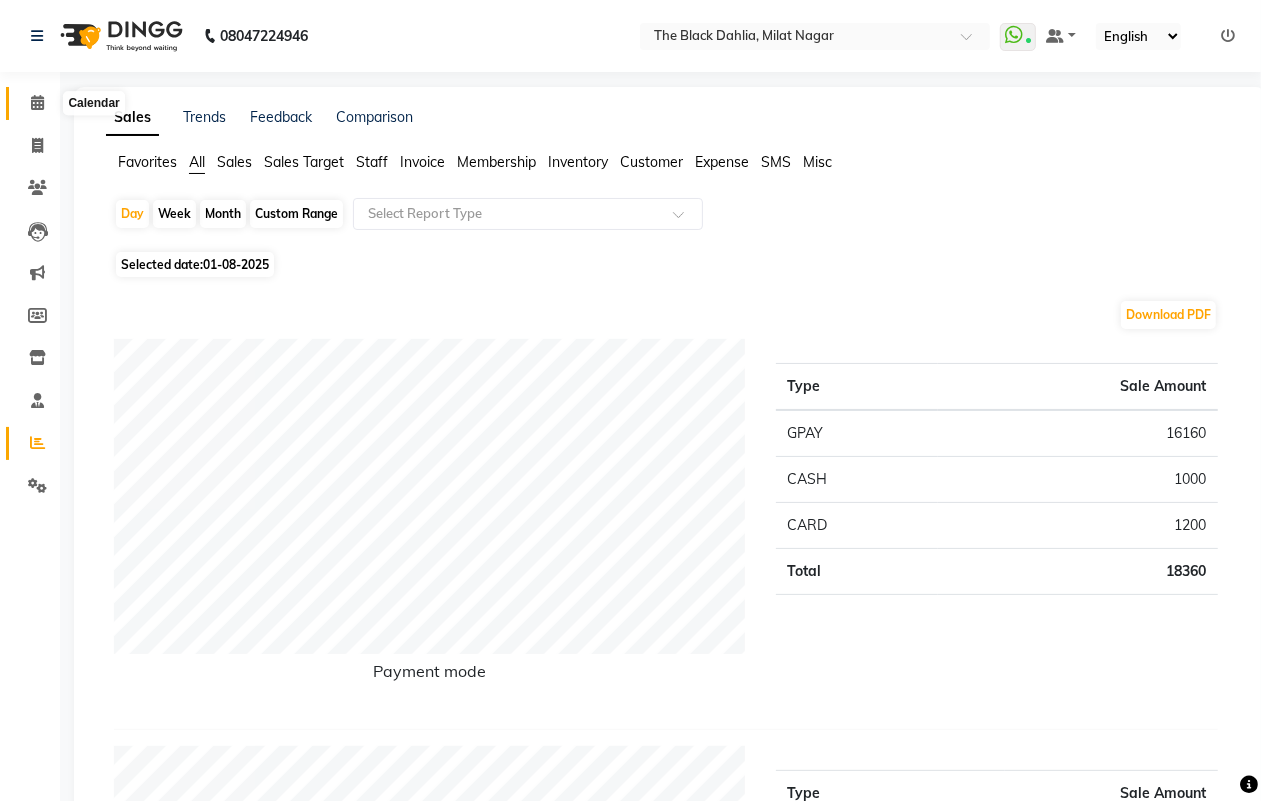 click 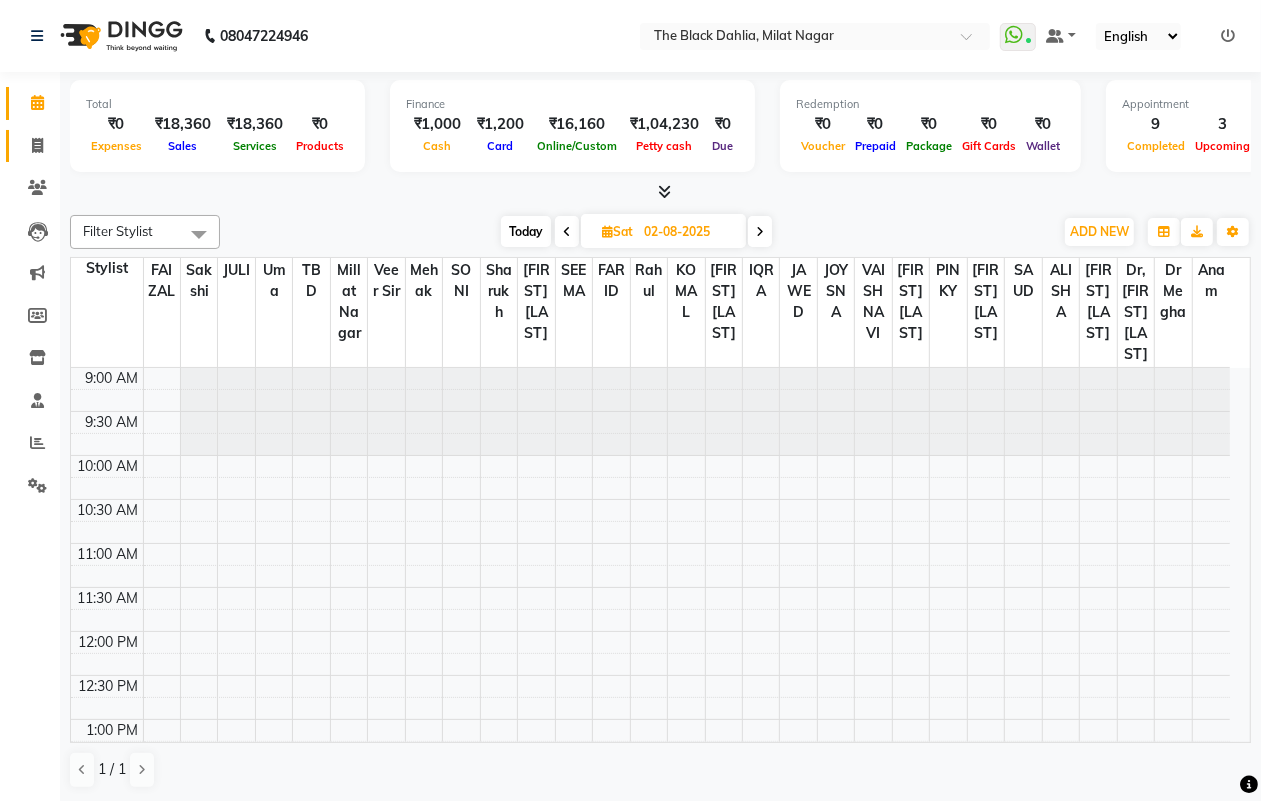 click 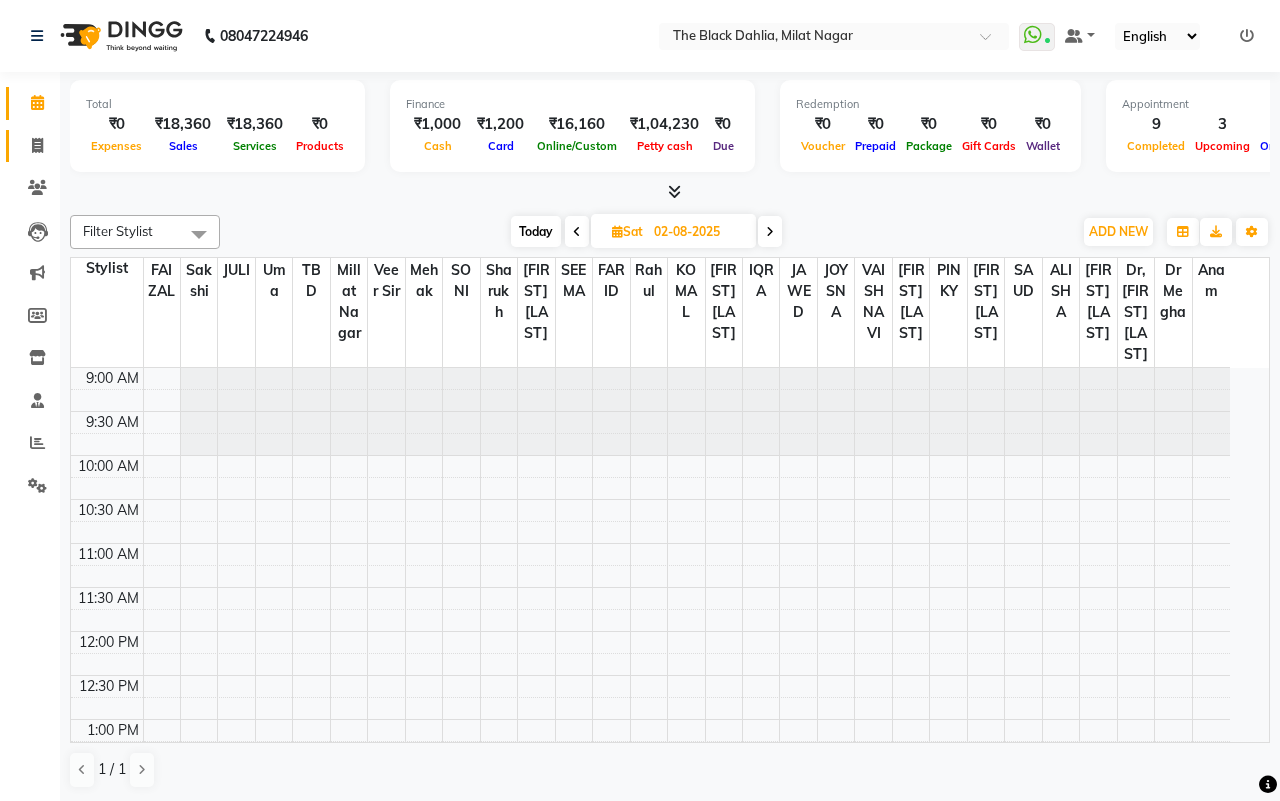 select on "4335" 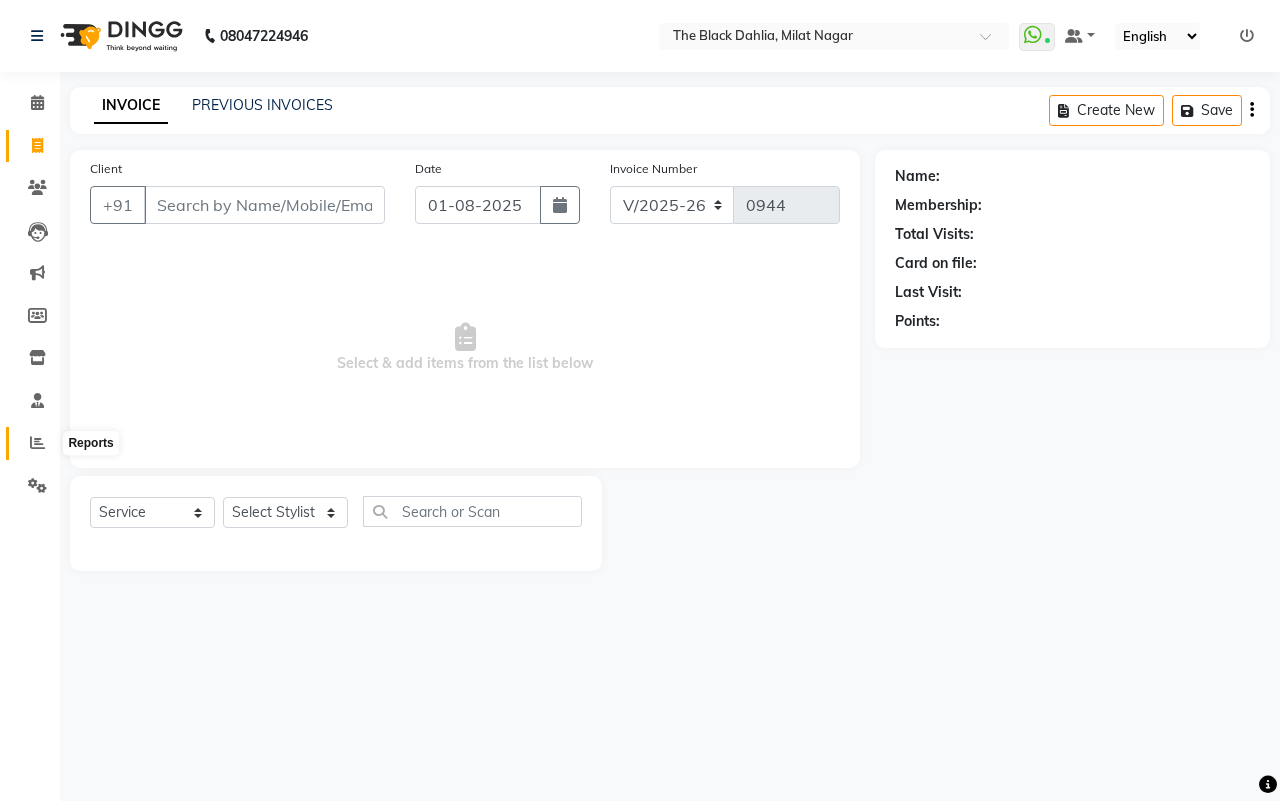 click 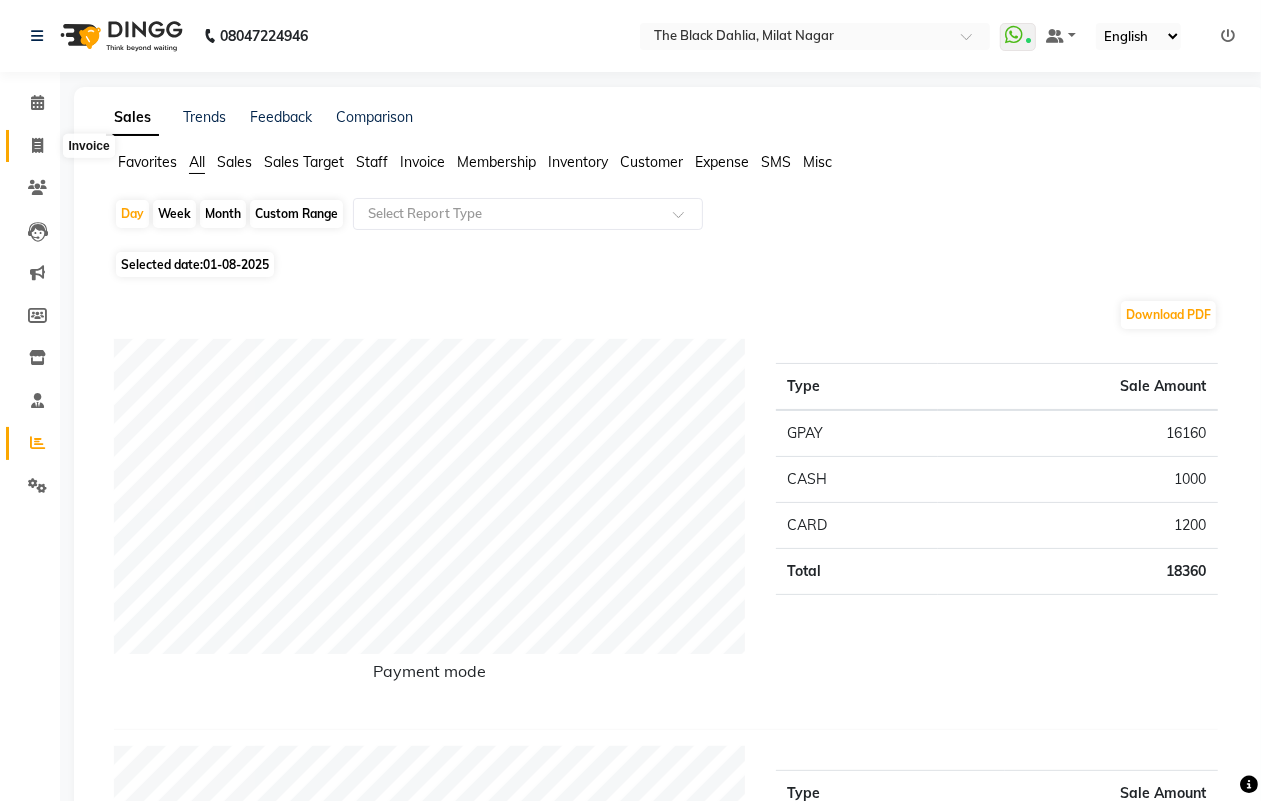 click 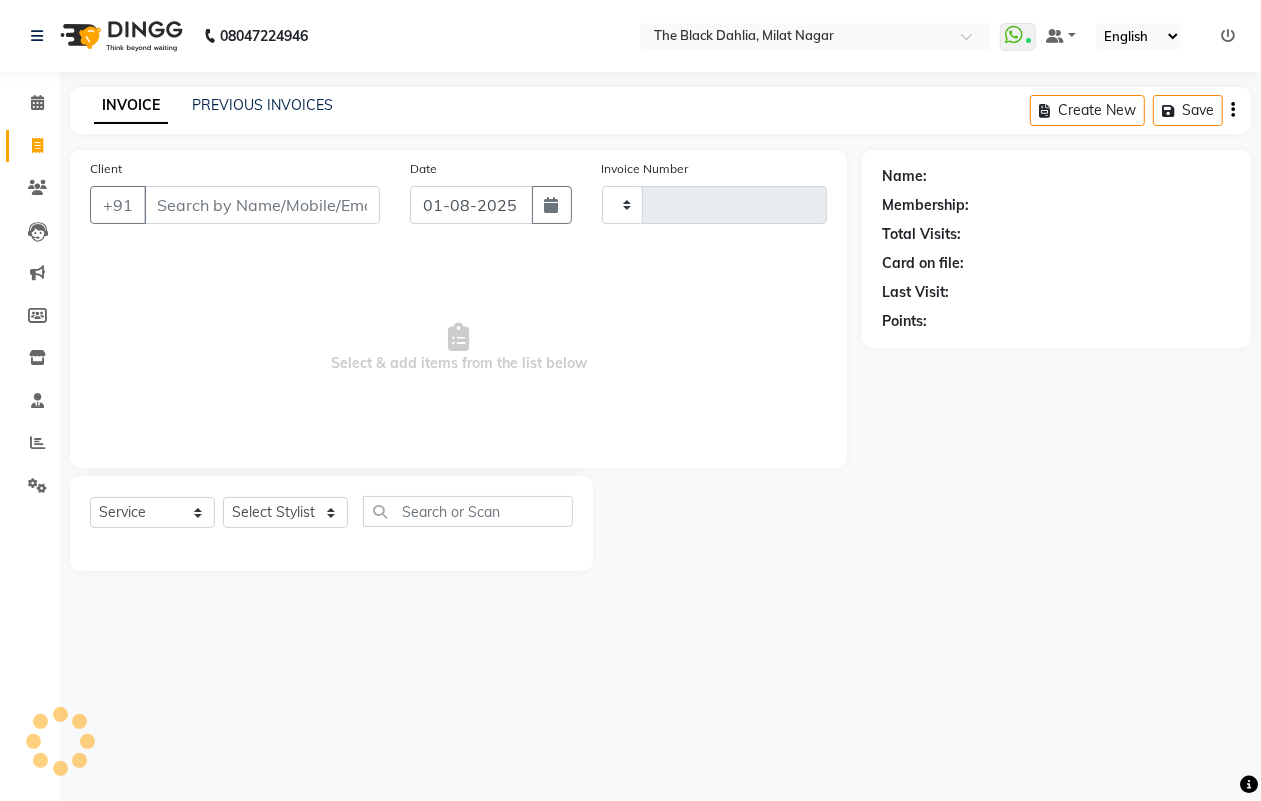 type on "0944" 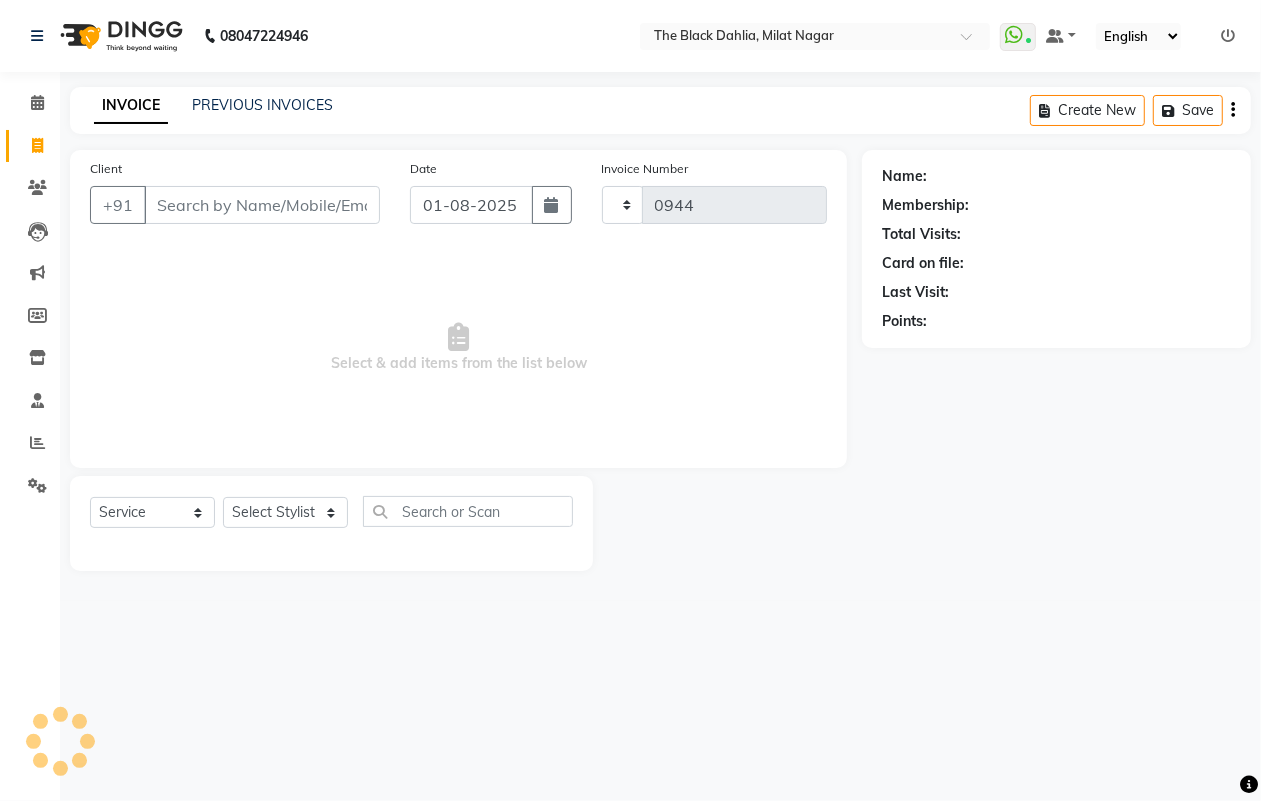 select on "4335" 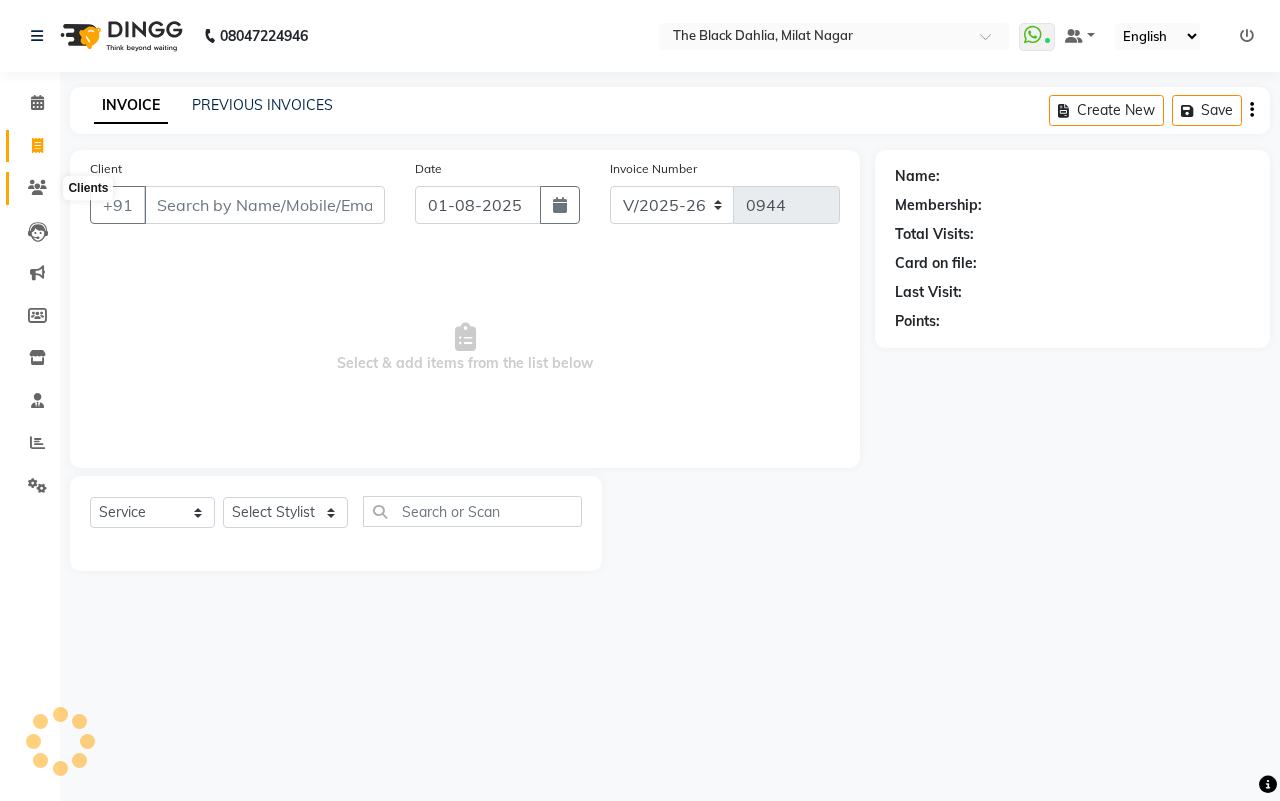 click 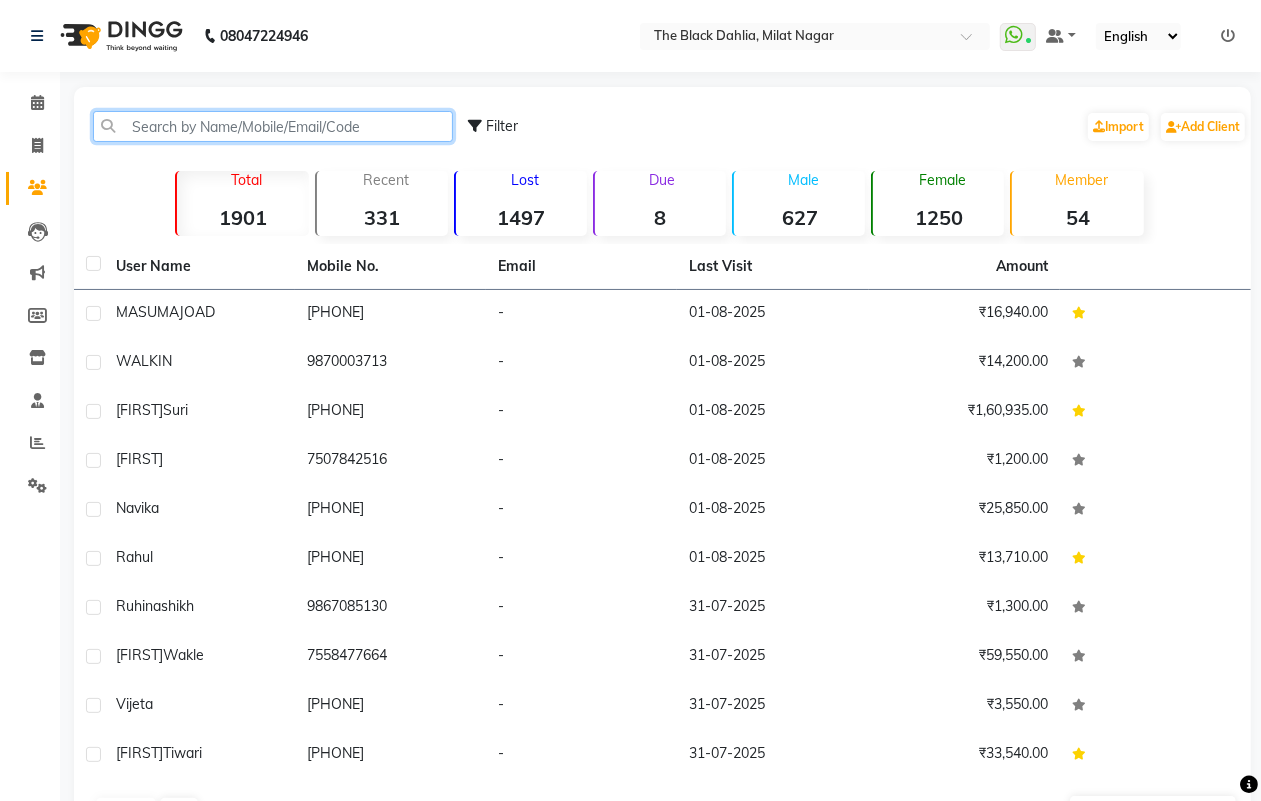 click 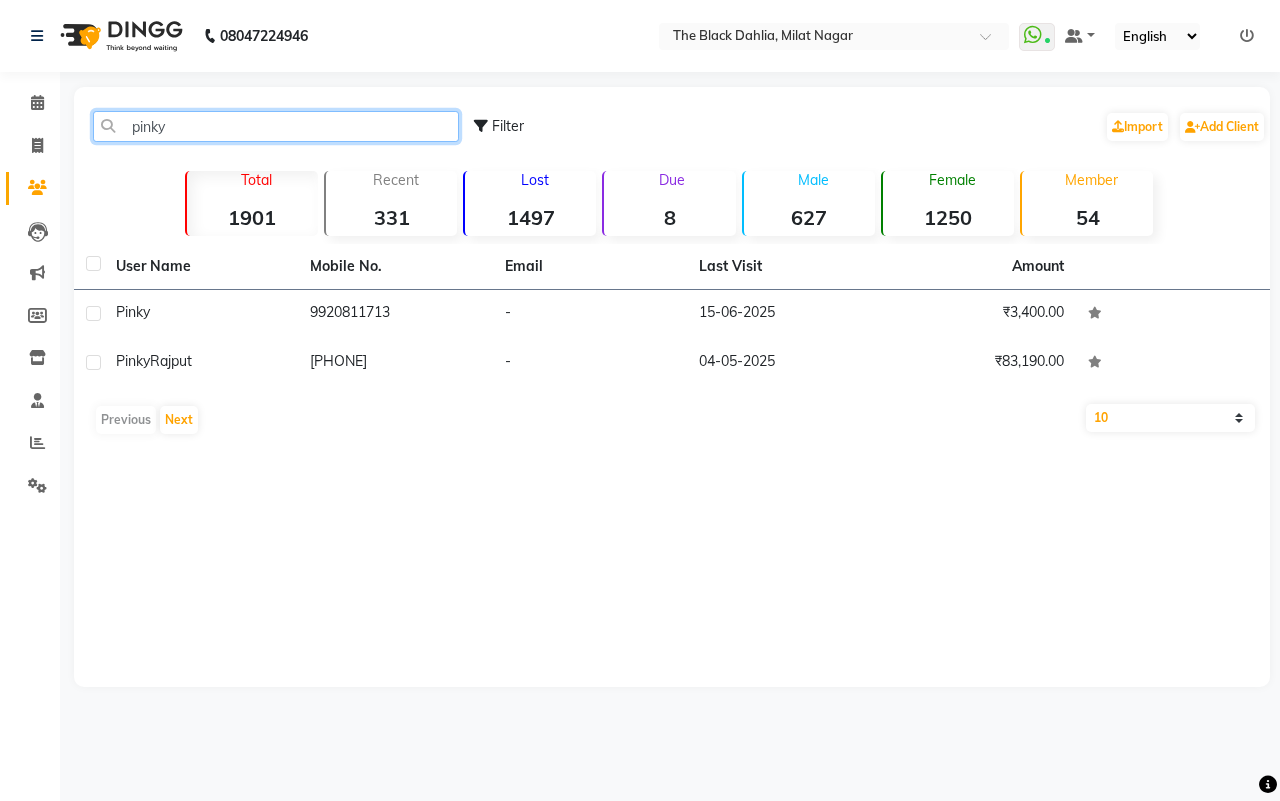 type on "pinky" 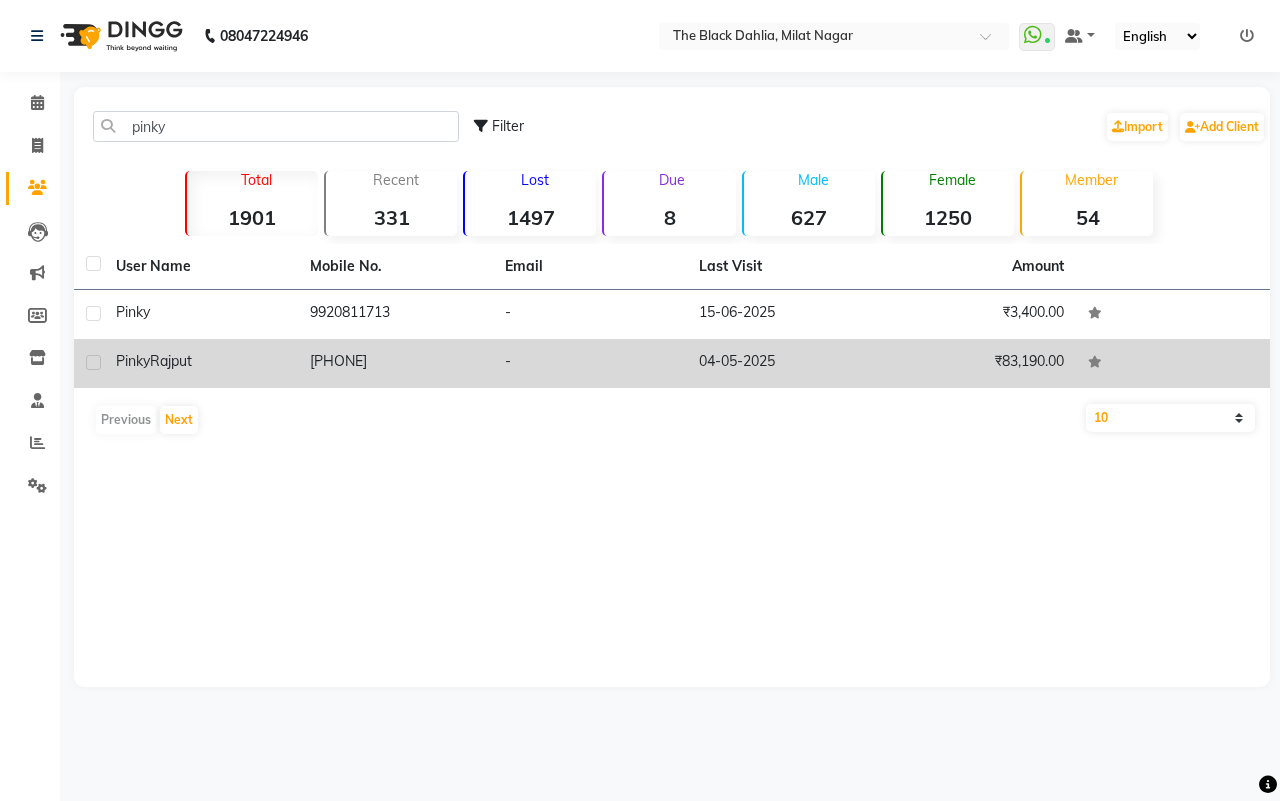 click on "-" 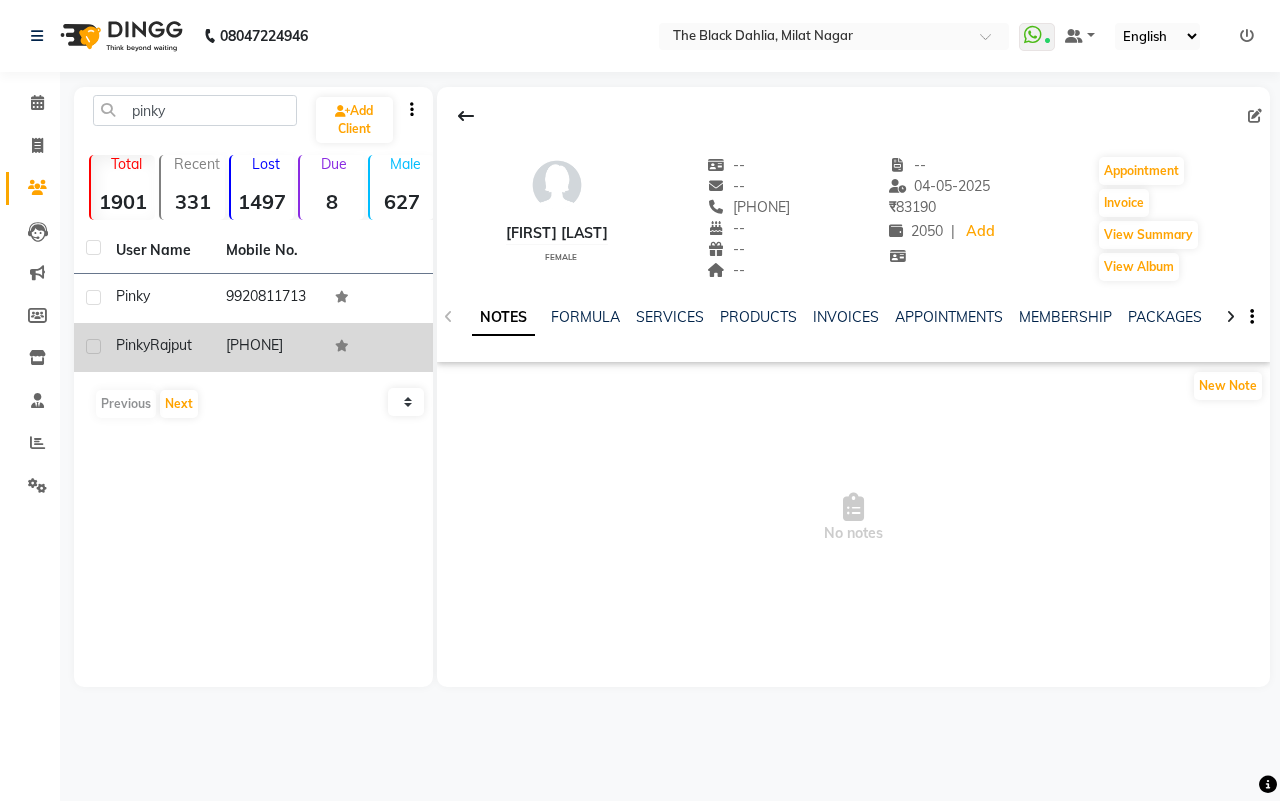 click on "SERVICES" 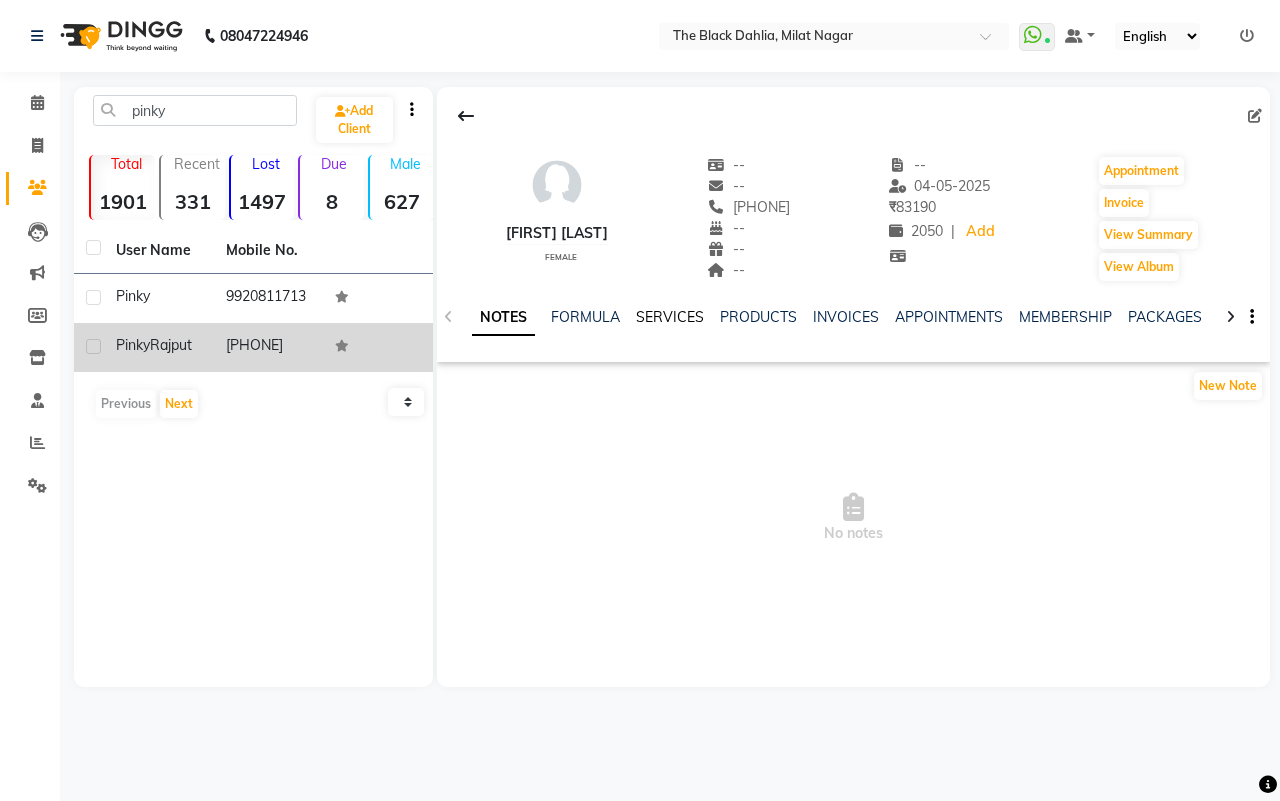 click on "SERVICES" 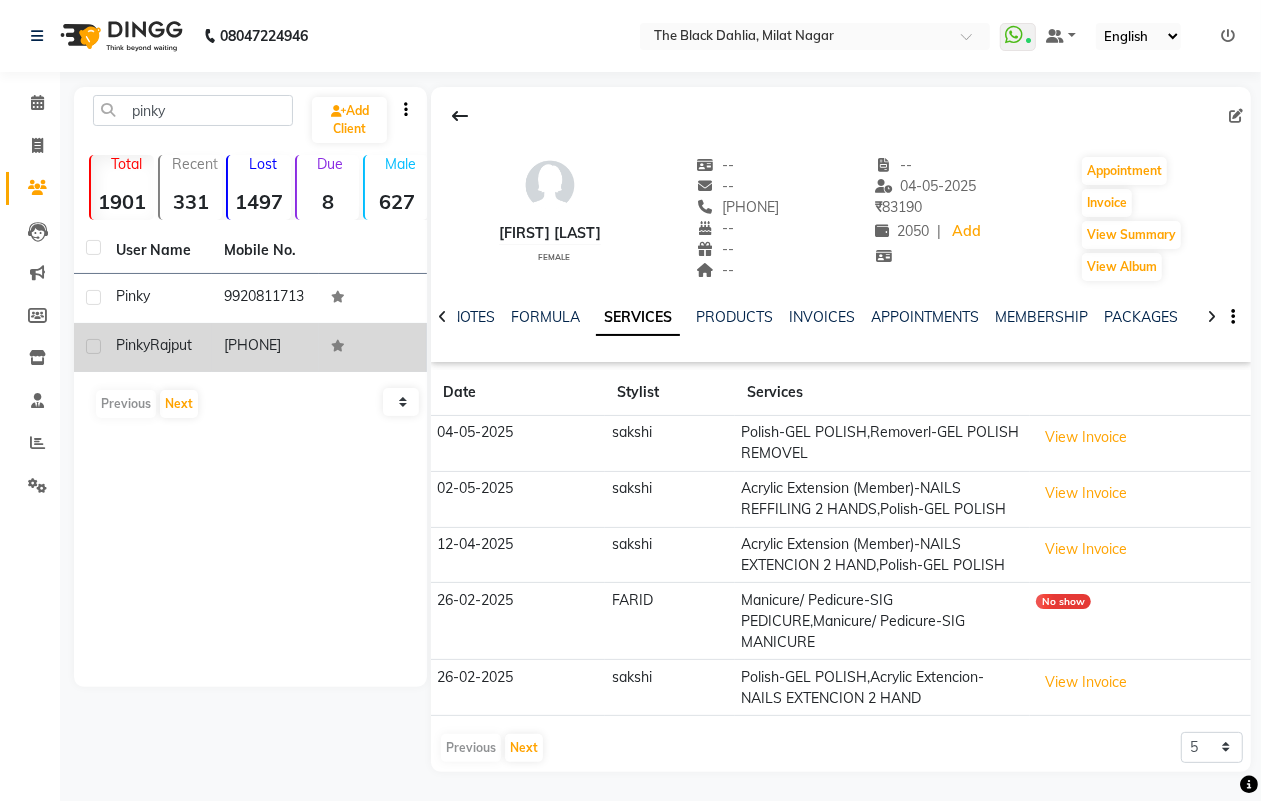 scroll, scrollTop: 2, scrollLeft: 0, axis: vertical 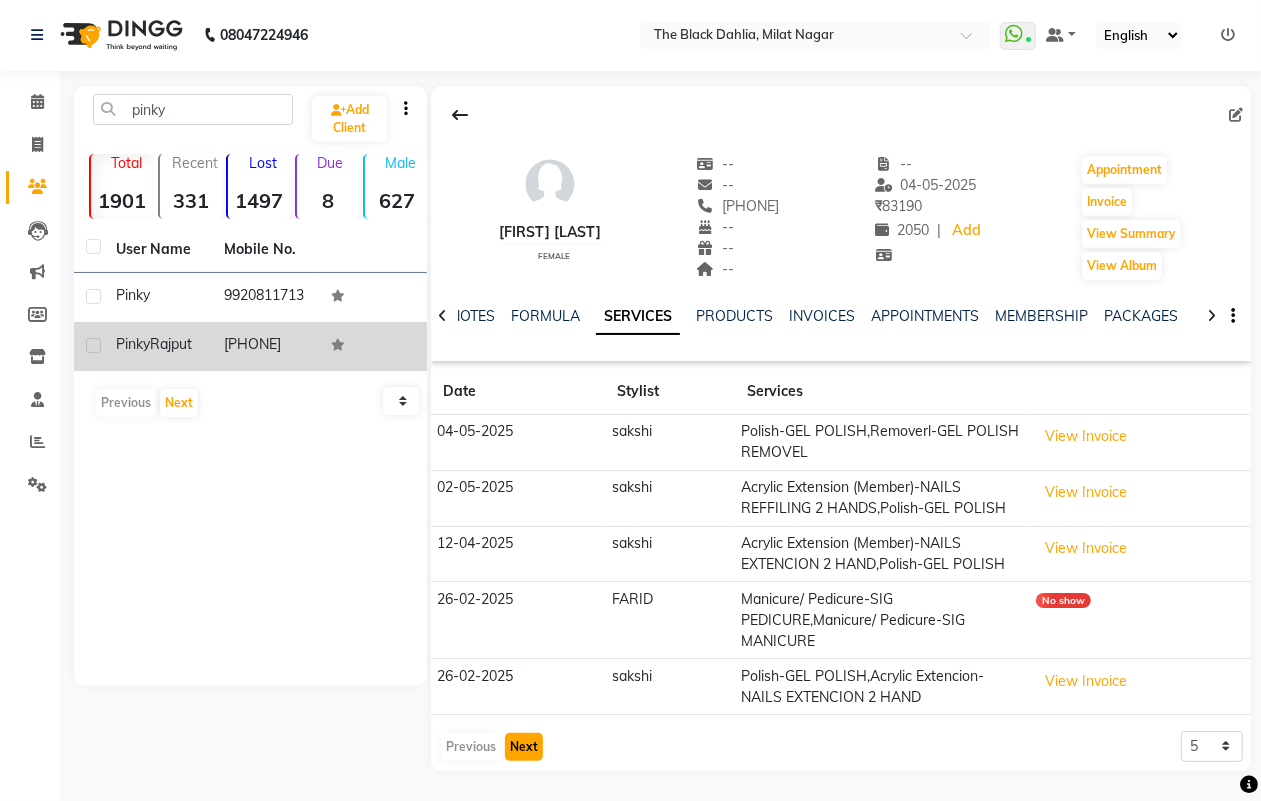 click on "Next" 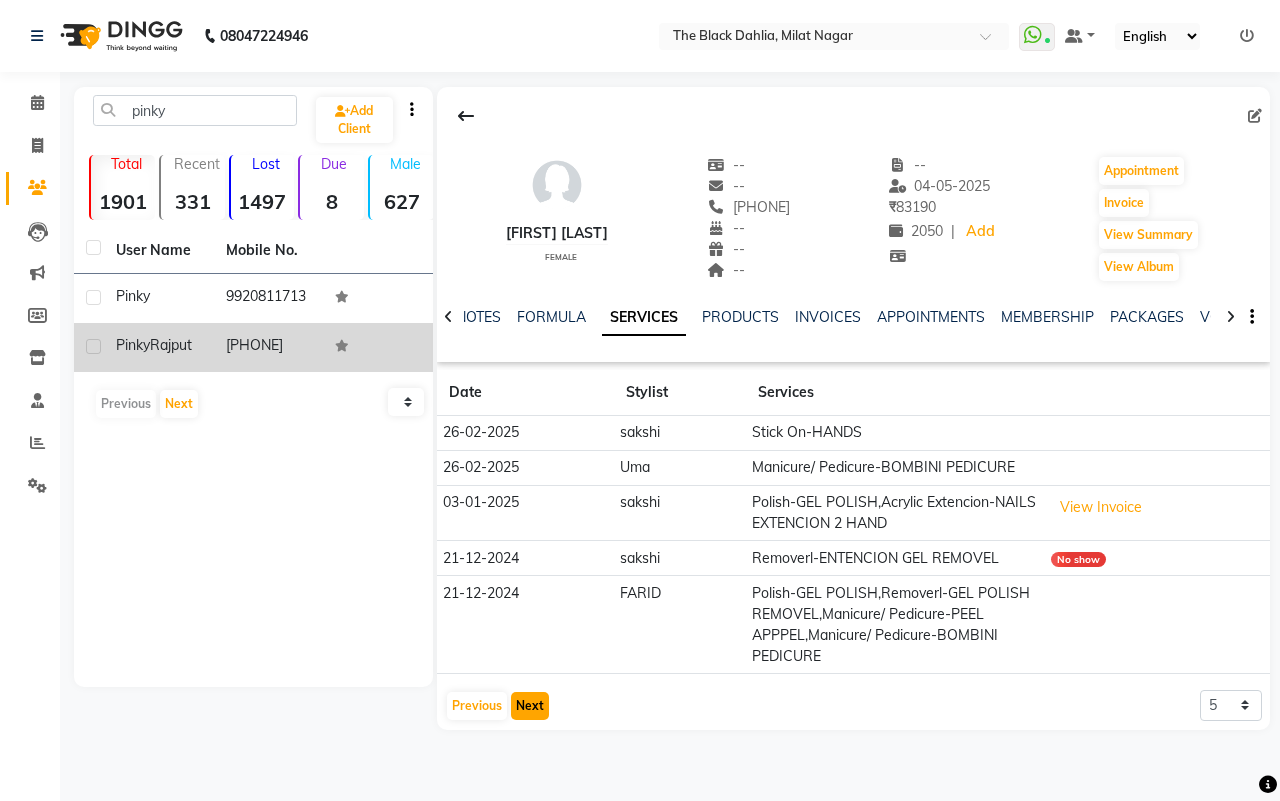 click on "Next" 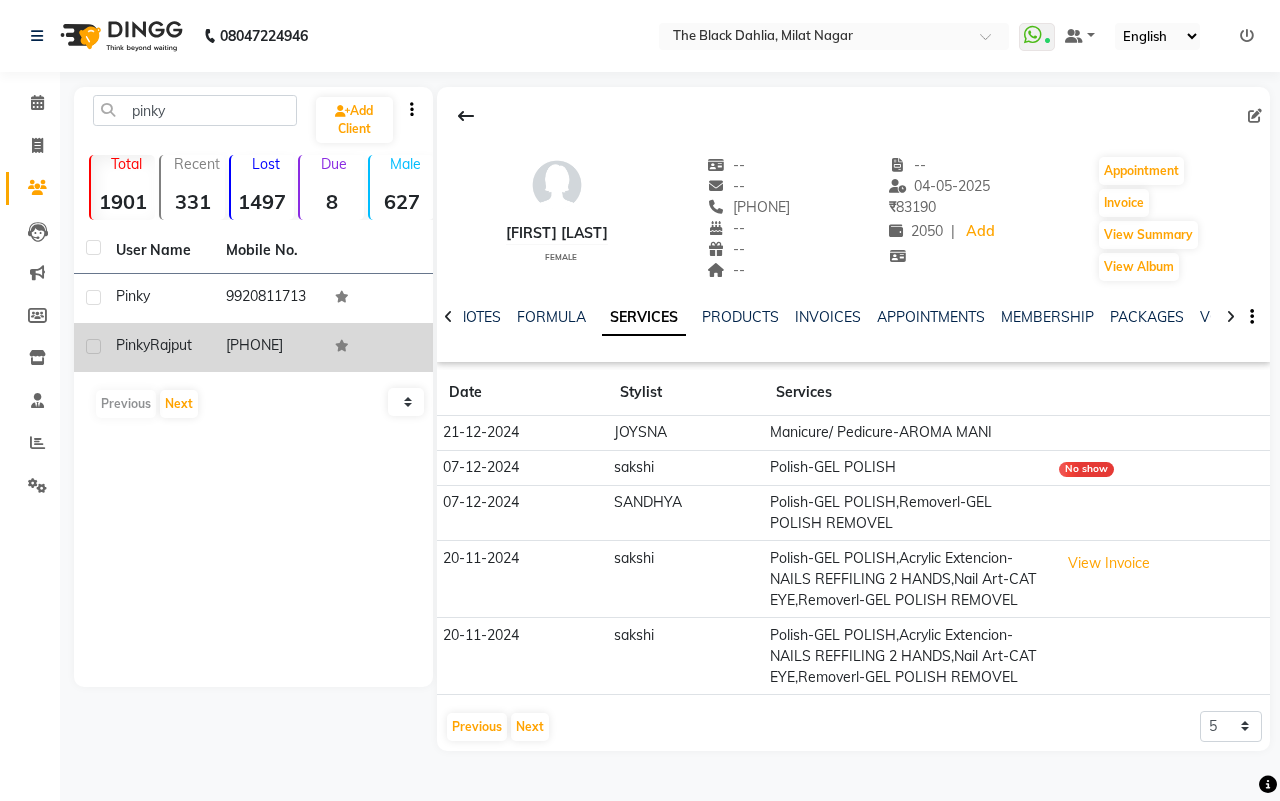 click on "08047224946" 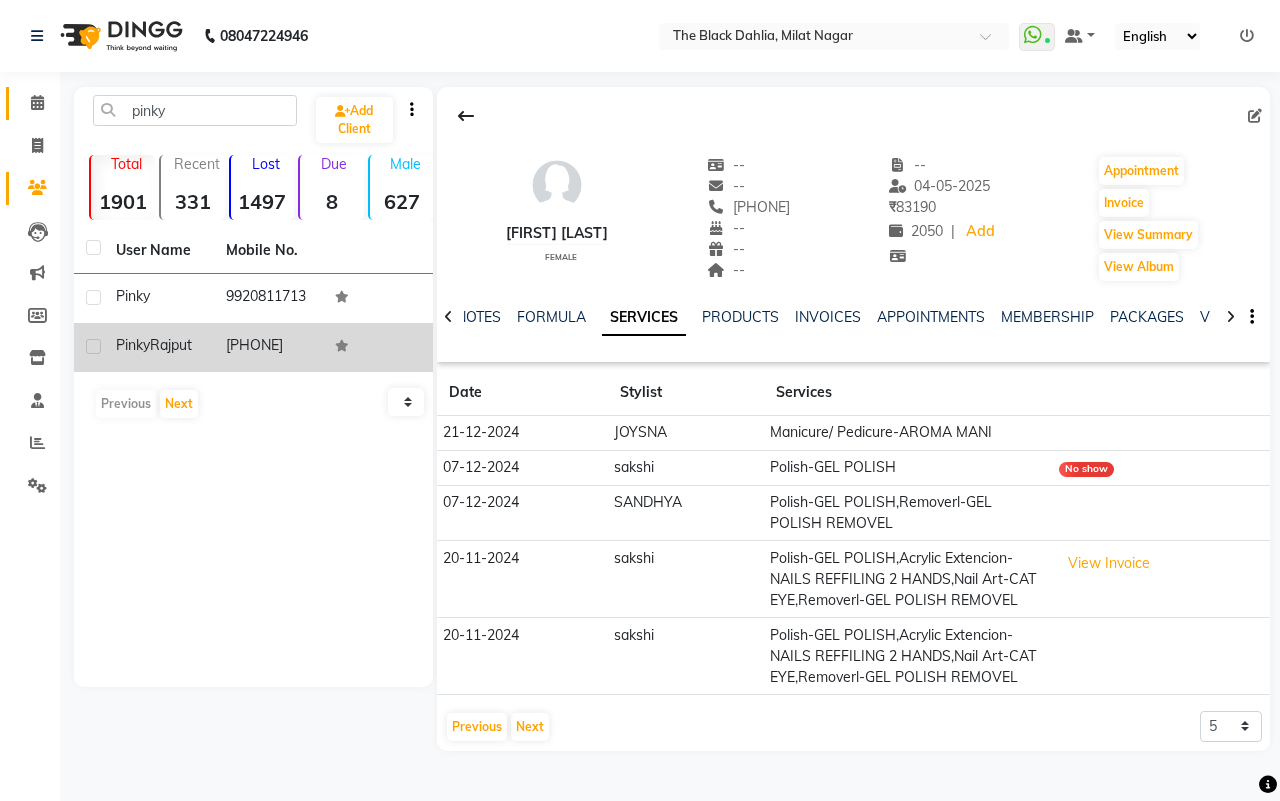 click on "Calendar" 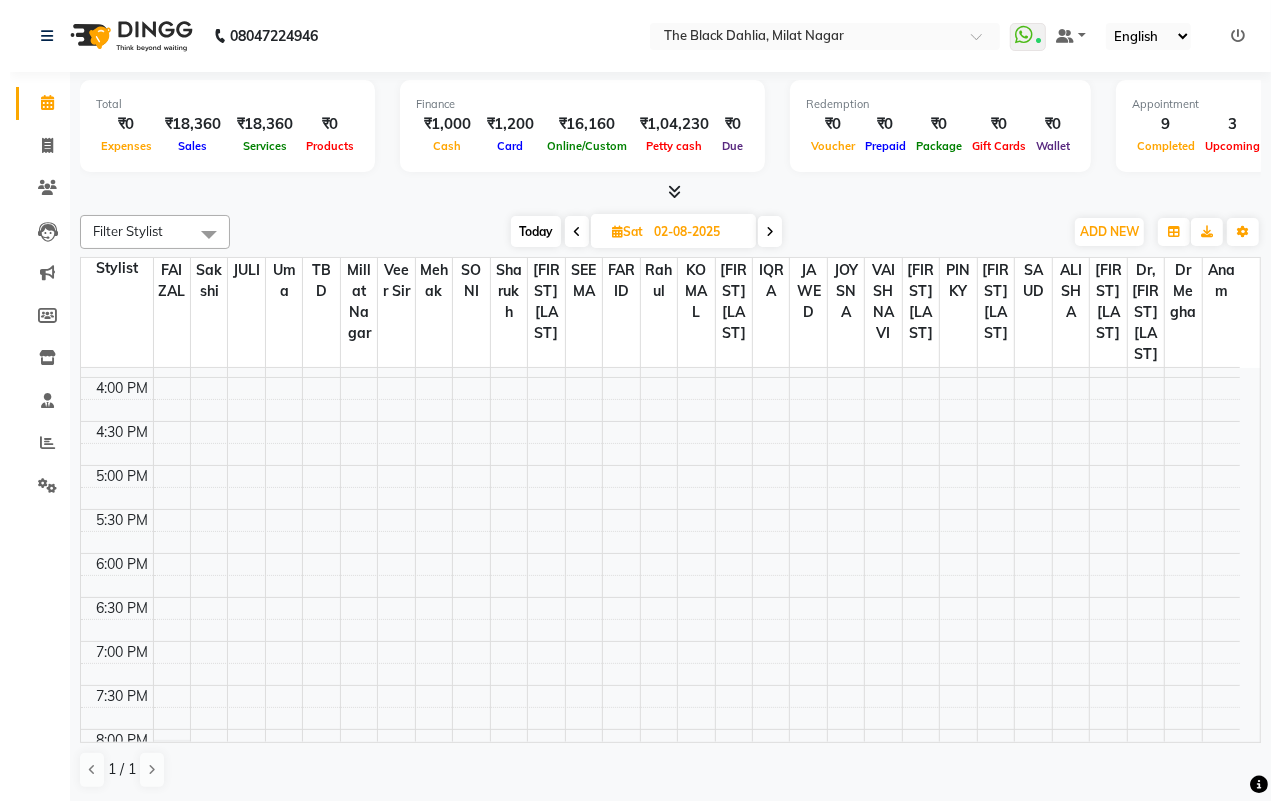 scroll, scrollTop: 231, scrollLeft: 0, axis: vertical 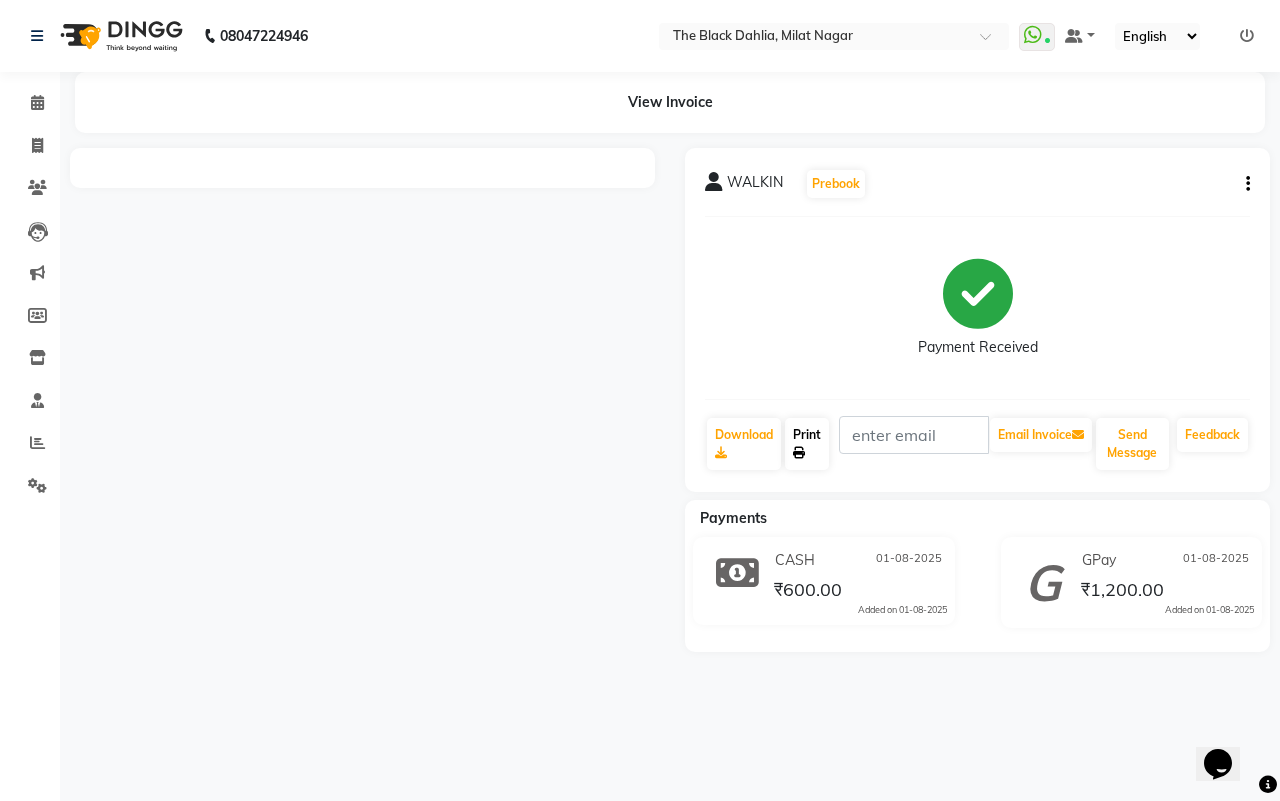 click on "Print" 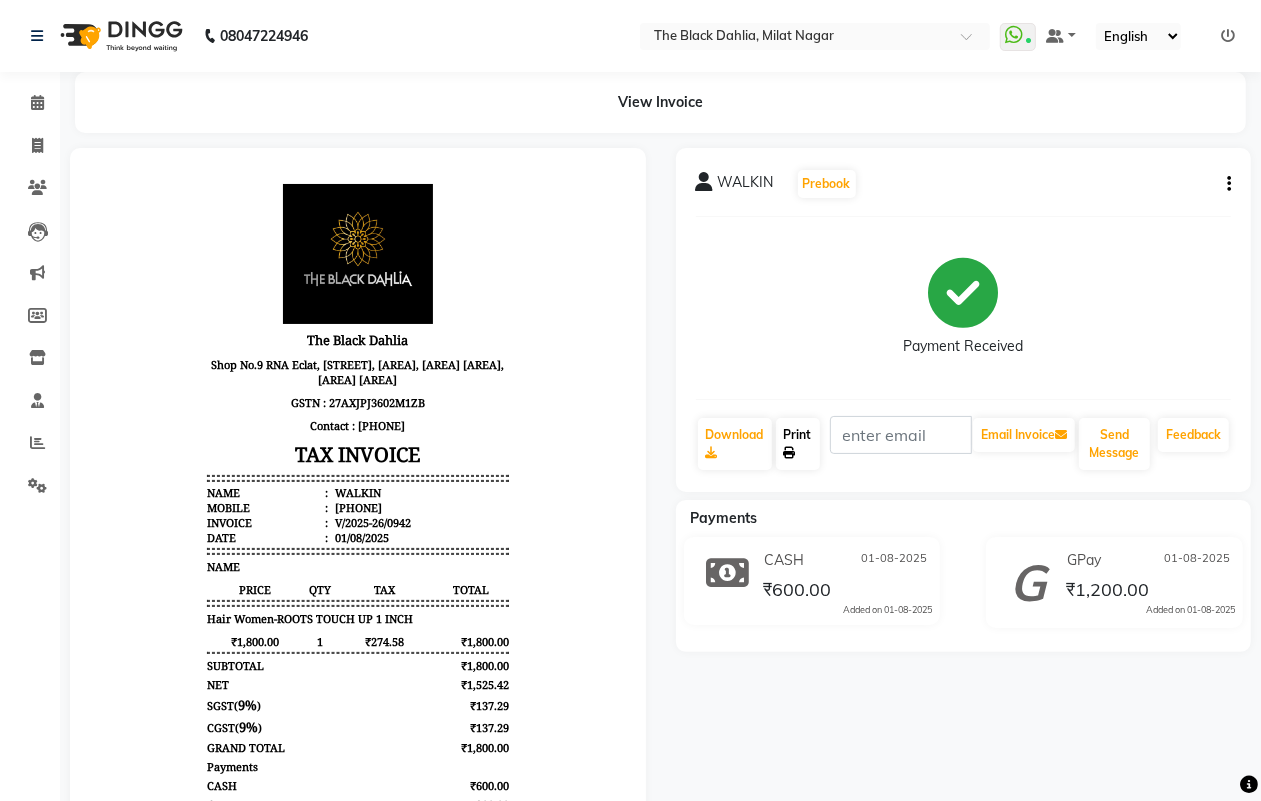 scroll, scrollTop: 0, scrollLeft: 0, axis: both 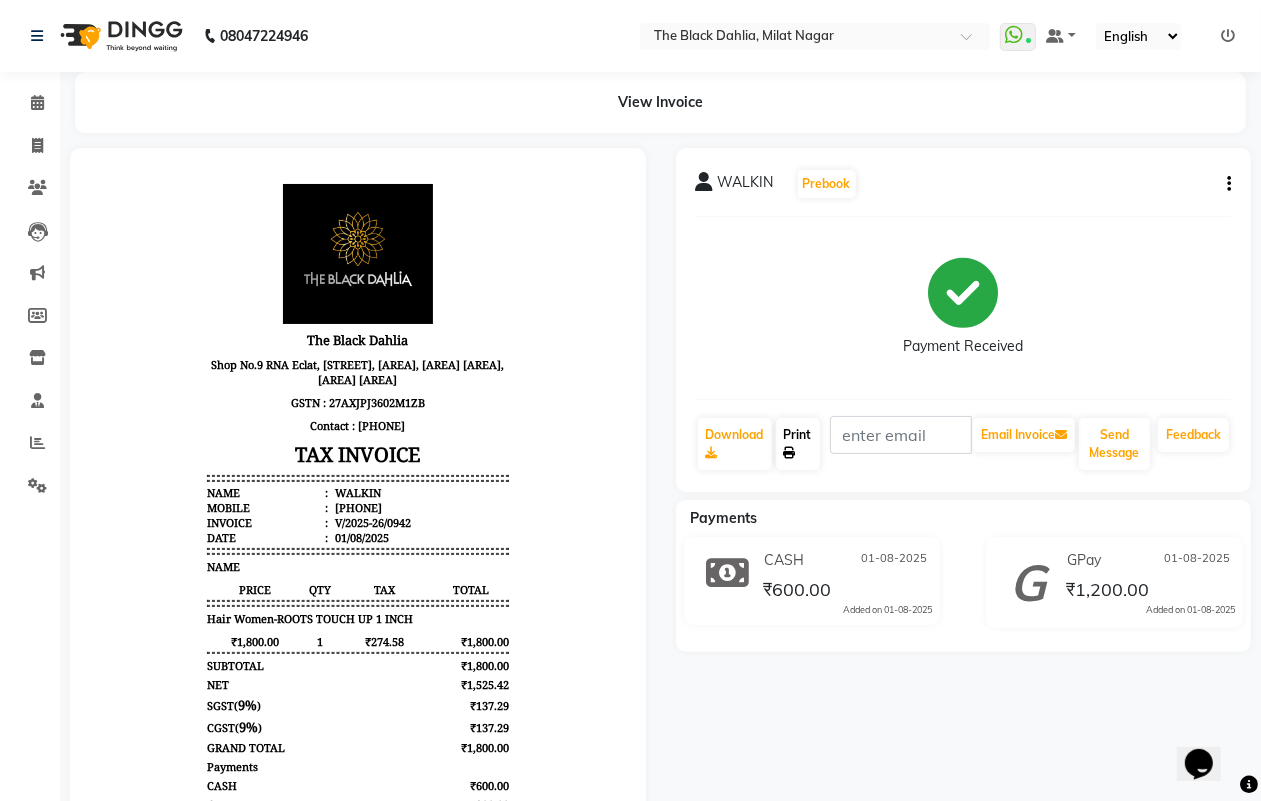 click on "Print" 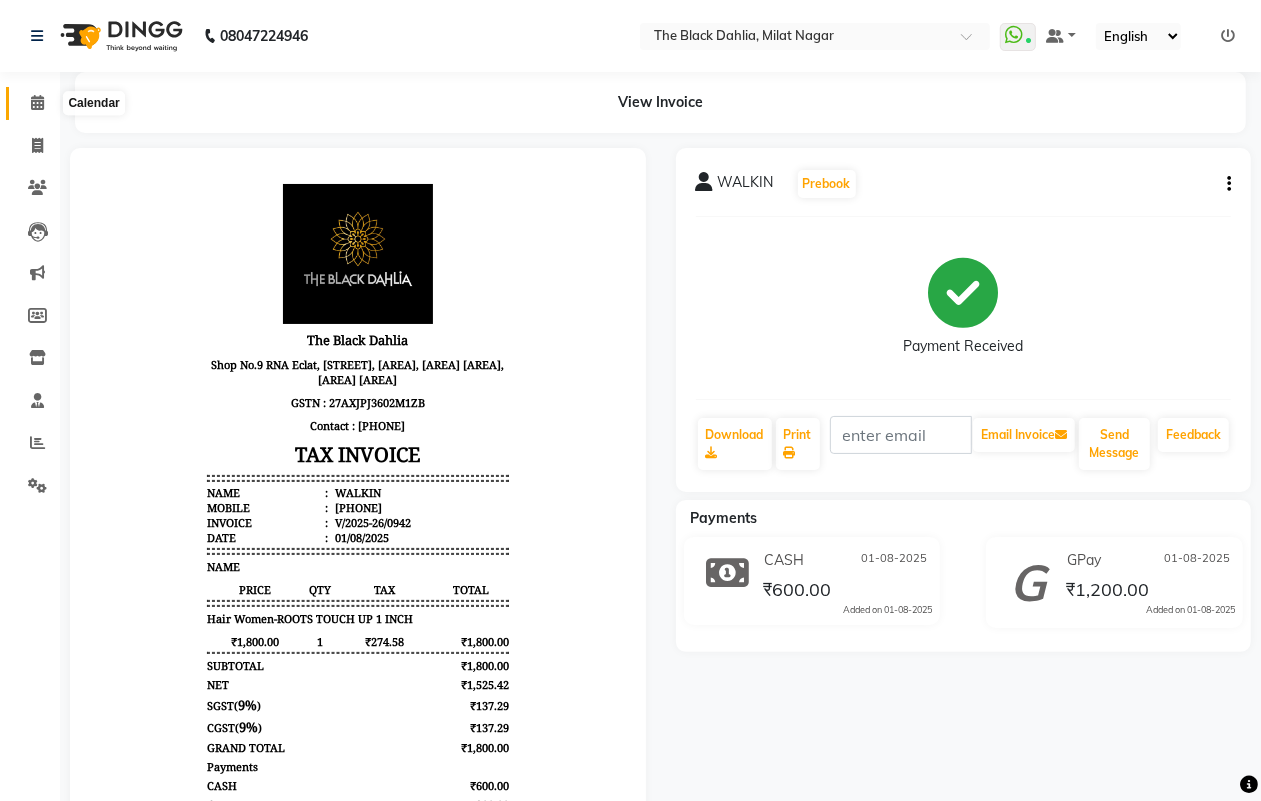 click 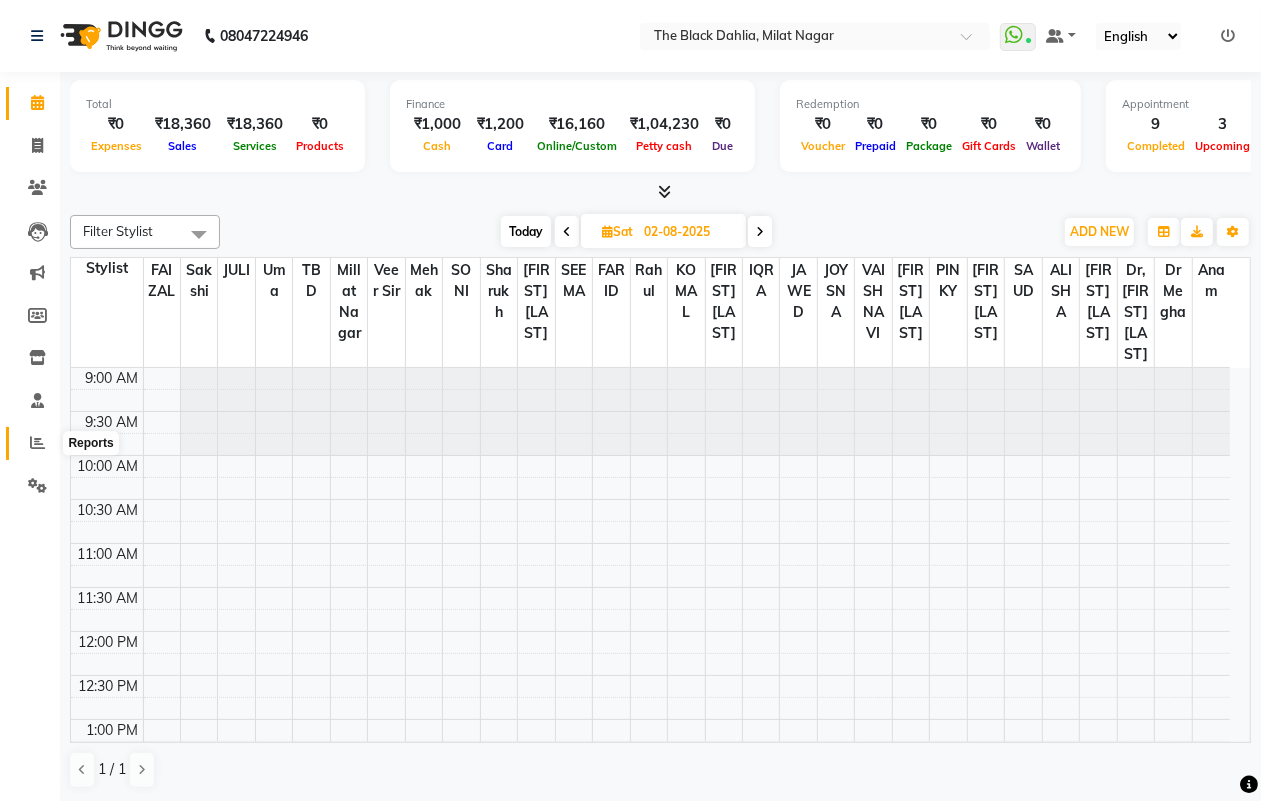 click 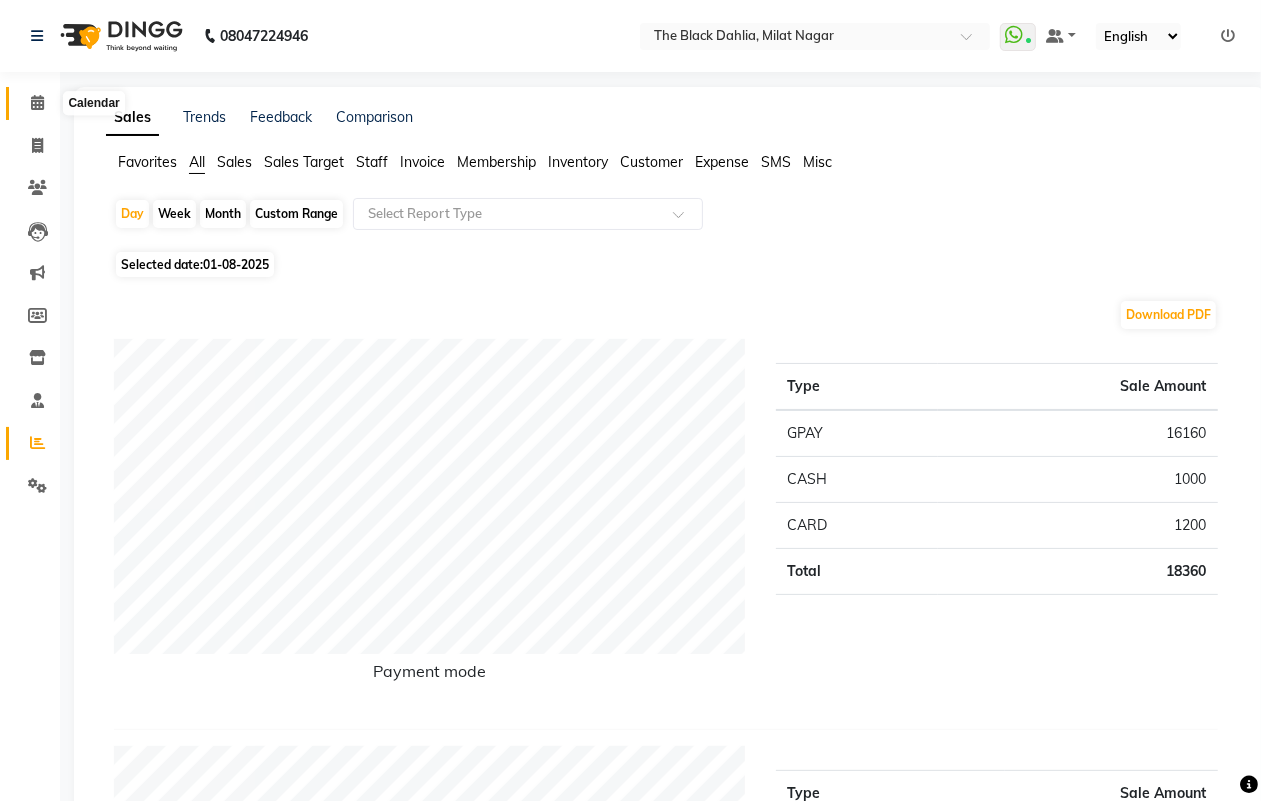 click on "Calendar" 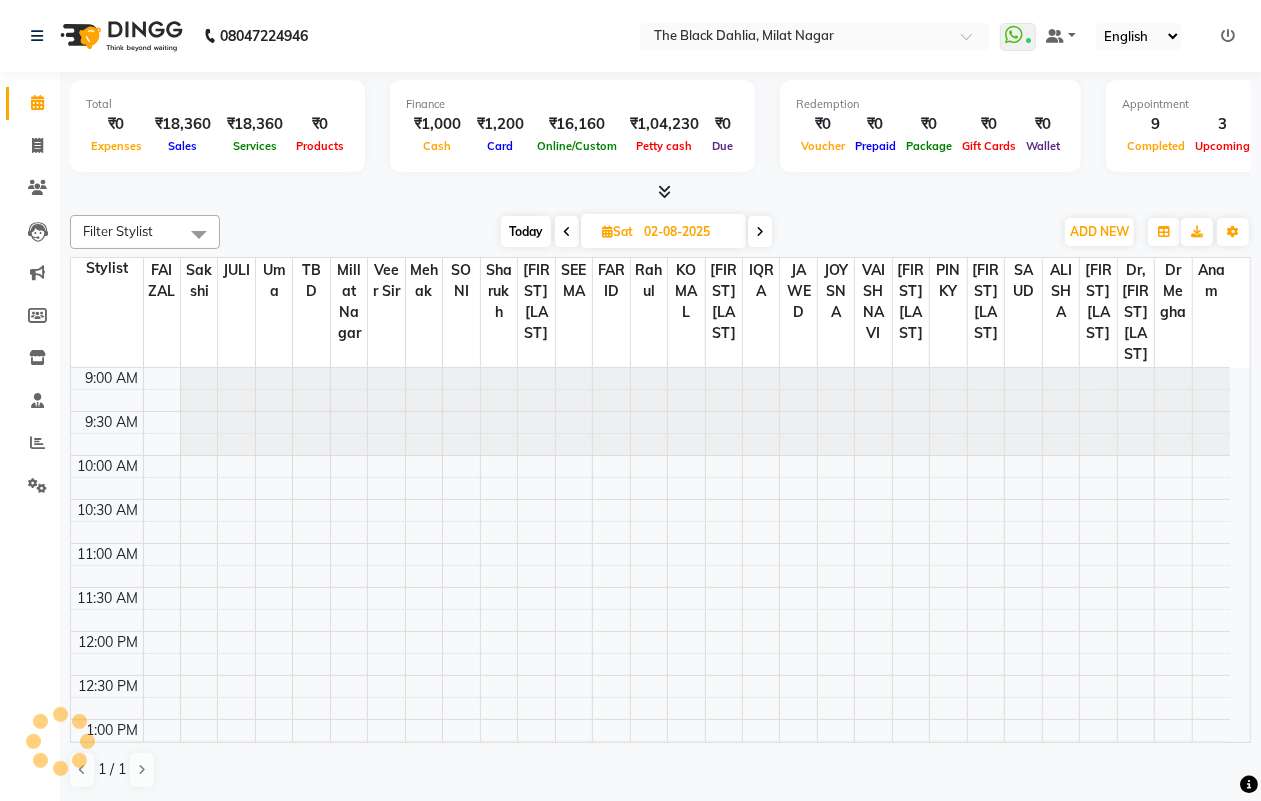 scroll, scrollTop: 0, scrollLeft: 0, axis: both 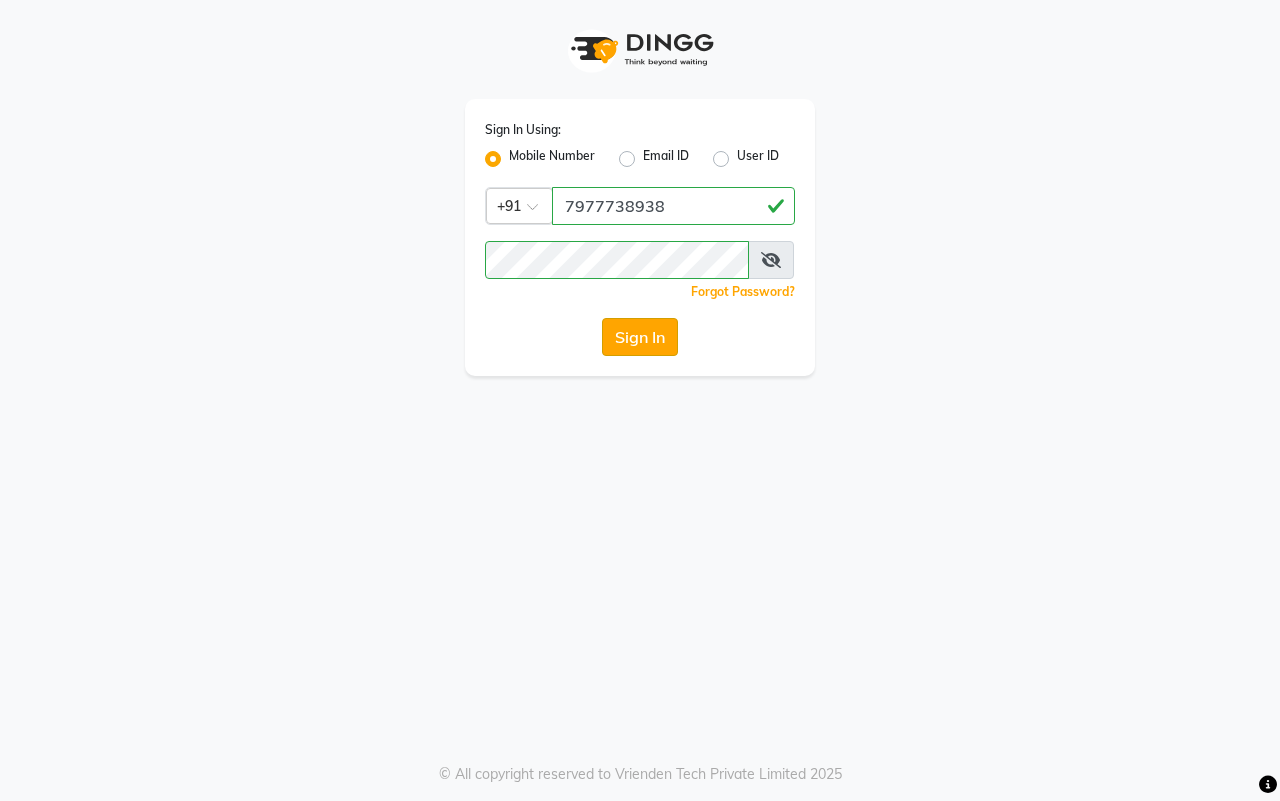 click on "Sign In" 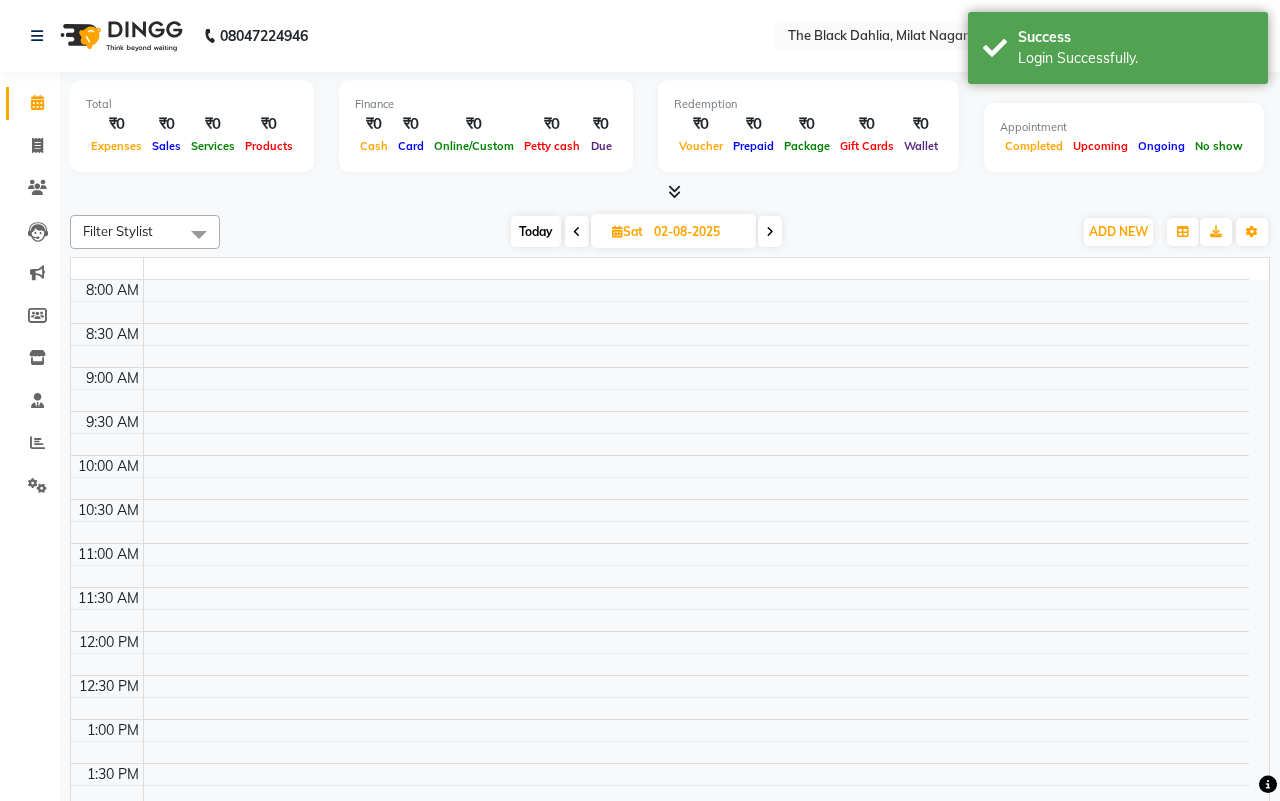 select on "en" 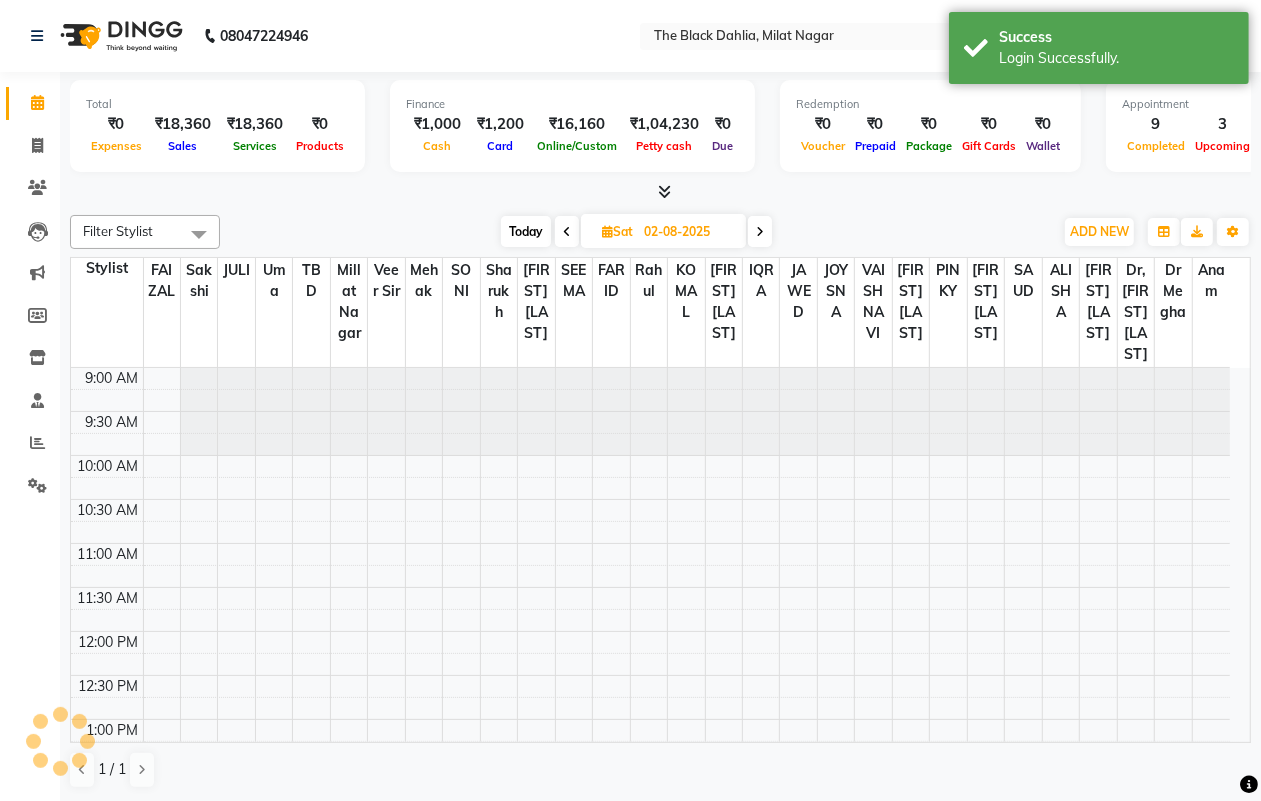scroll, scrollTop: 0, scrollLeft: 0, axis: both 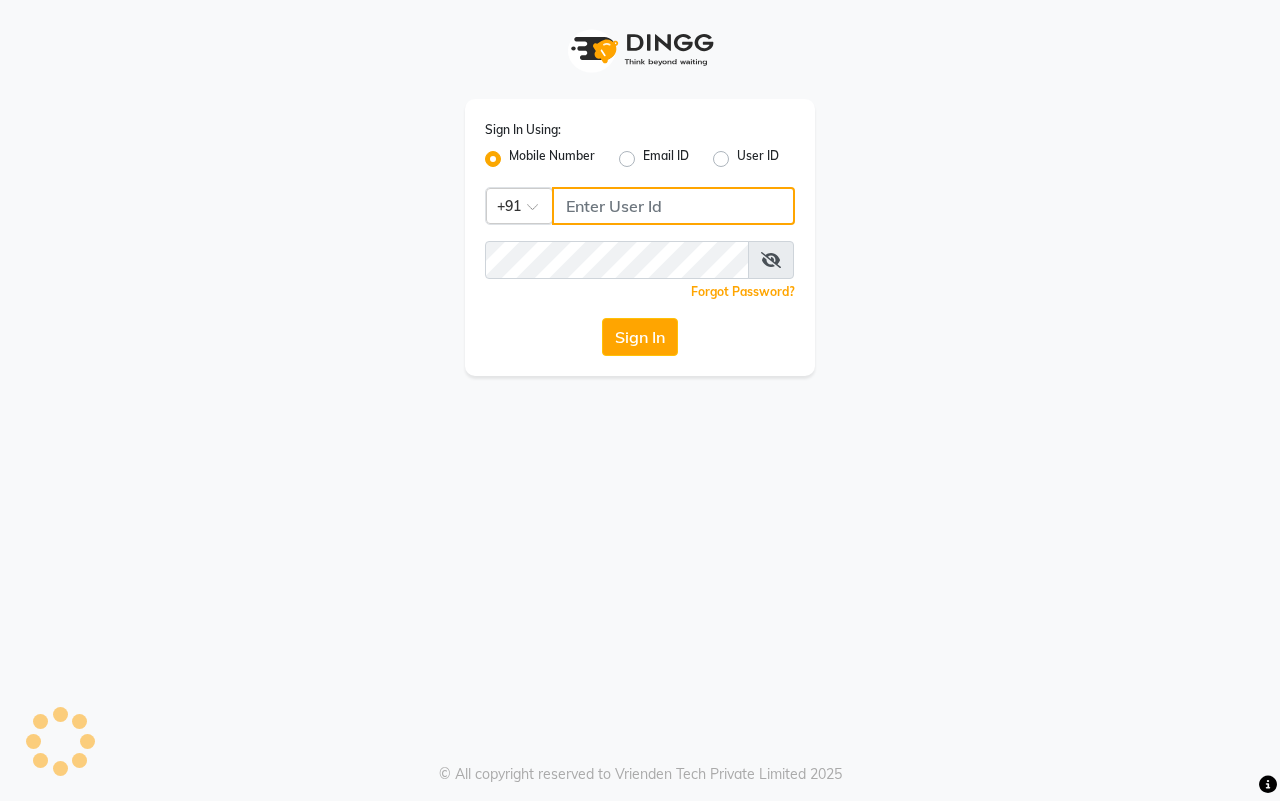 type on "7977738938" 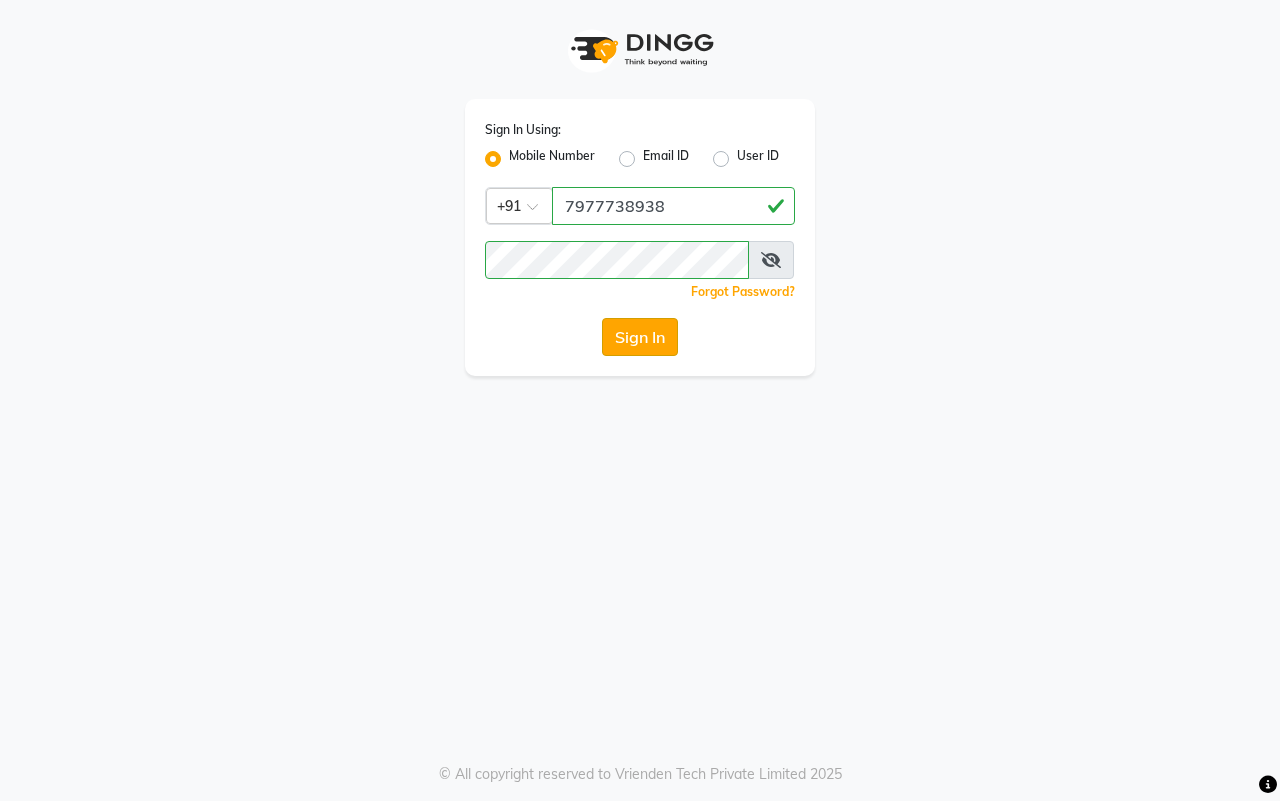 click on "Sign In" 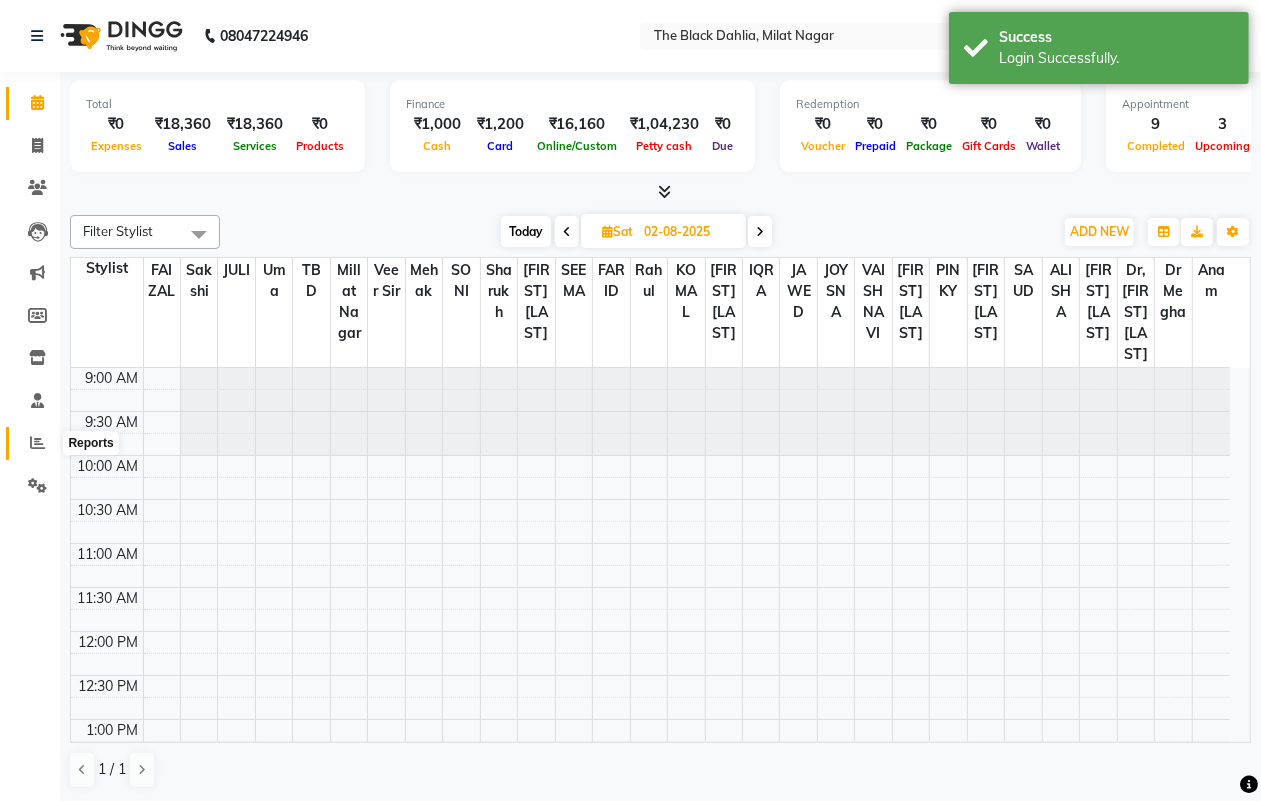 click 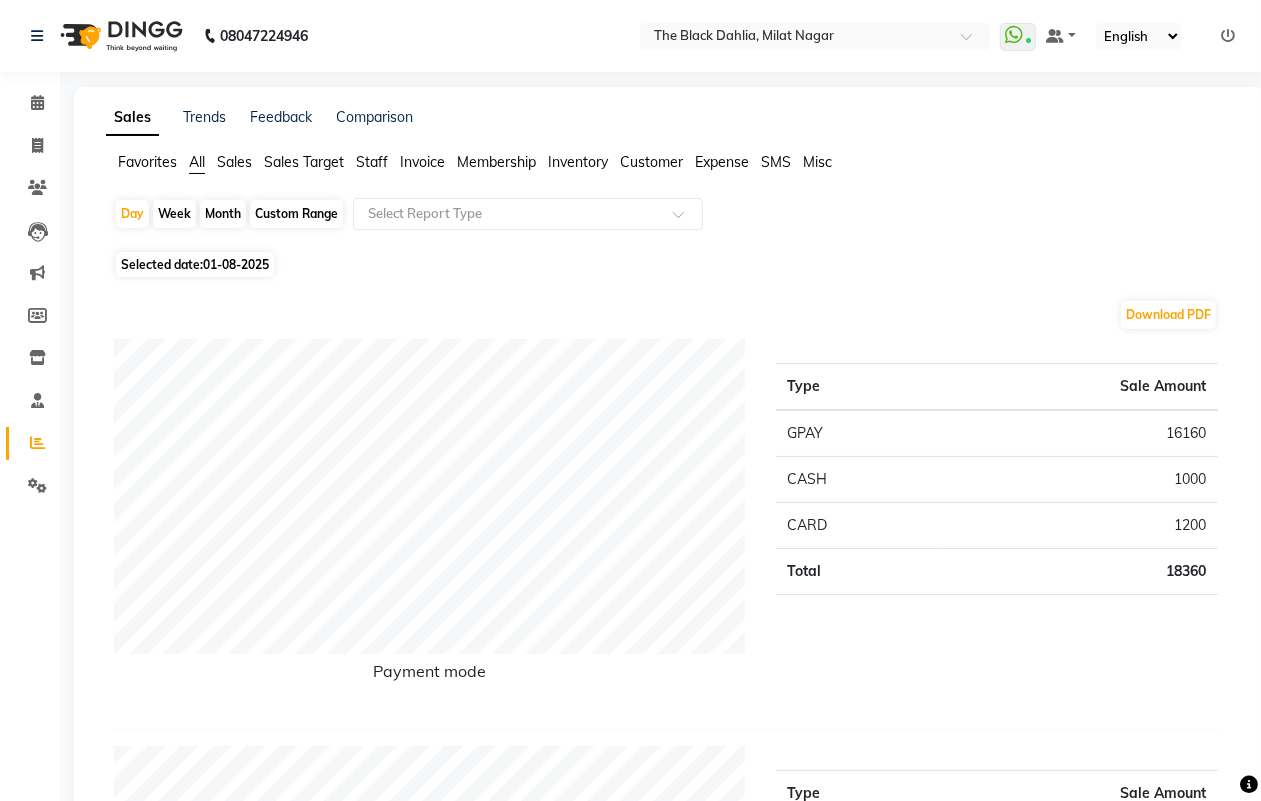 click on "Clients" 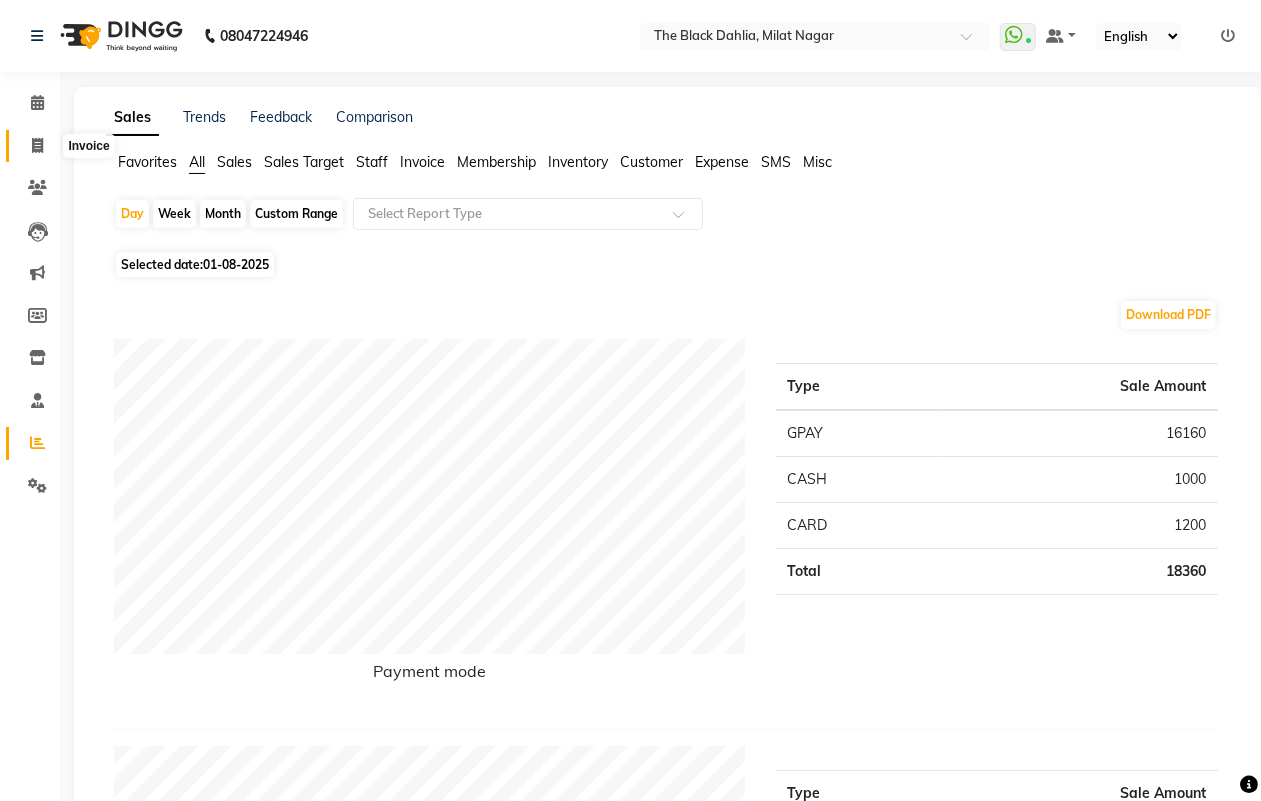 click 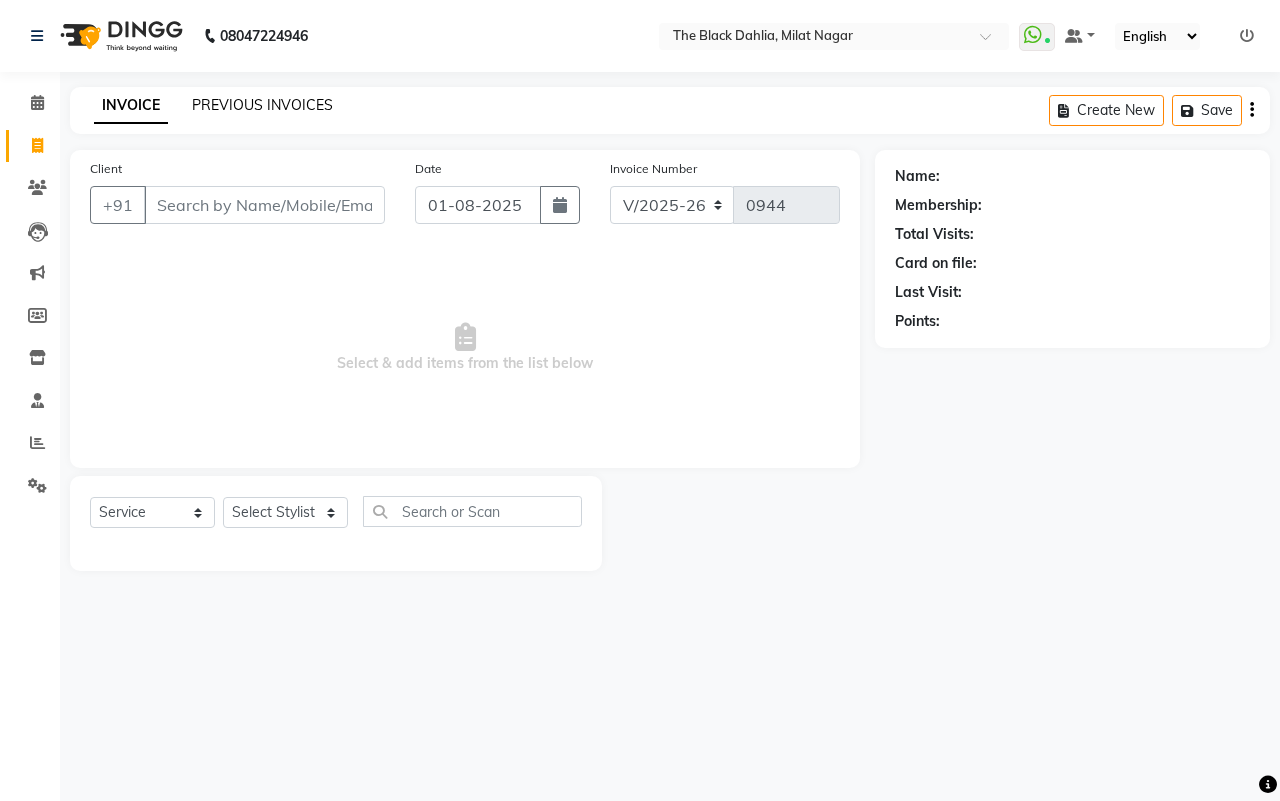 click on "PREVIOUS INVOICES" 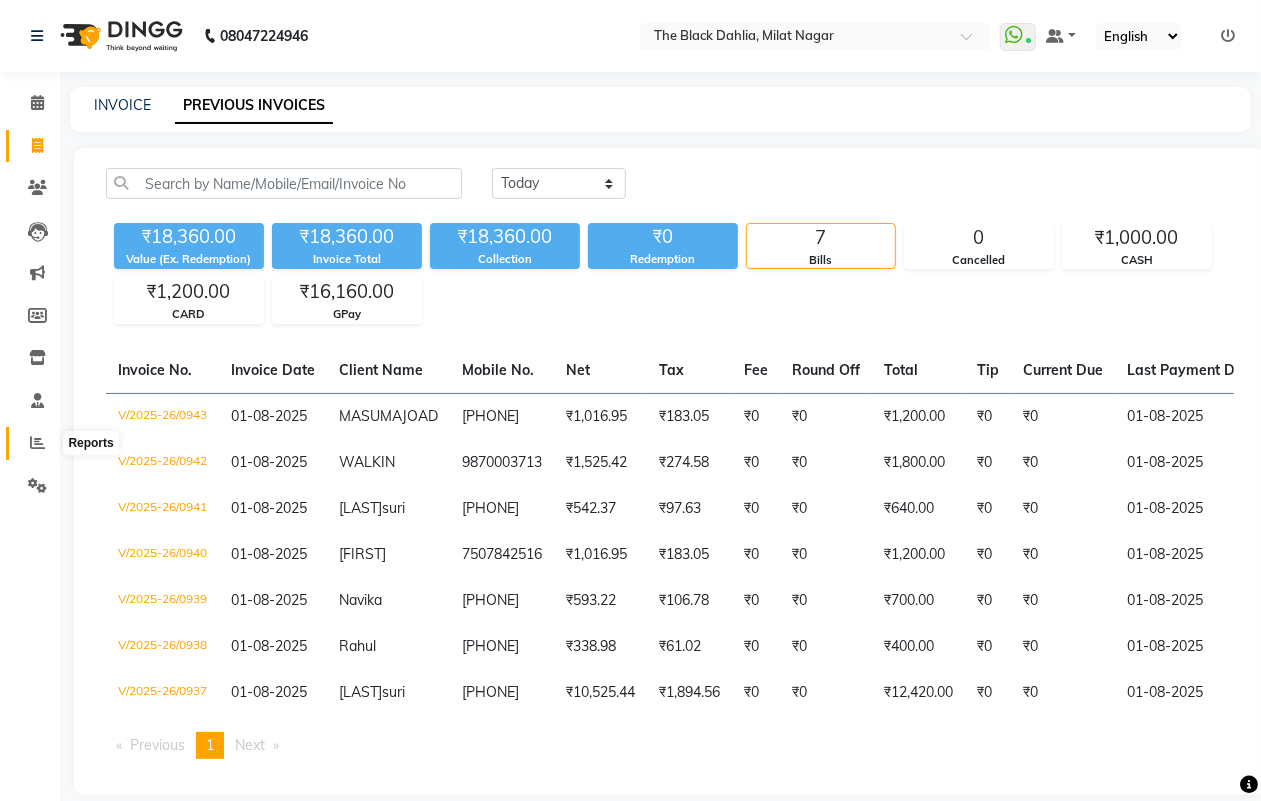 click 